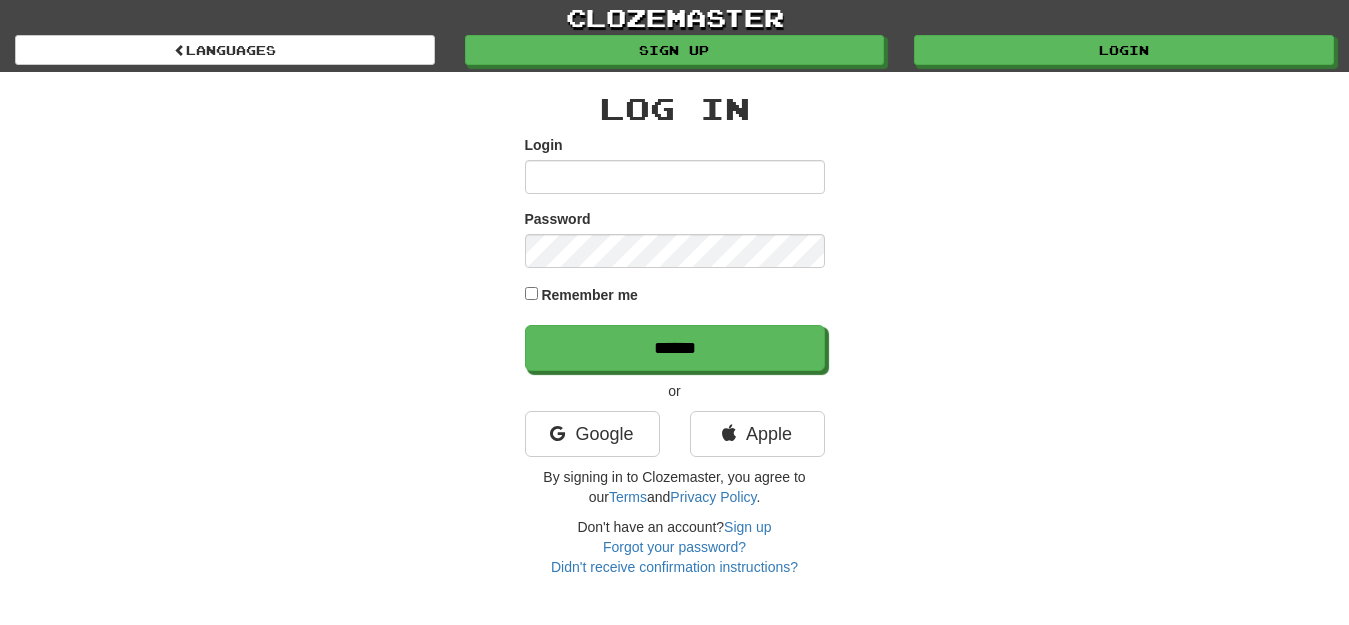 scroll, scrollTop: 0, scrollLeft: 0, axis: both 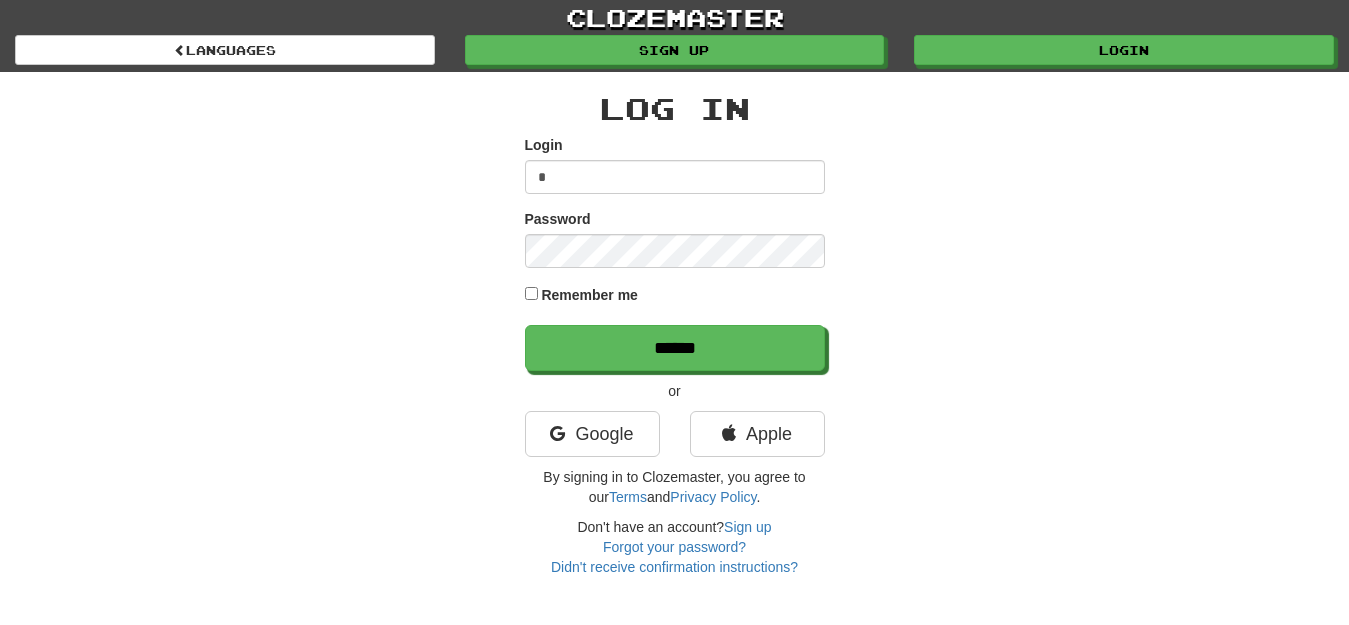 type on "***" 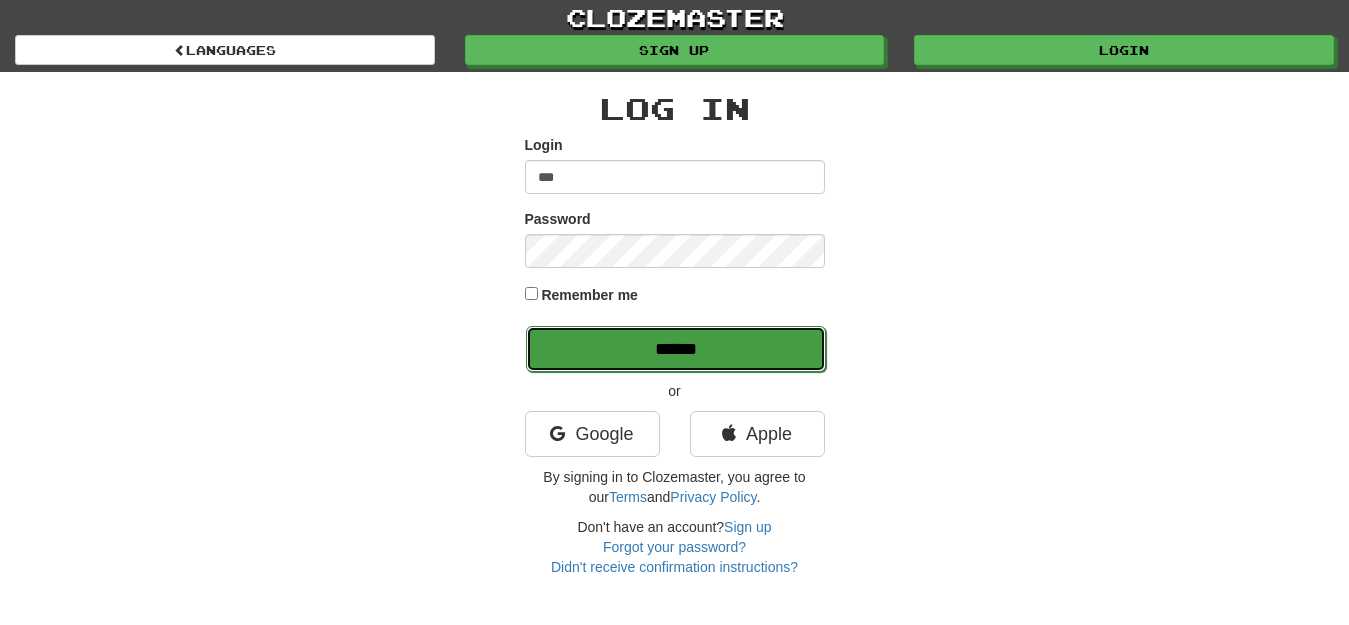 click on "******" at bounding box center [676, 349] 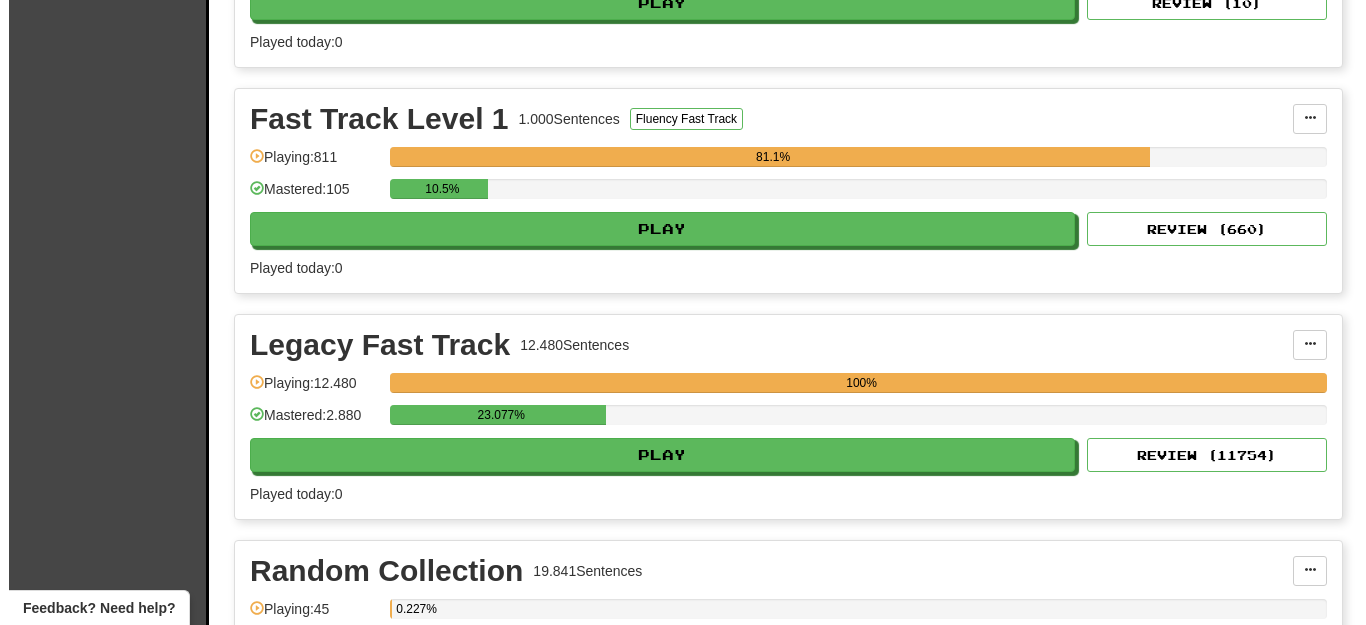 scroll, scrollTop: 600, scrollLeft: 0, axis: vertical 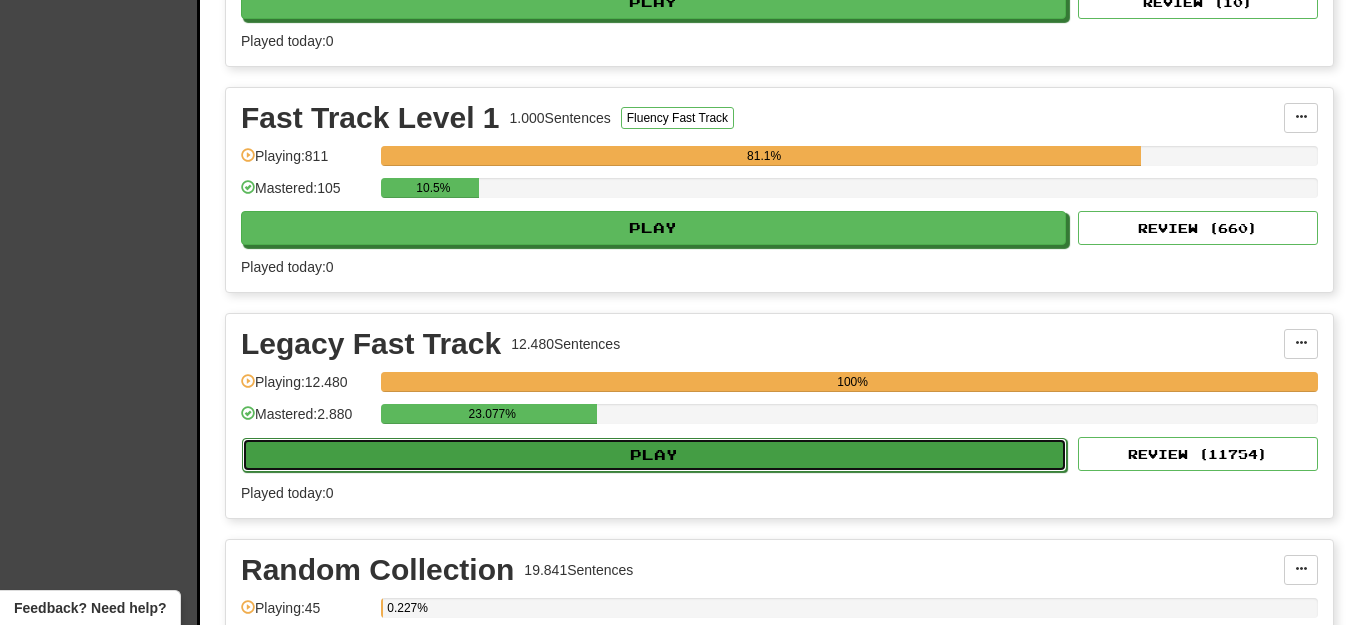 click on "Play" at bounding box center (654, 455) 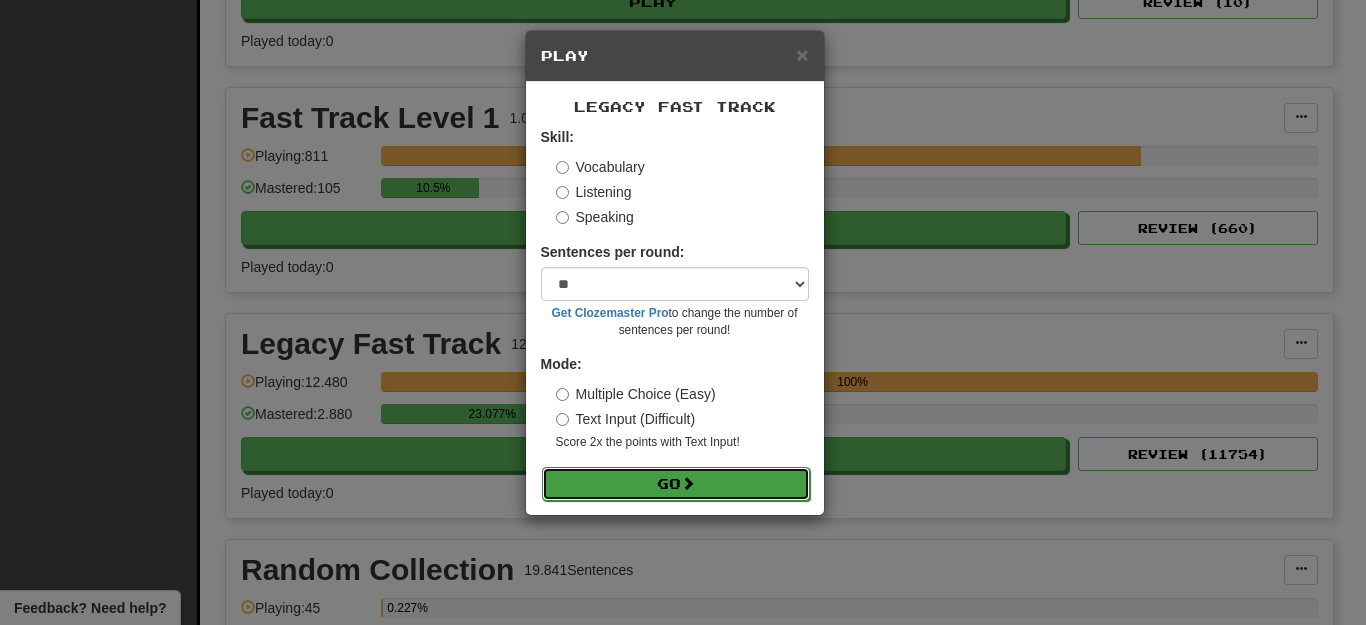 click on "Go" at bounding box center [676, 484] 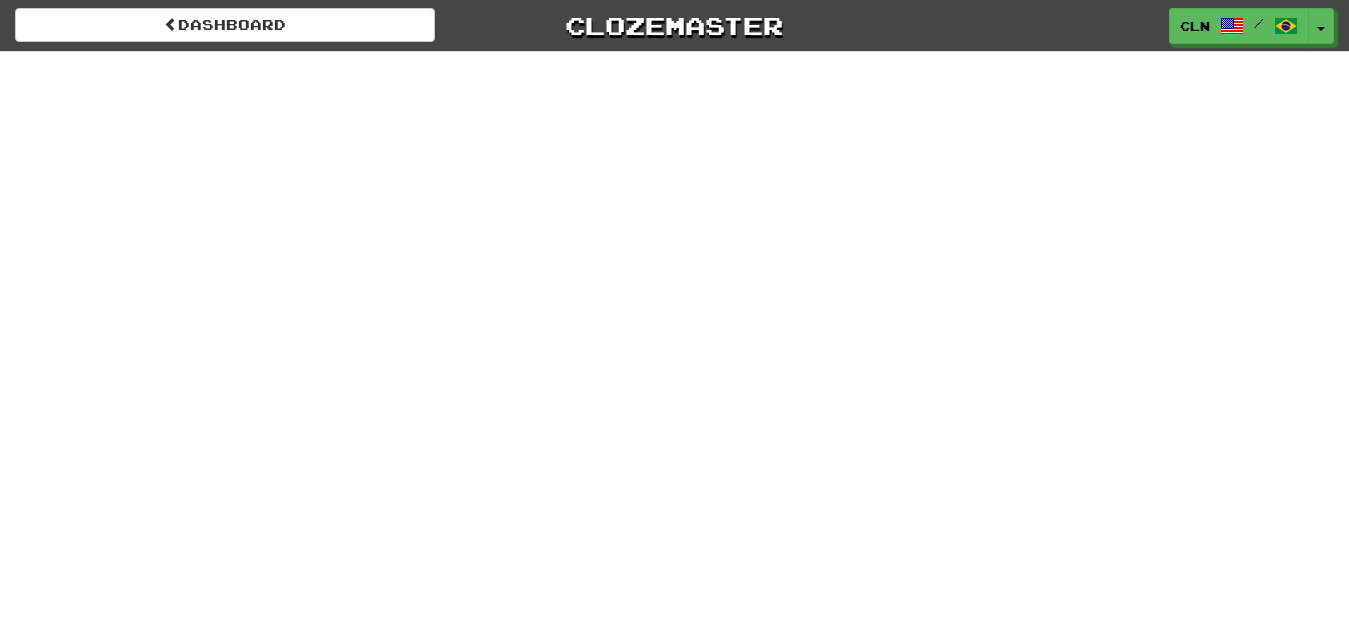 scroll, scrollTop: 0, scrollLeft: 0, axis: both 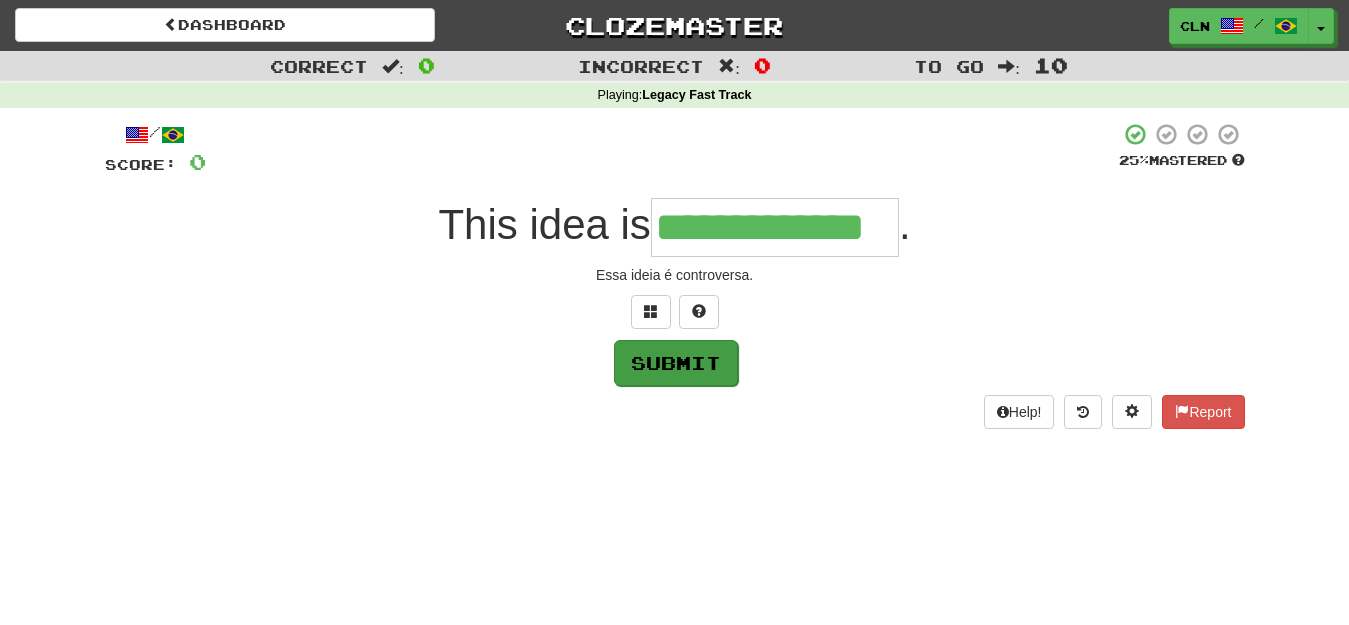 type on "**********" 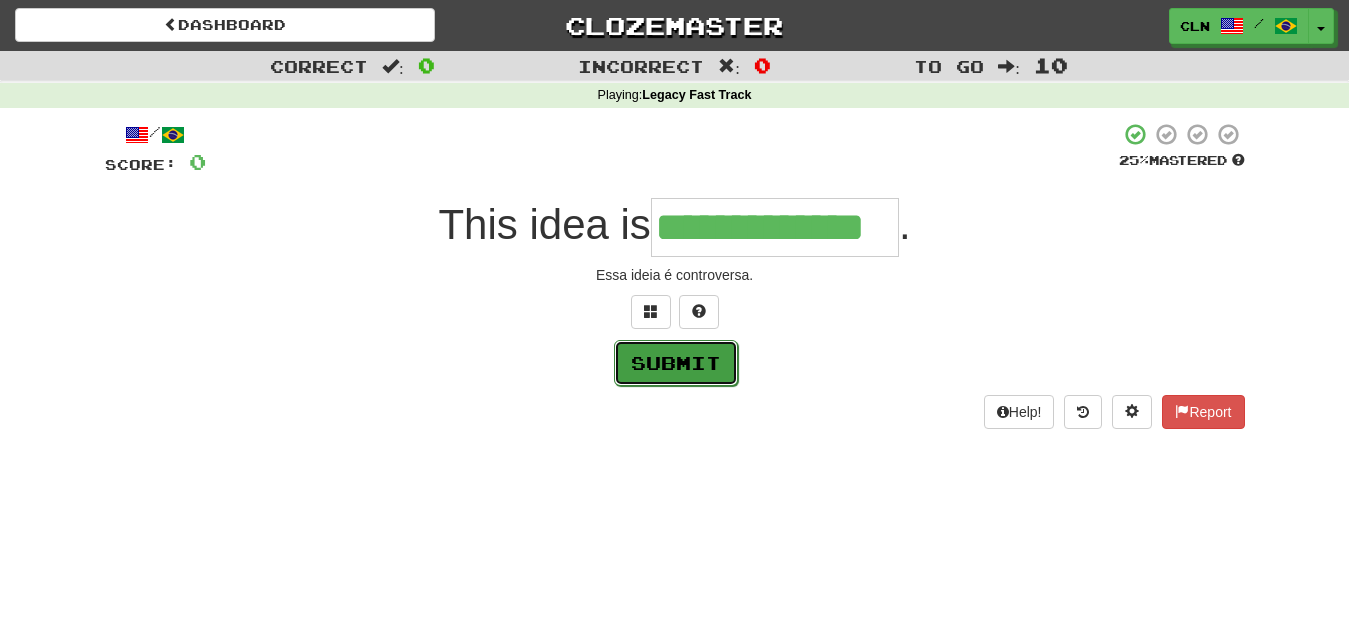 click on "Submit" at bounding box center [676, 363] 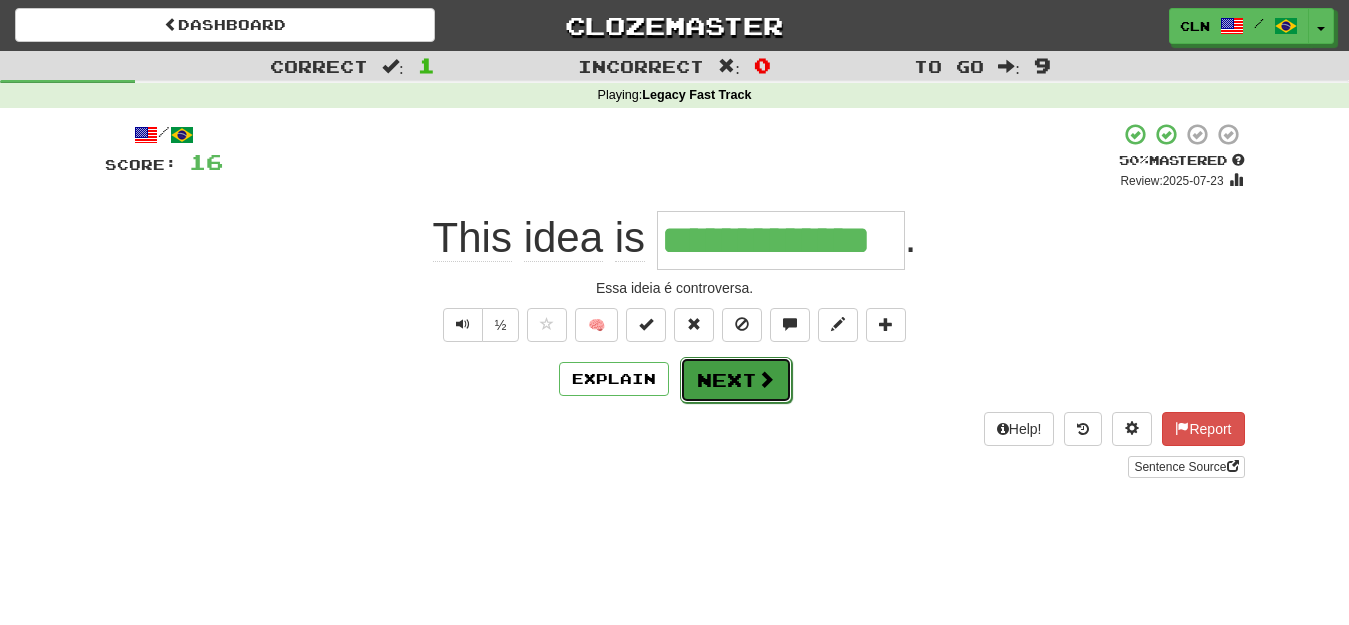 click on "Next" at bounding box center [736, 380] 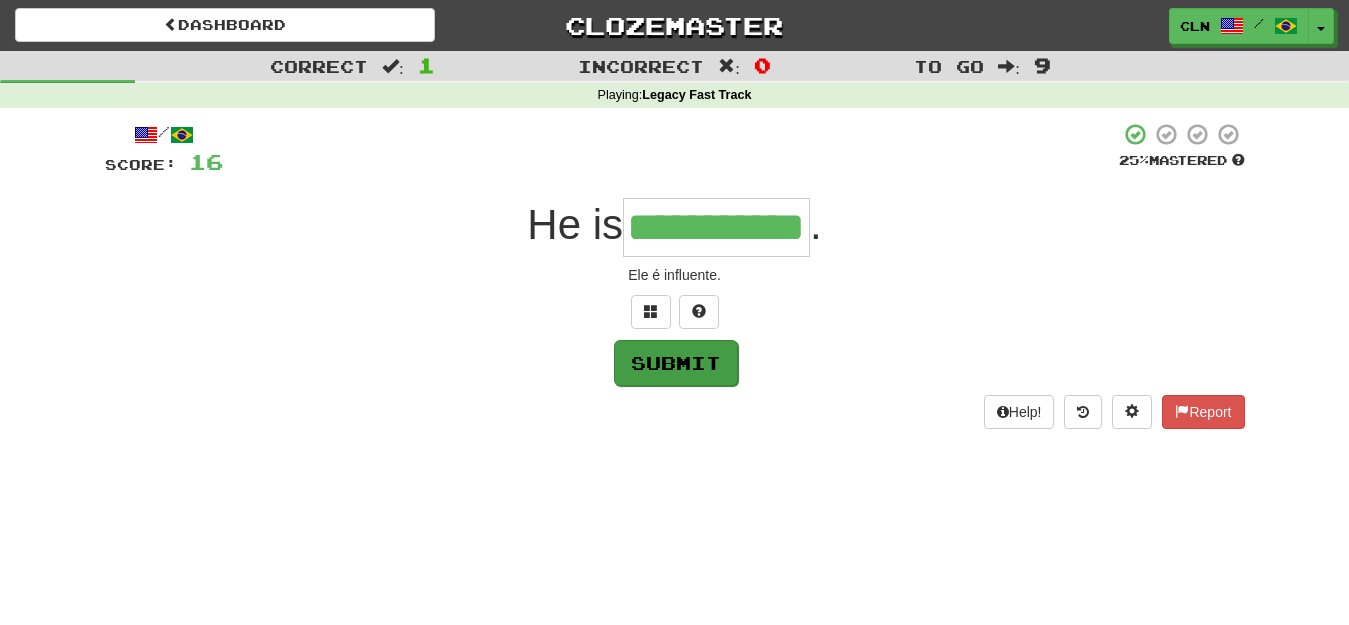 type on "**********" 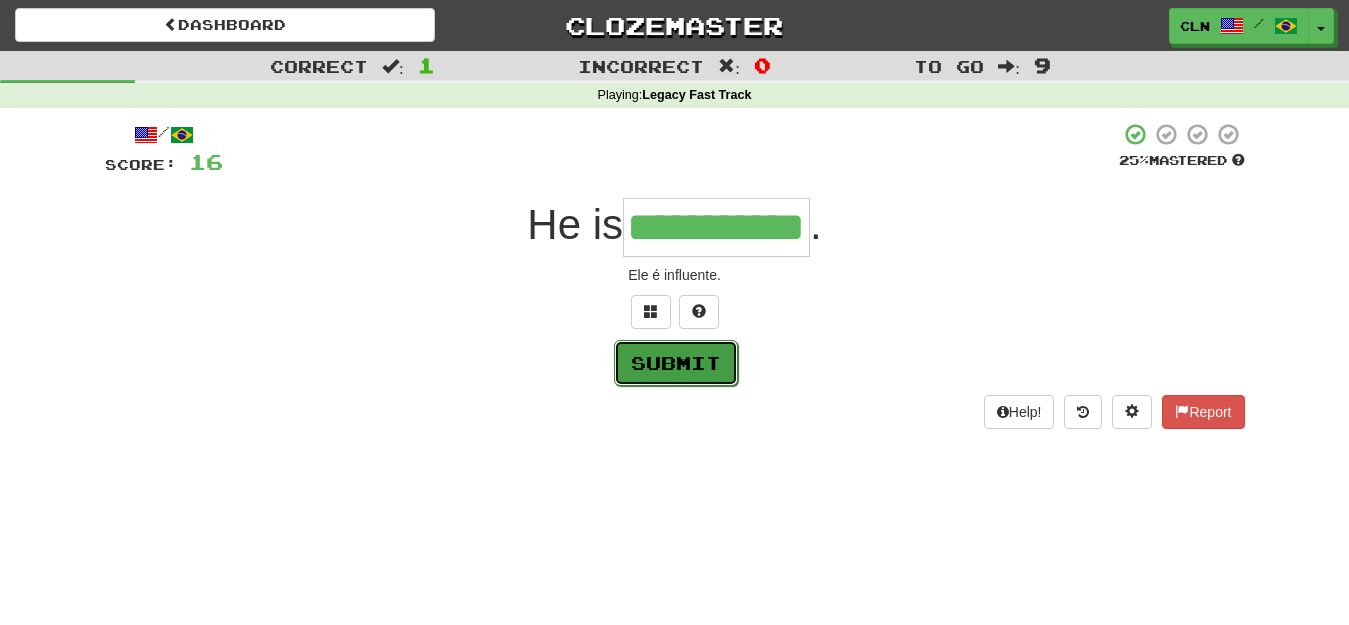 click on "Submit" at bounding box center (676, 363) 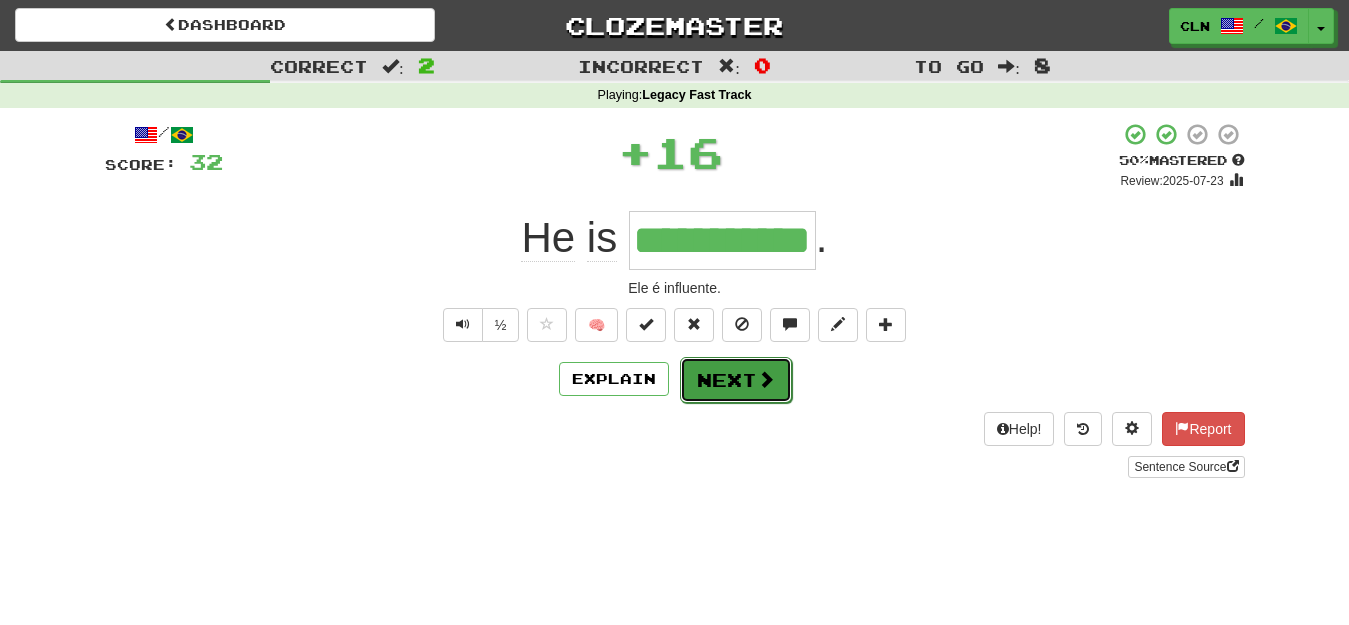 click on "Next" at bounding box center (736, 380) 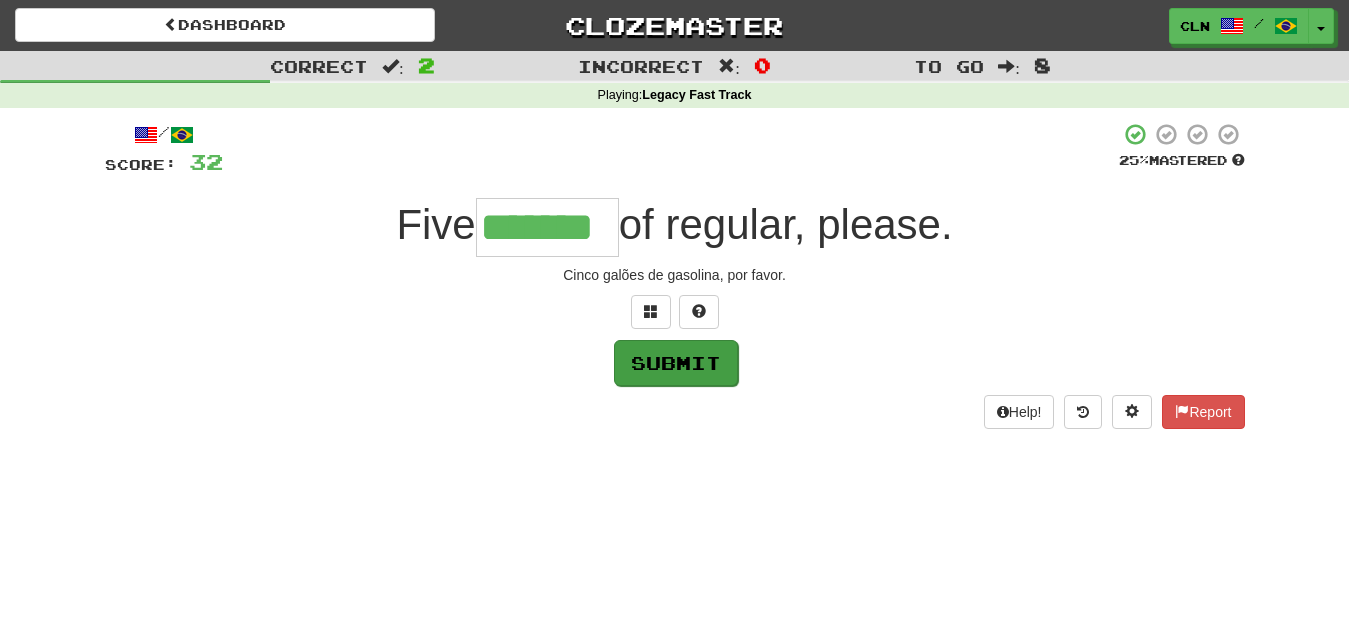 type on "*******" 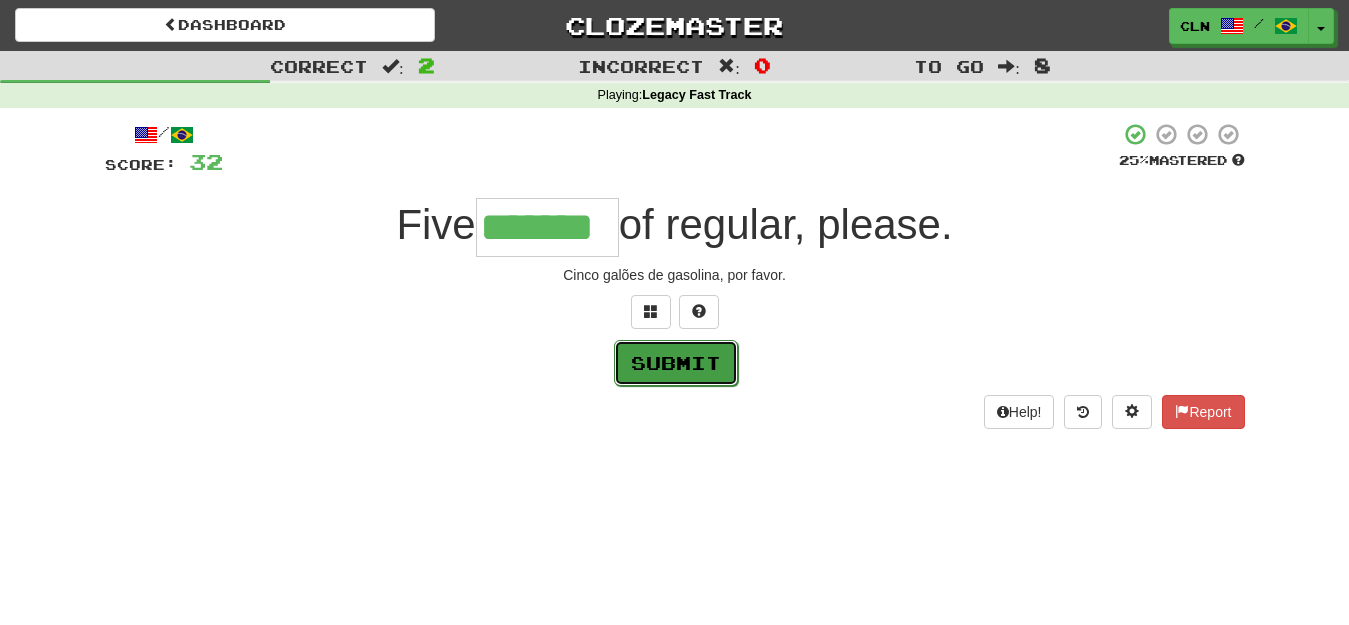click on "Submit" at bounding box center (676, 363) 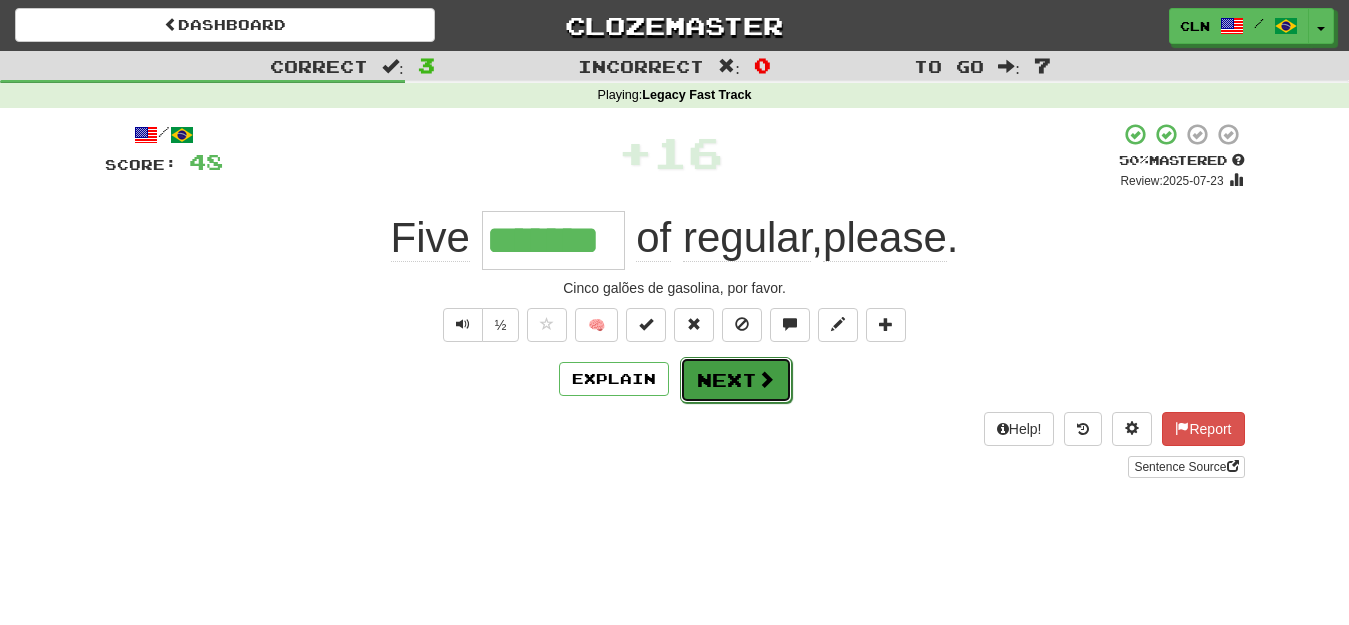 click on "Next" at bounding box center (736, 380) 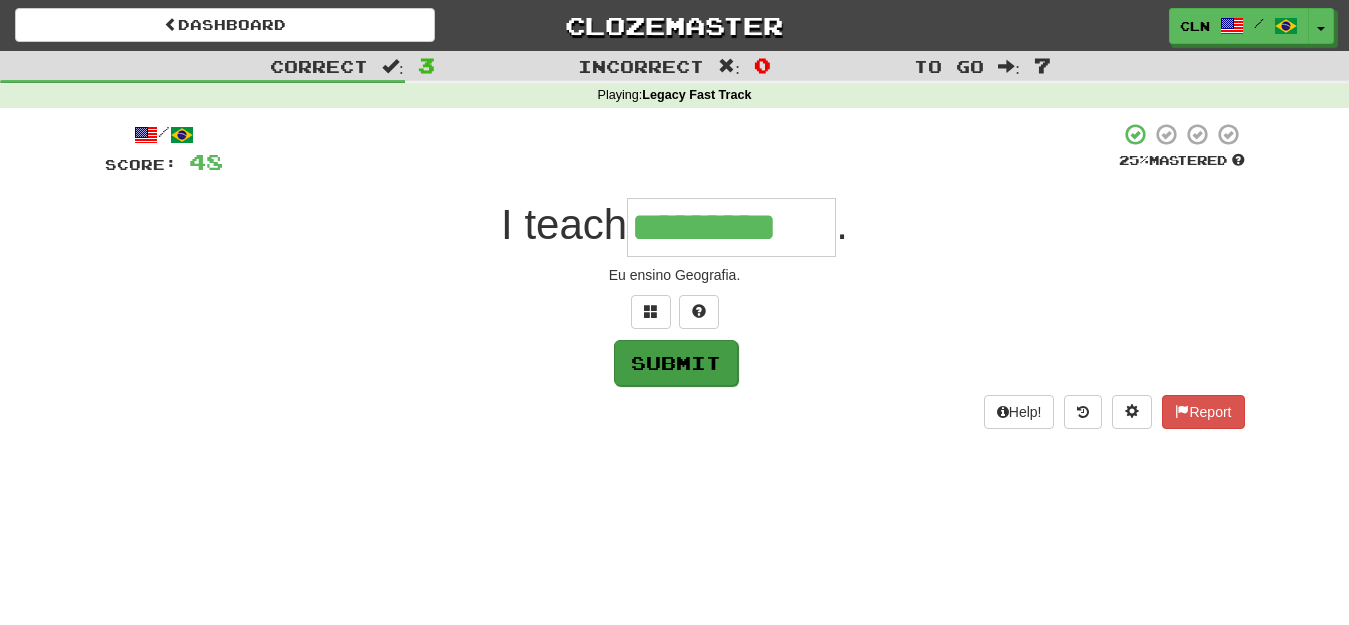 type on "*********" 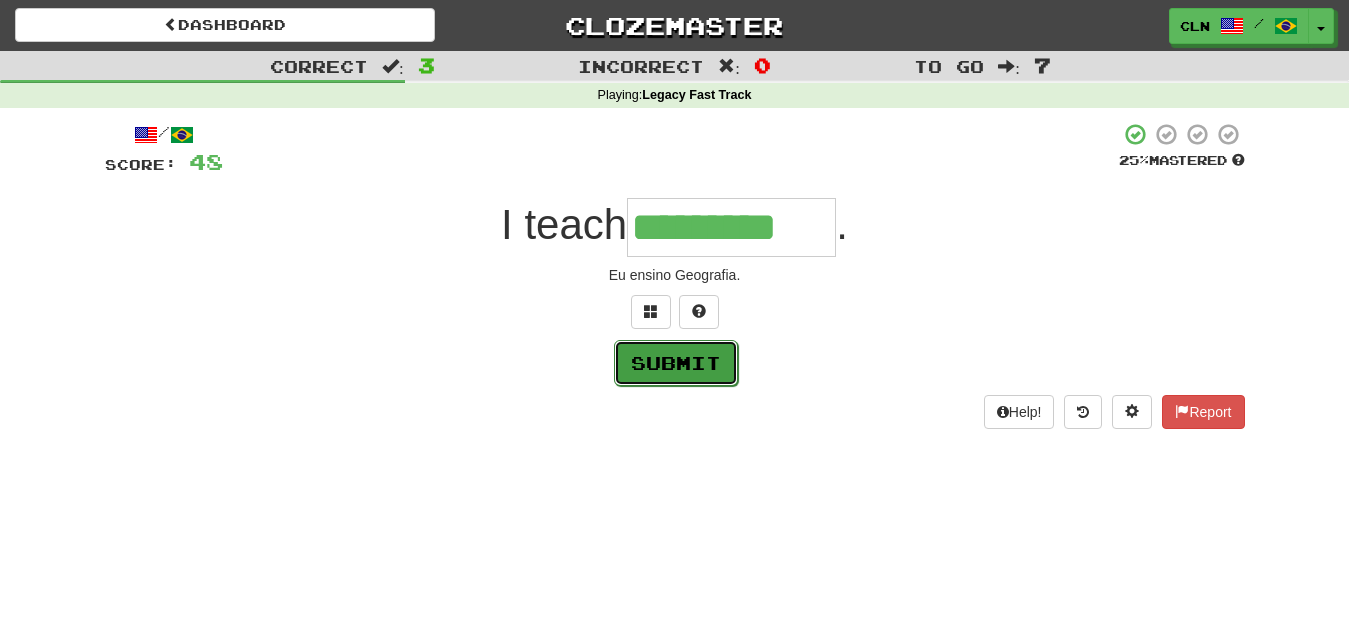 click on "Submit" at bounding box center [676, 363] 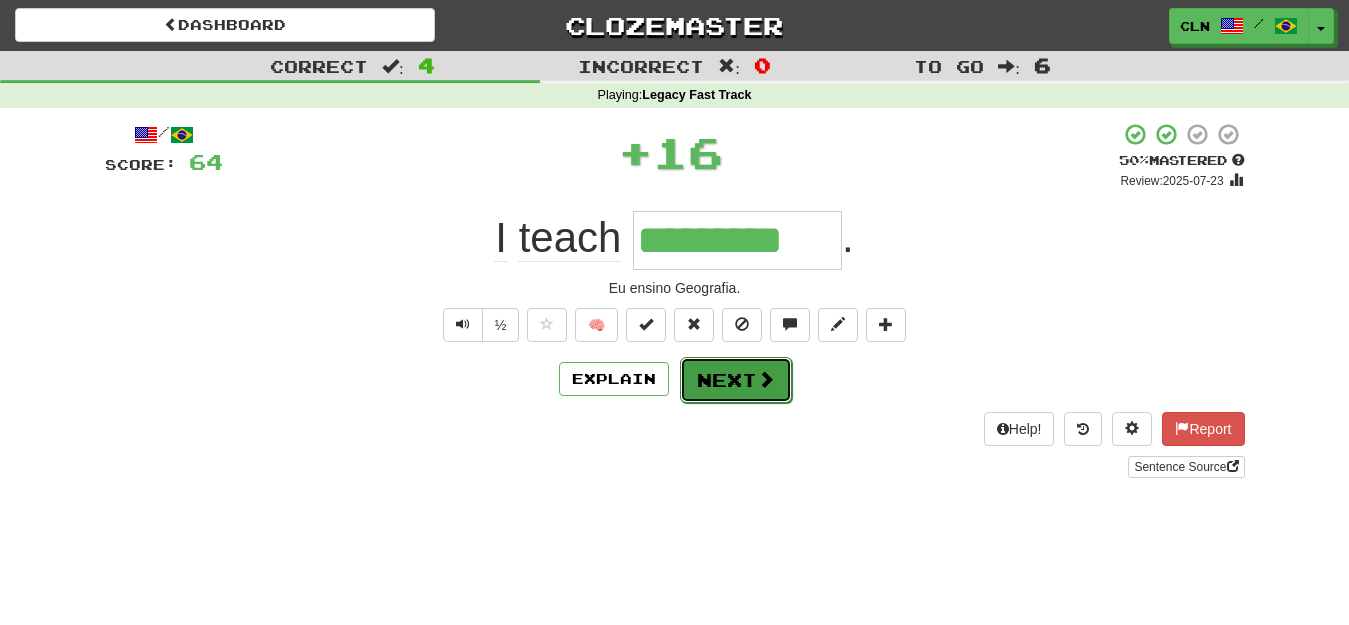 click on "Next" at bounding box center [736, 380] 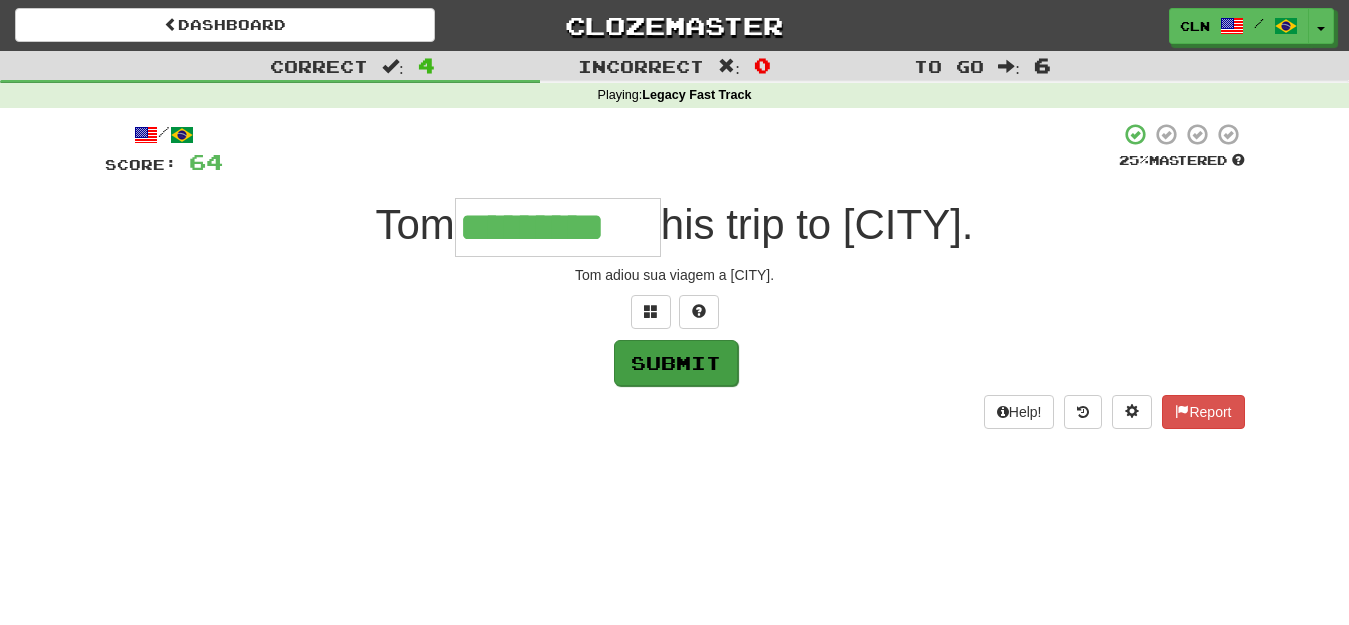type on "*********" 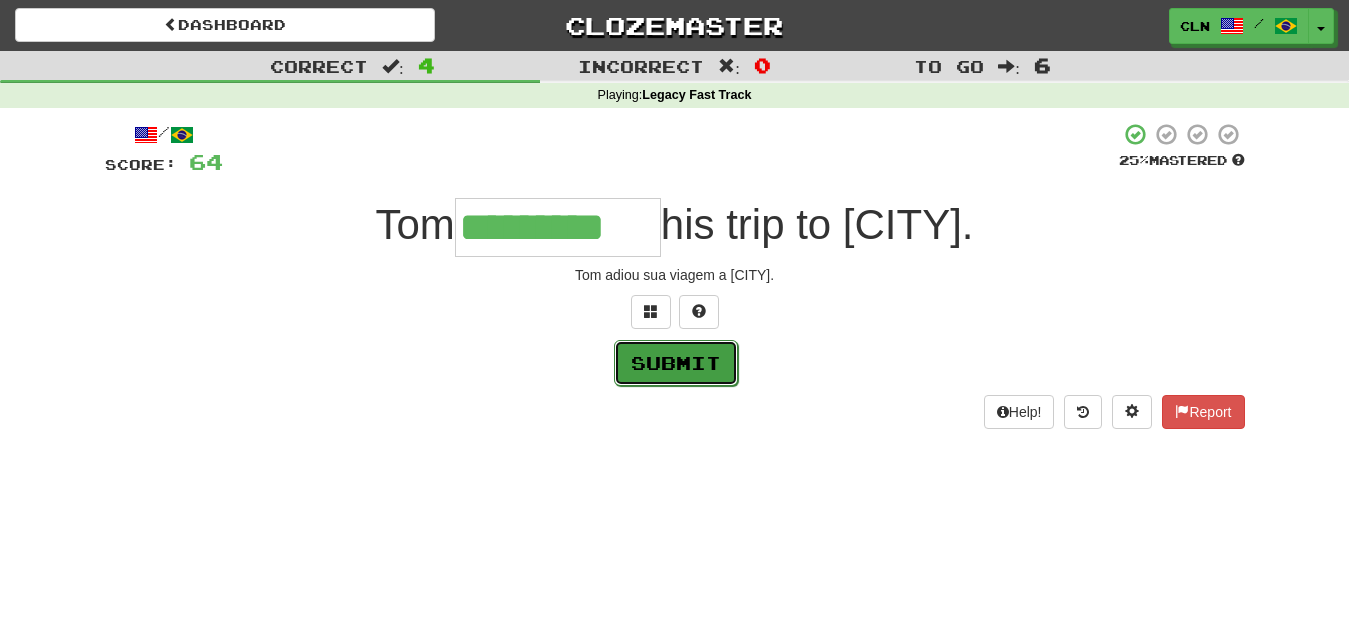 click on "Submit" at bounding box center [676, 363] 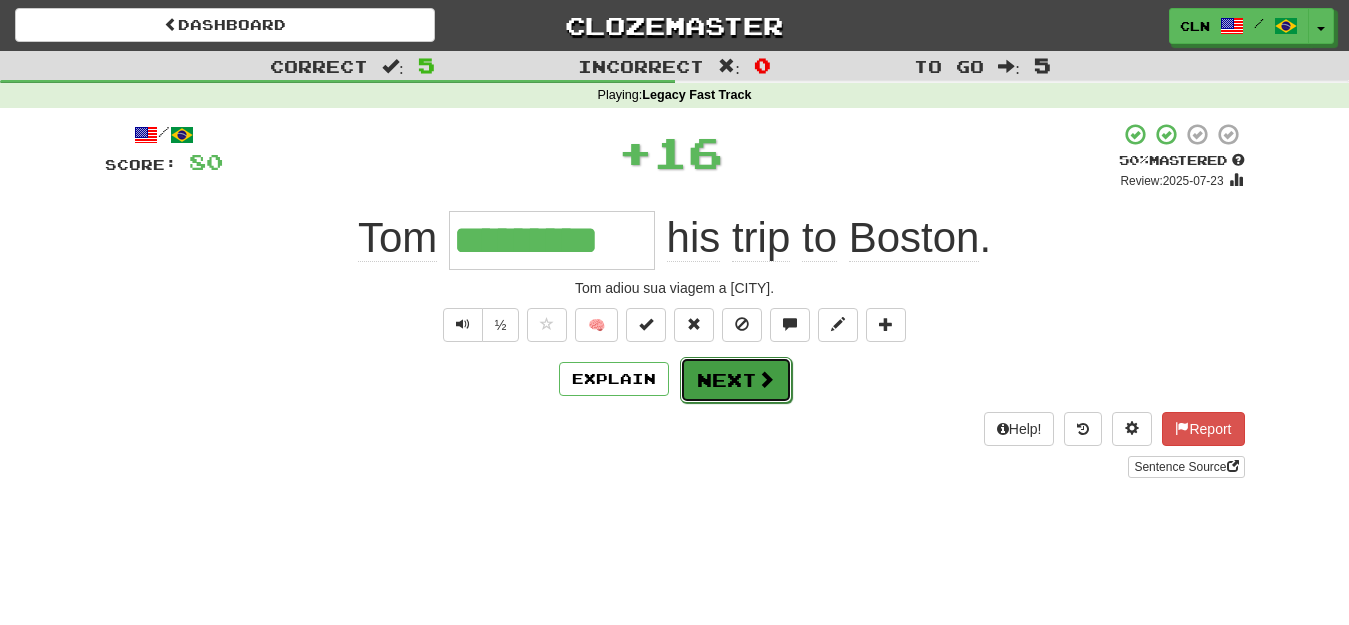 click on "Next" at bounding box center (736, 380) 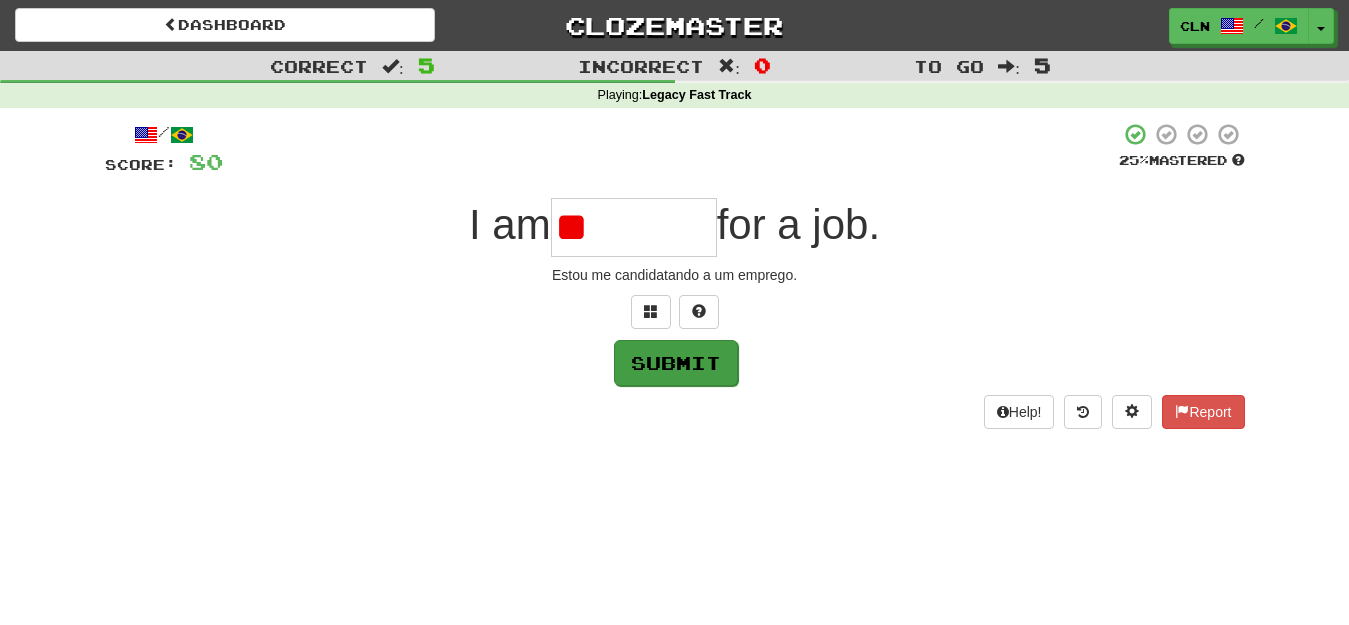 type on "*" 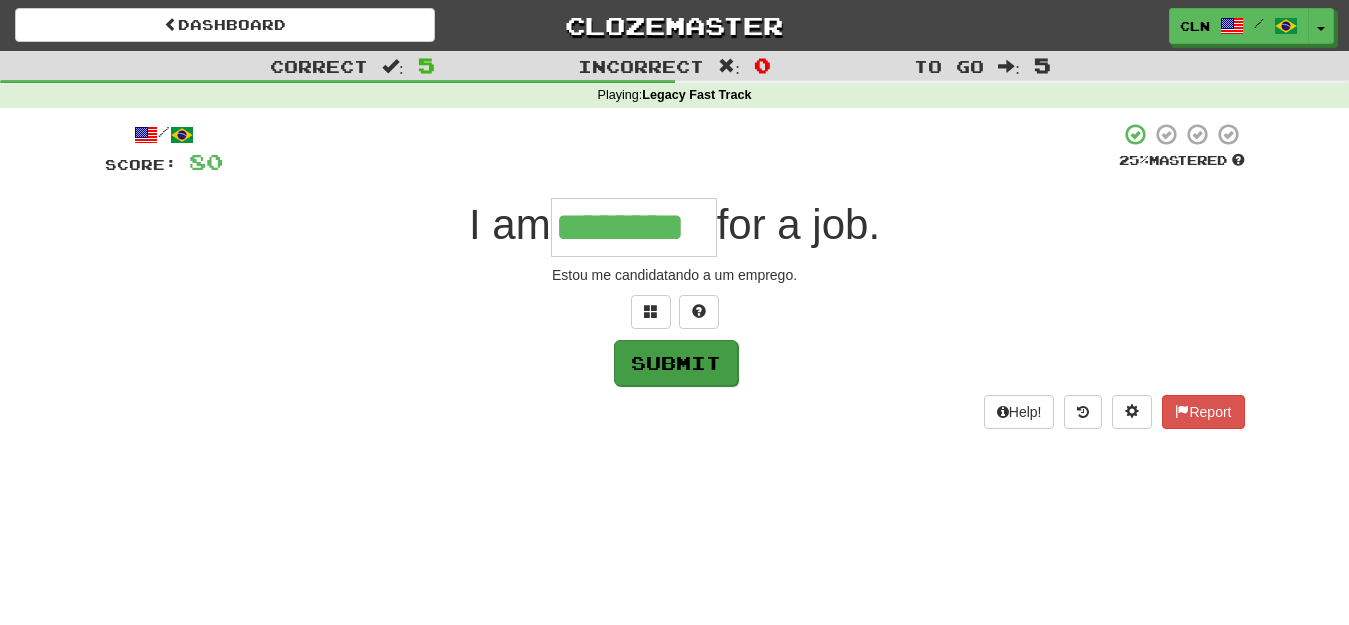 type on "********" 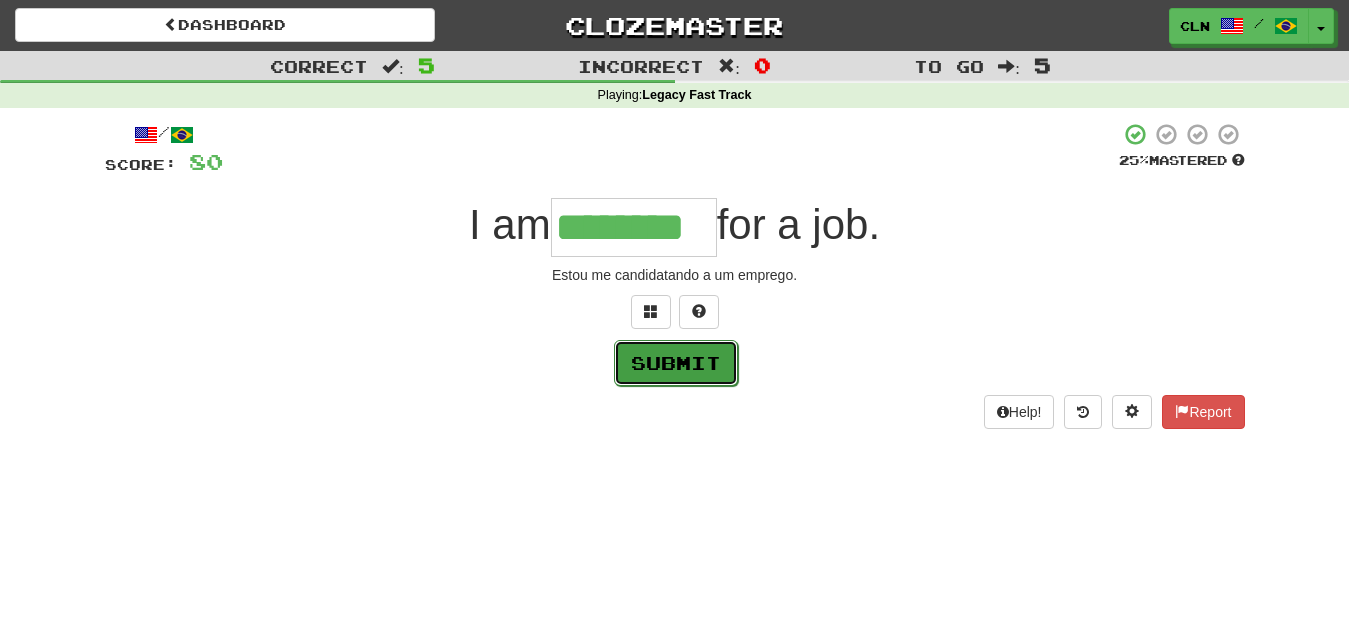 click on "Submit" at bounding box center (676, 363) 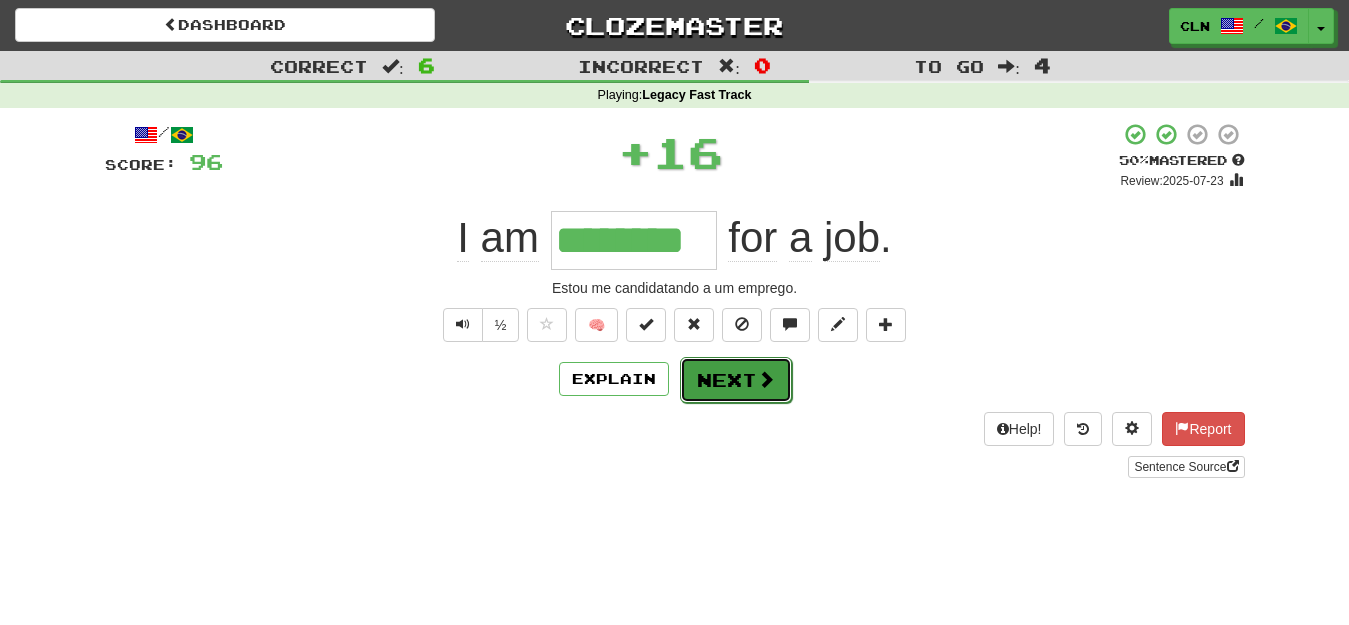 click on "Next" at bounding box center [736, 380] 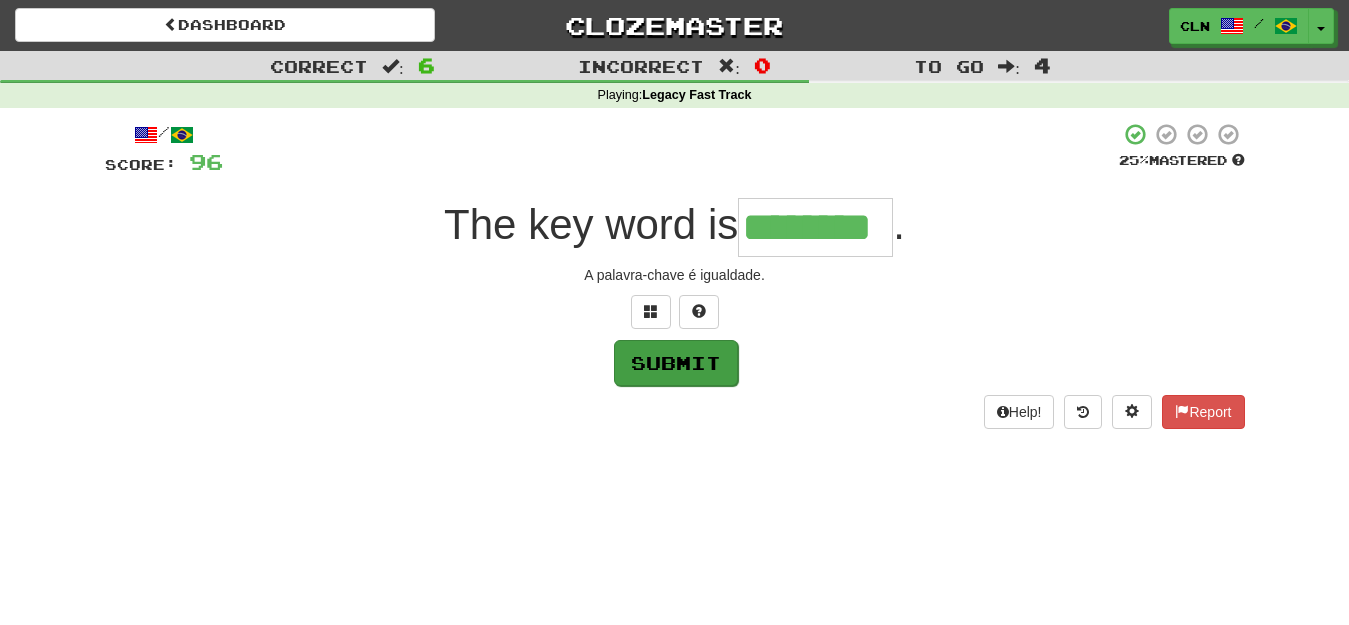 type on "********" 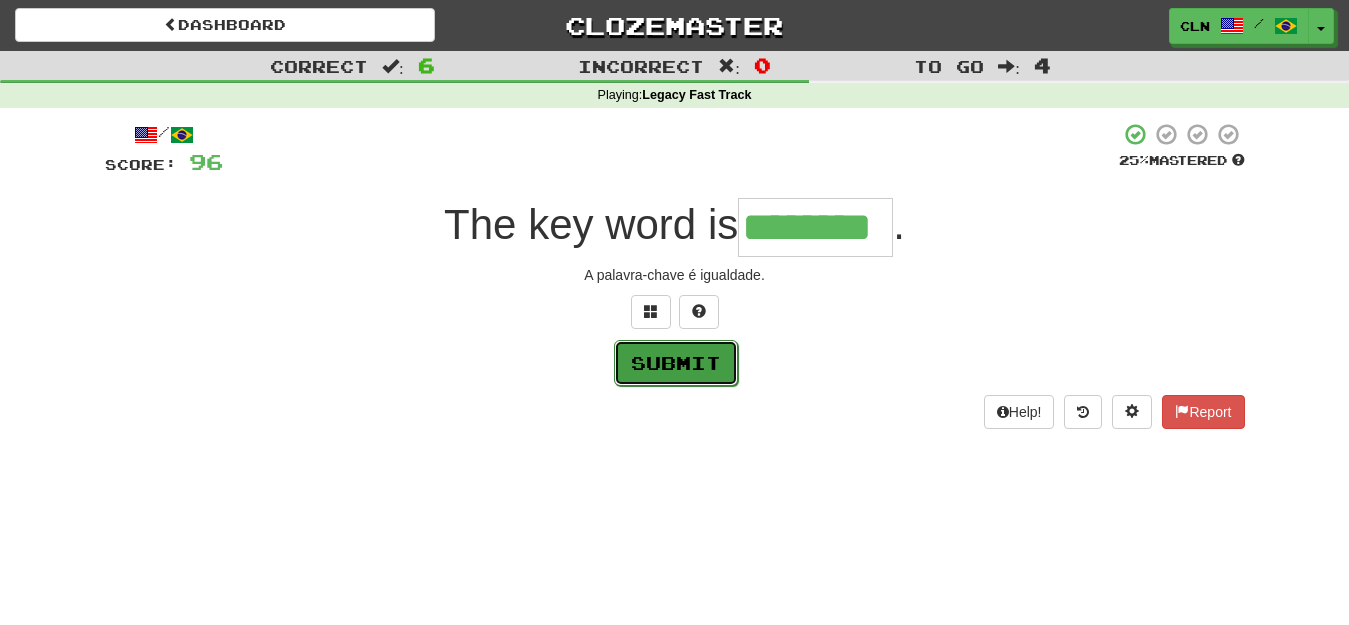 click on "Submit" at bounding box center (676, 363) 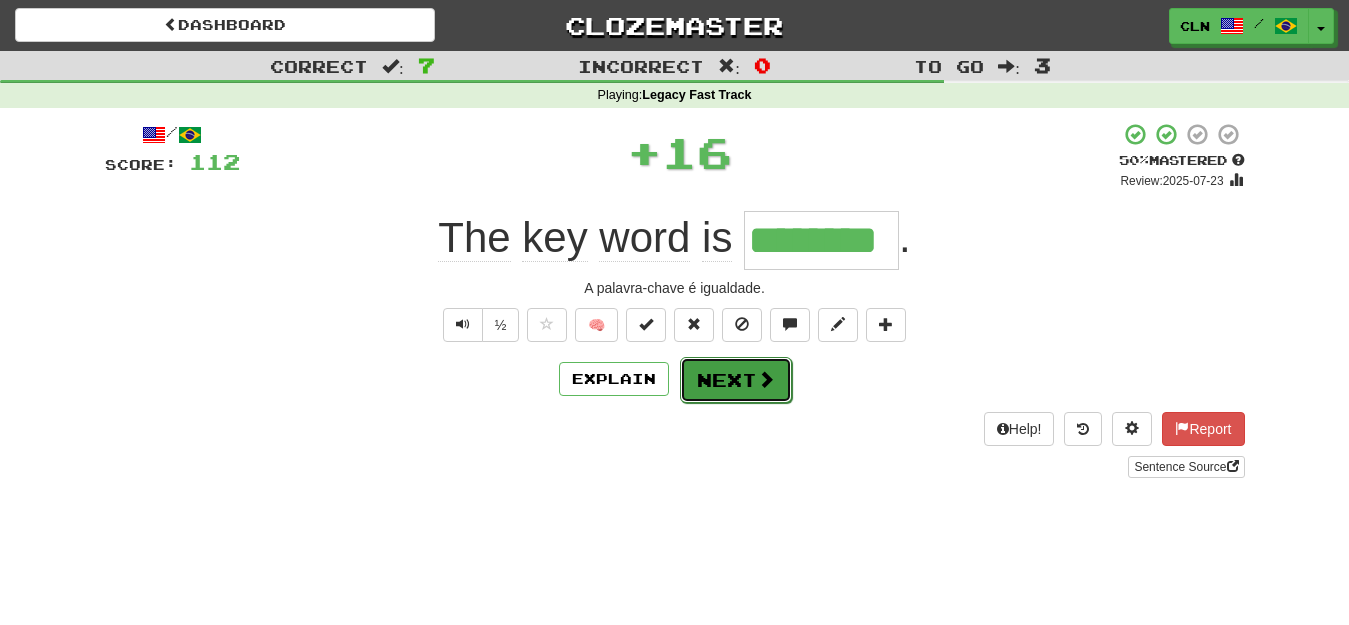 click on "Next" at bounding box center [736, 380] 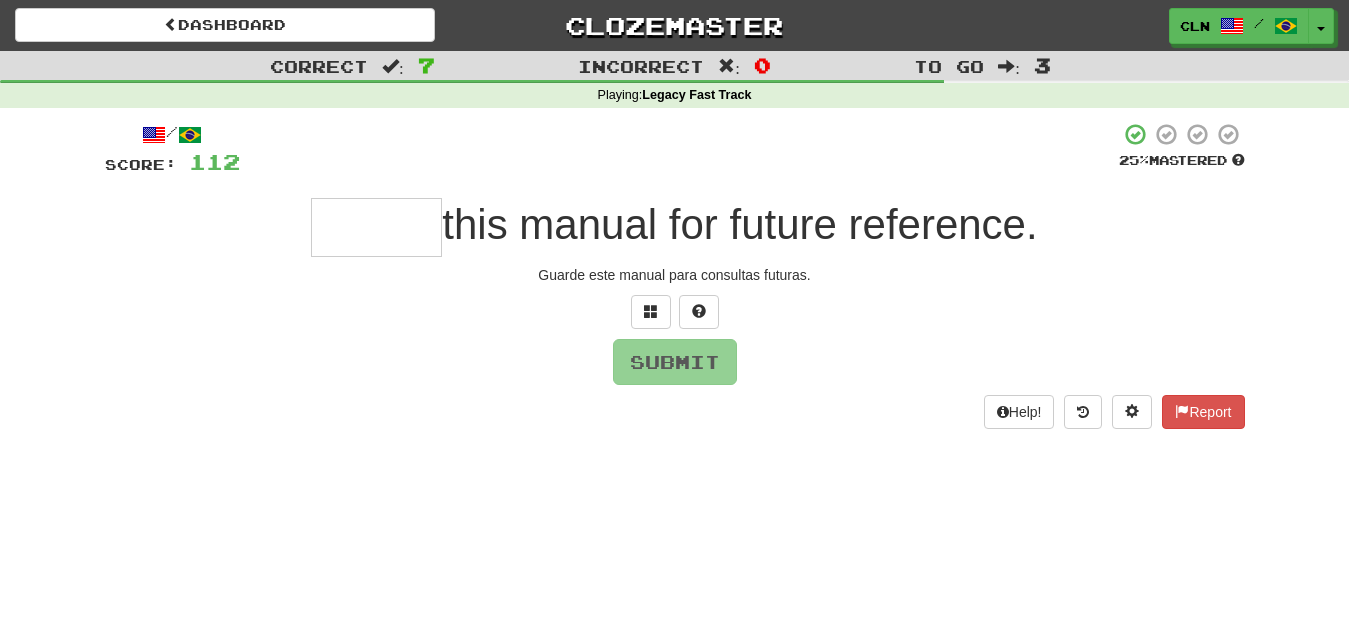 type on "*" 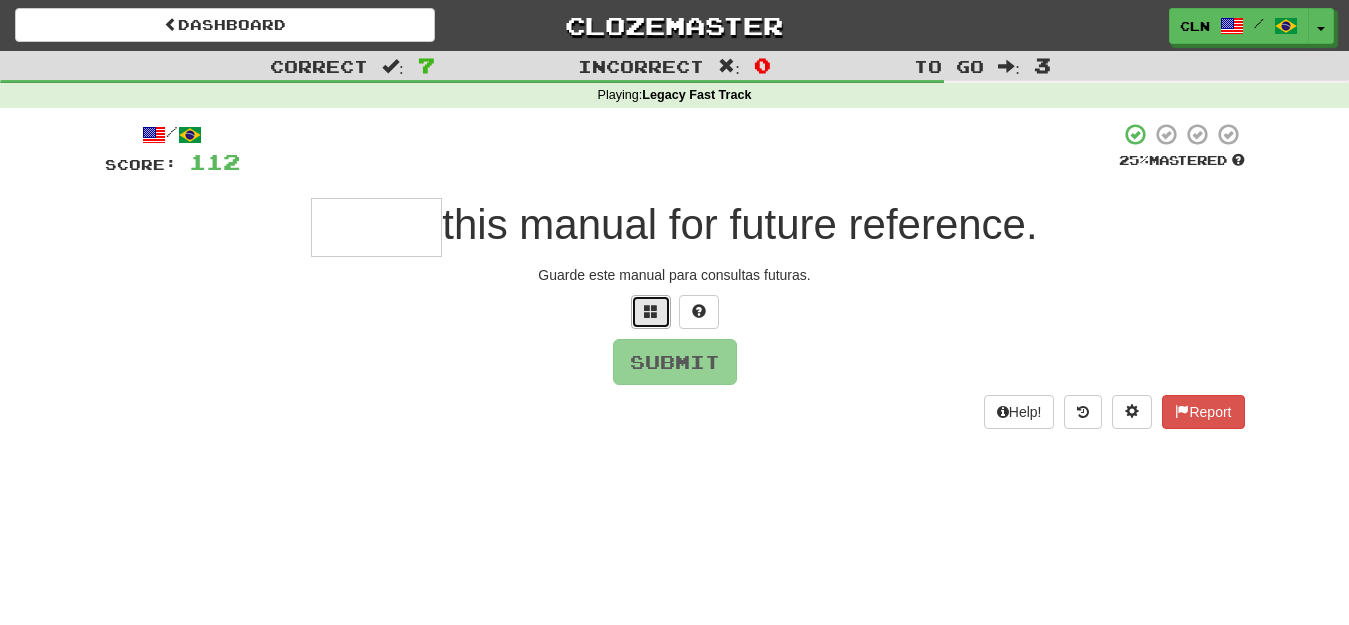 click at bounding box center (651, 311) 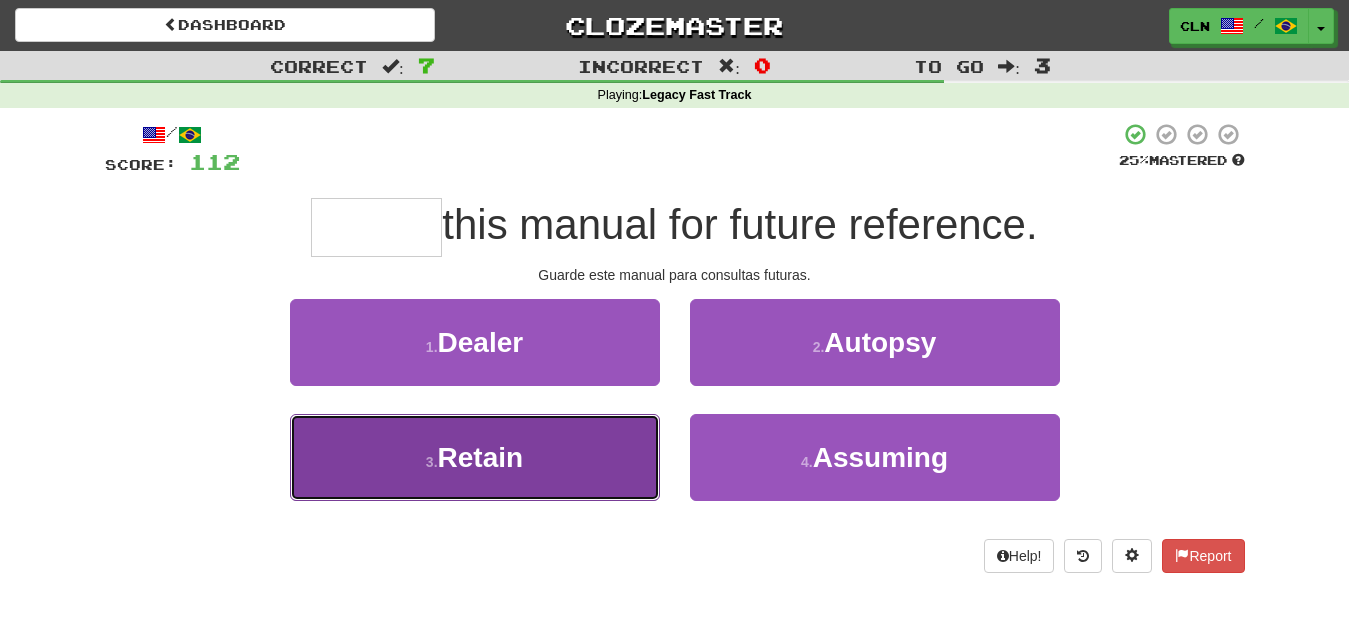 click on "Retain" at bounding box center (481, 457) 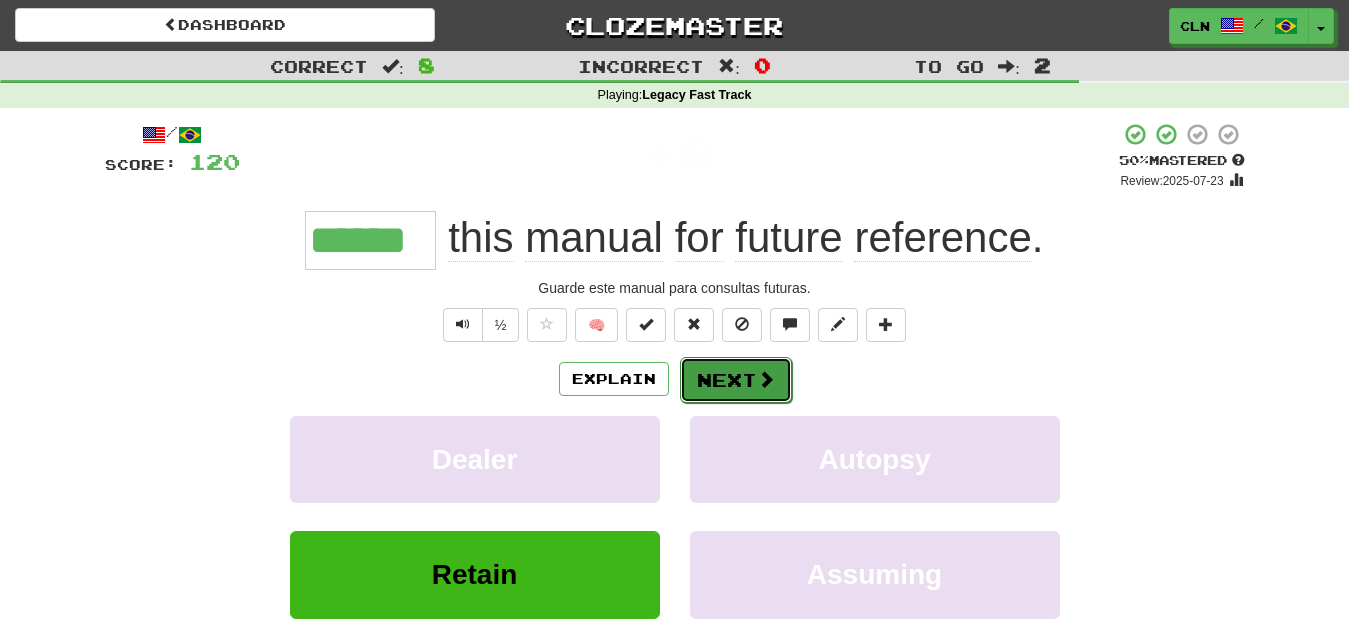 click on "Next" at bounding box center (736, 380) 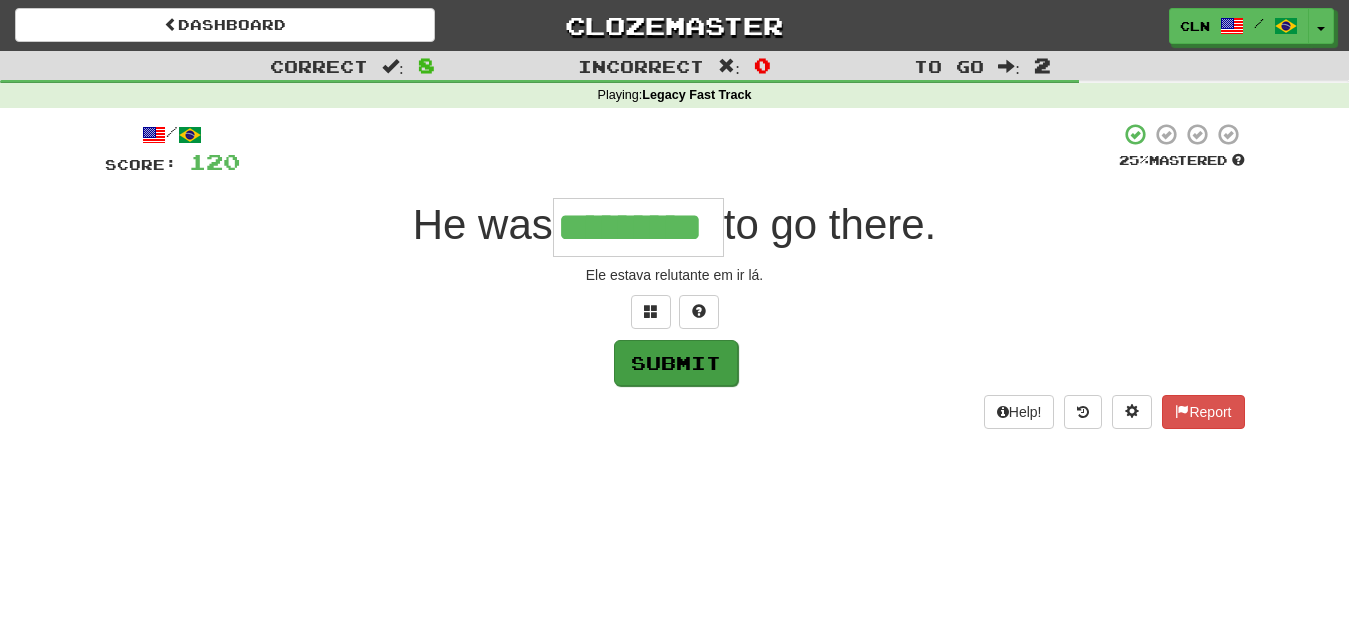 type on "*********" 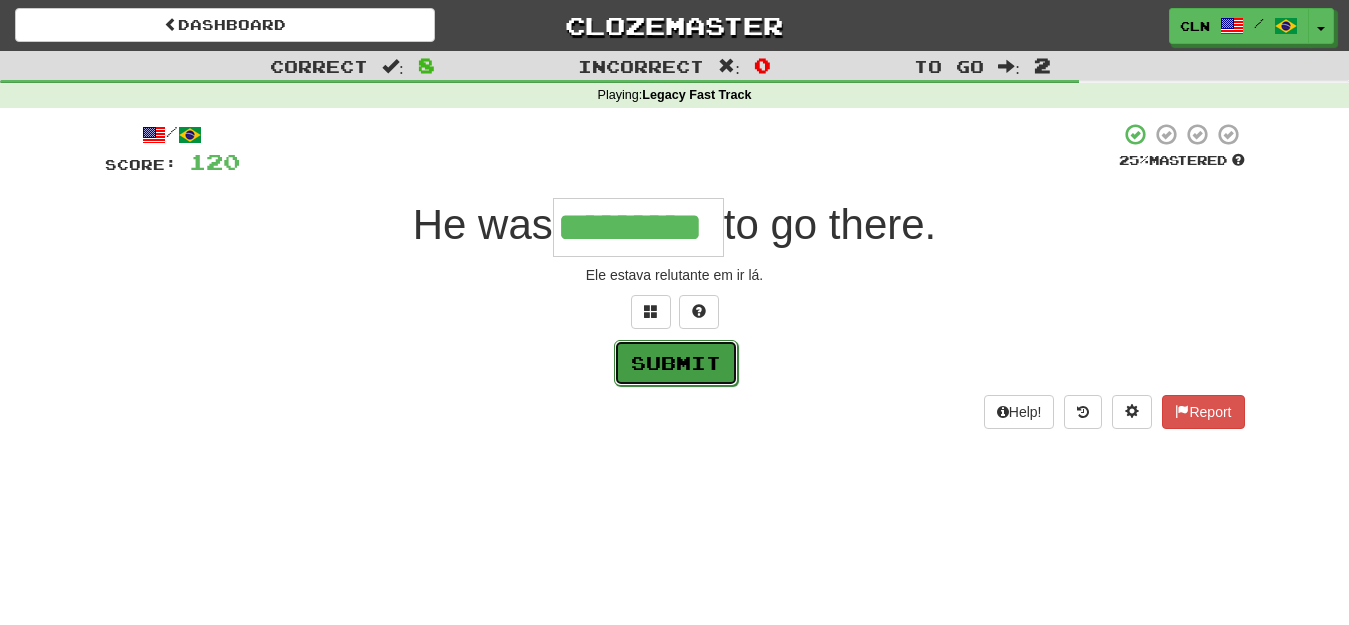 click on "Submit" at bounding box center (676, 363) 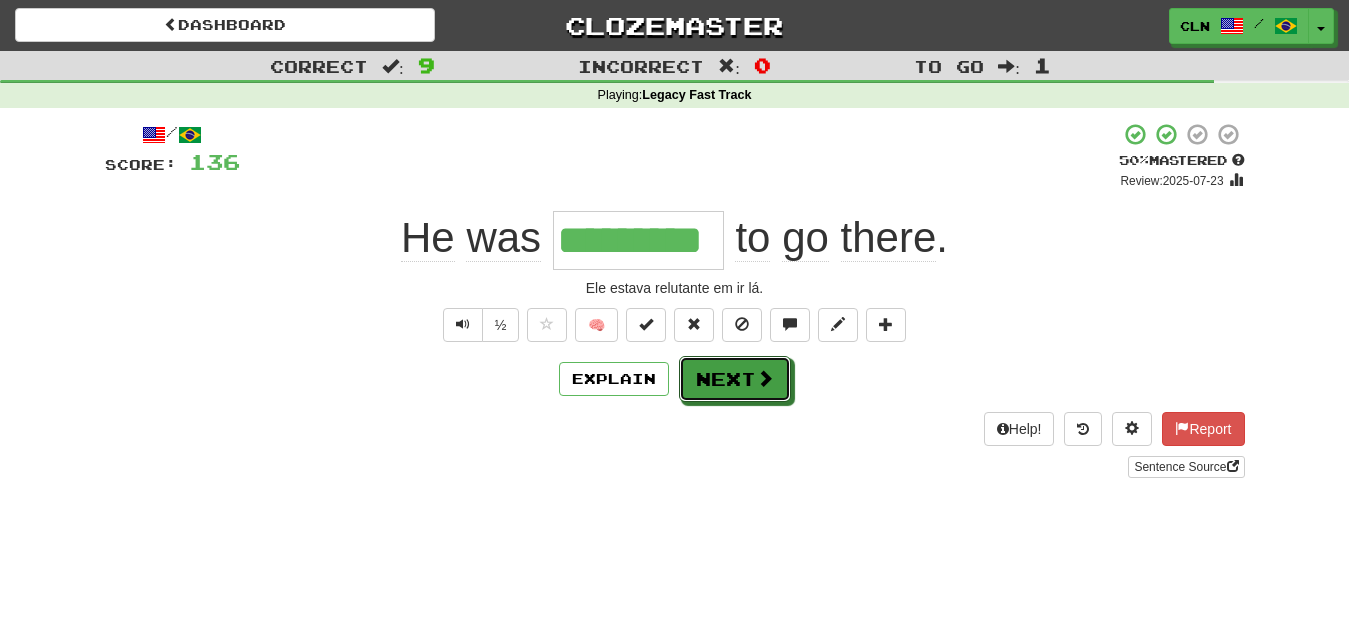 click on "Next" at bounding box center [735, 379] 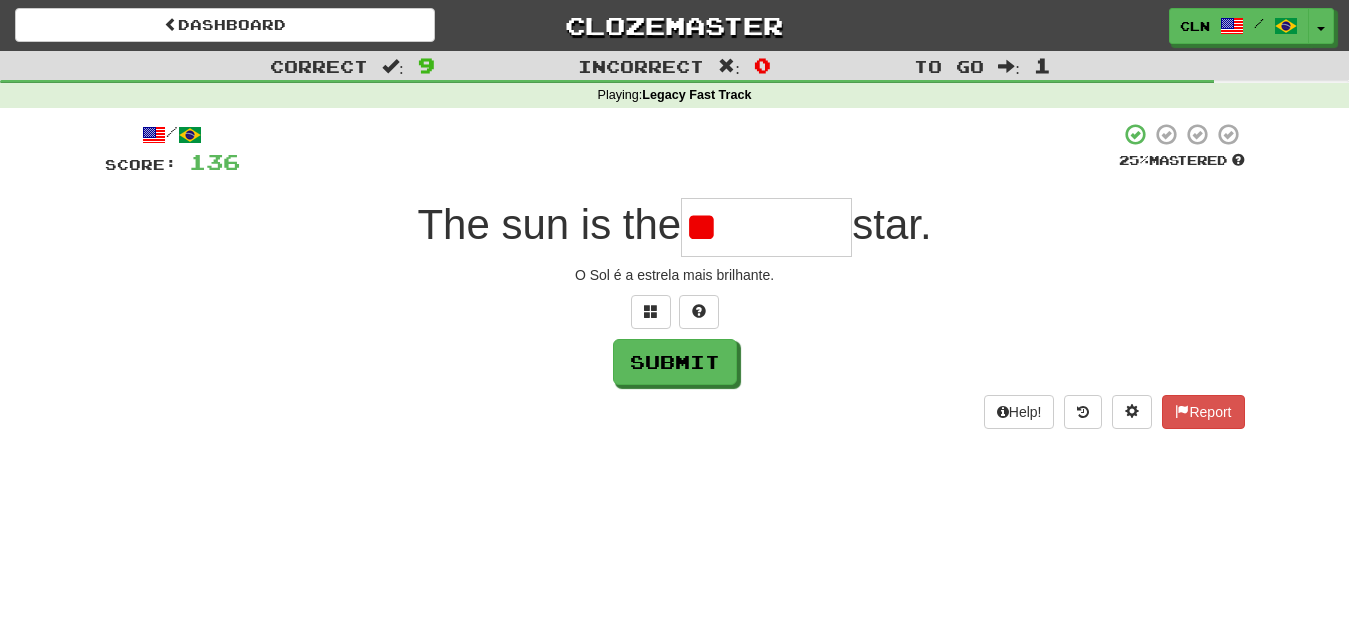 type on "*" 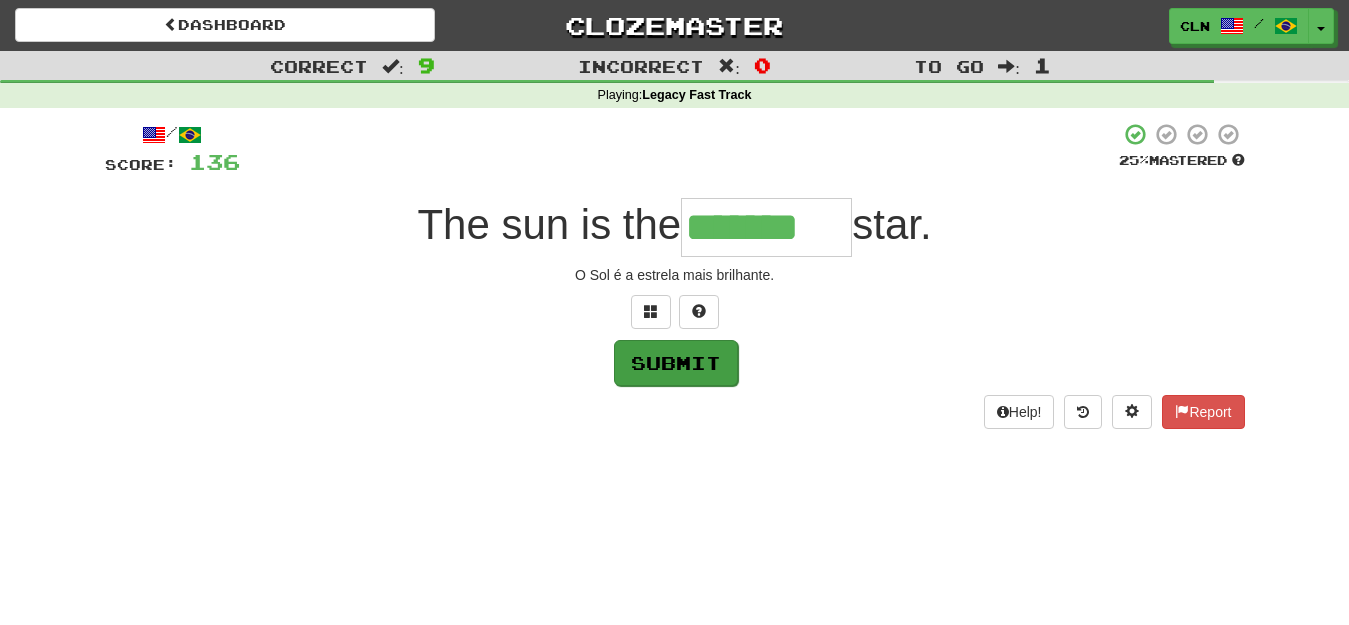 type on "*******" 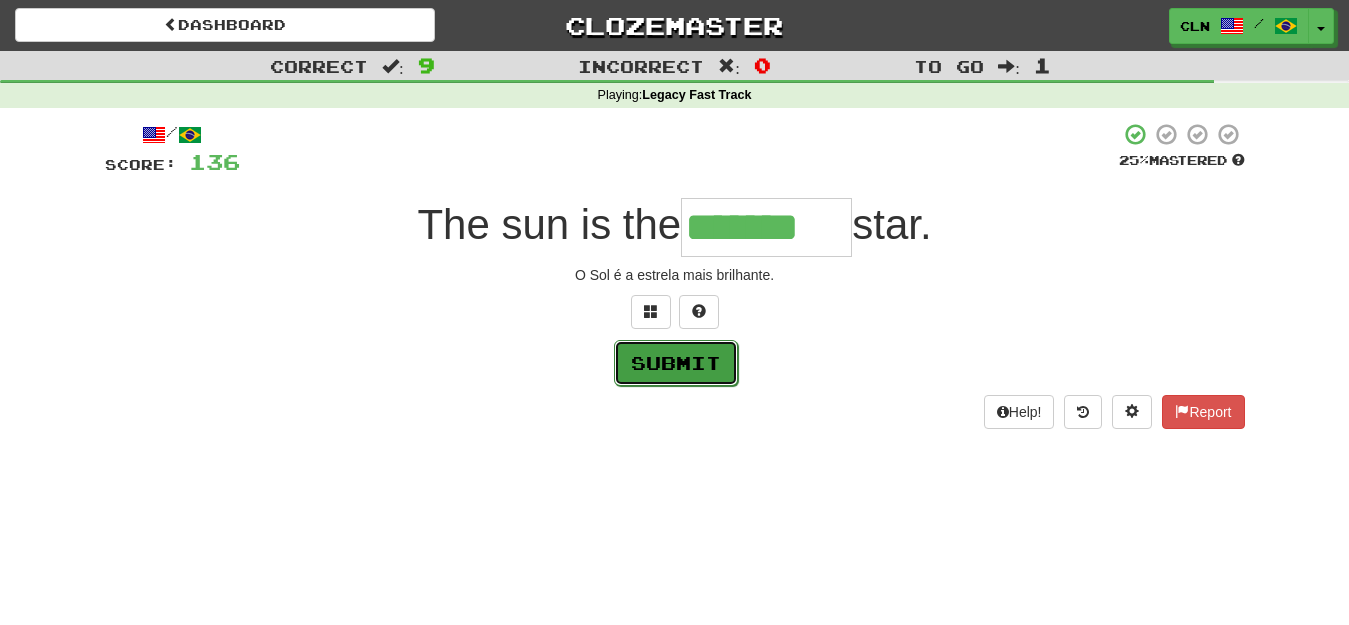 click on "Submit" at bounding box center [676, 363] 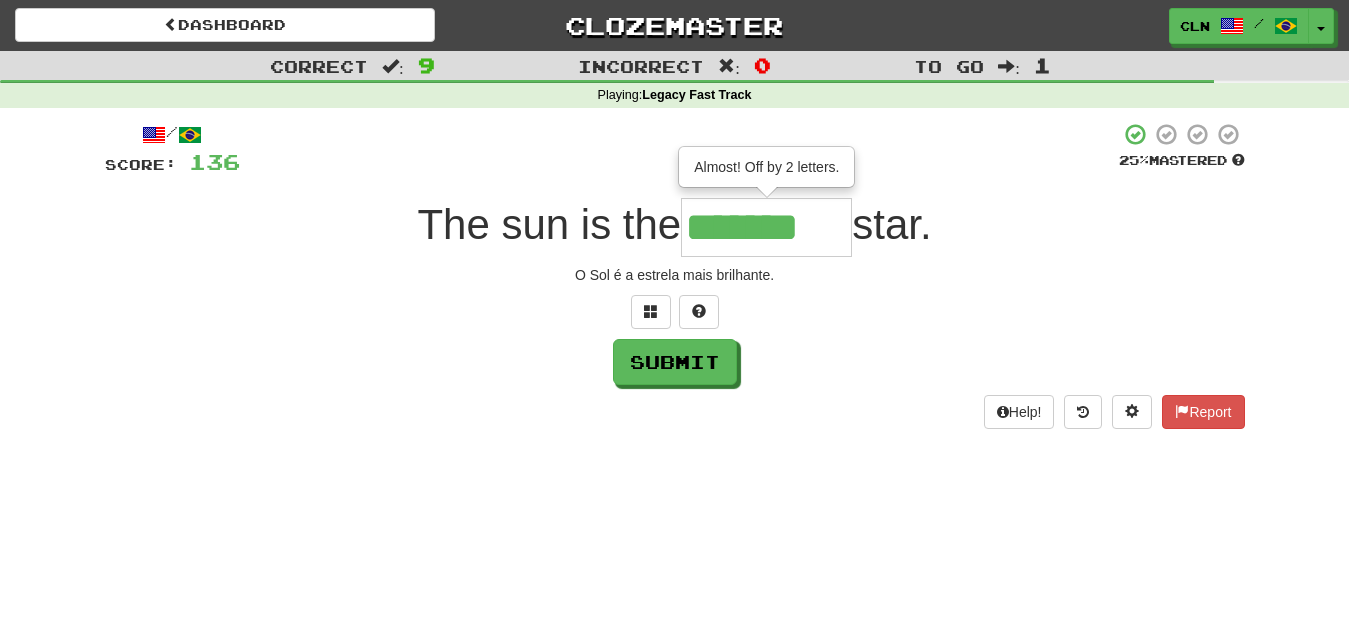click on "*******" at bounding box center (766, 227) 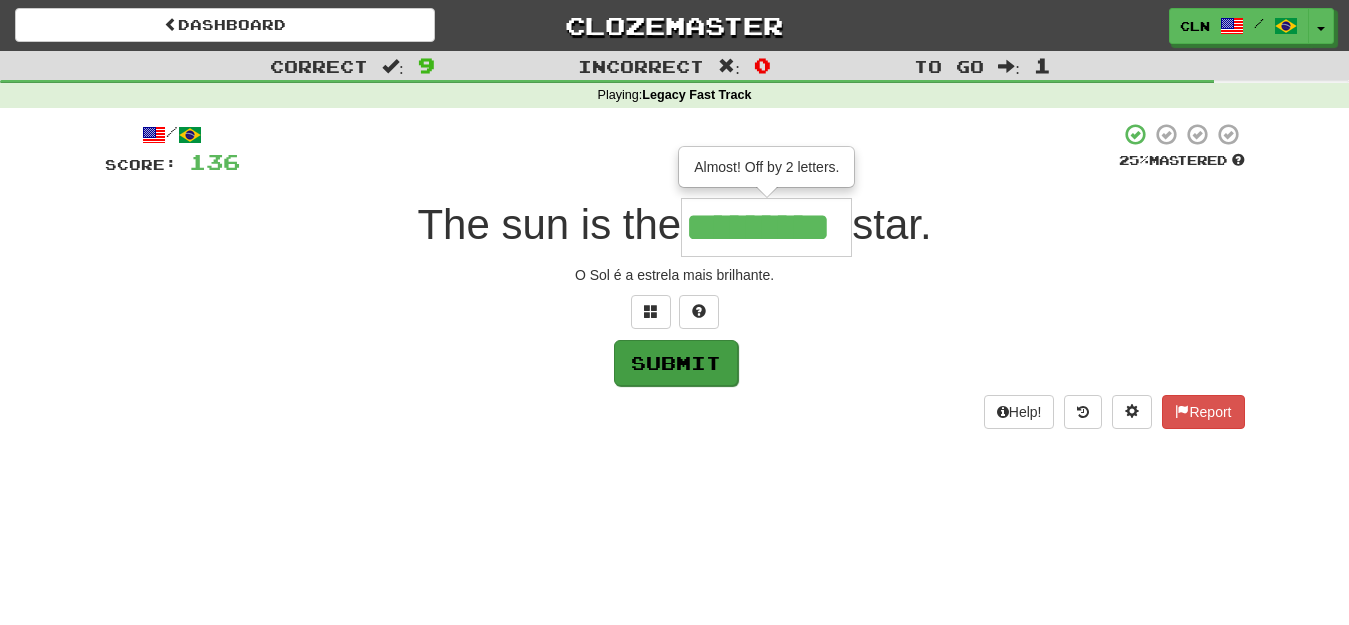 type on "*********" 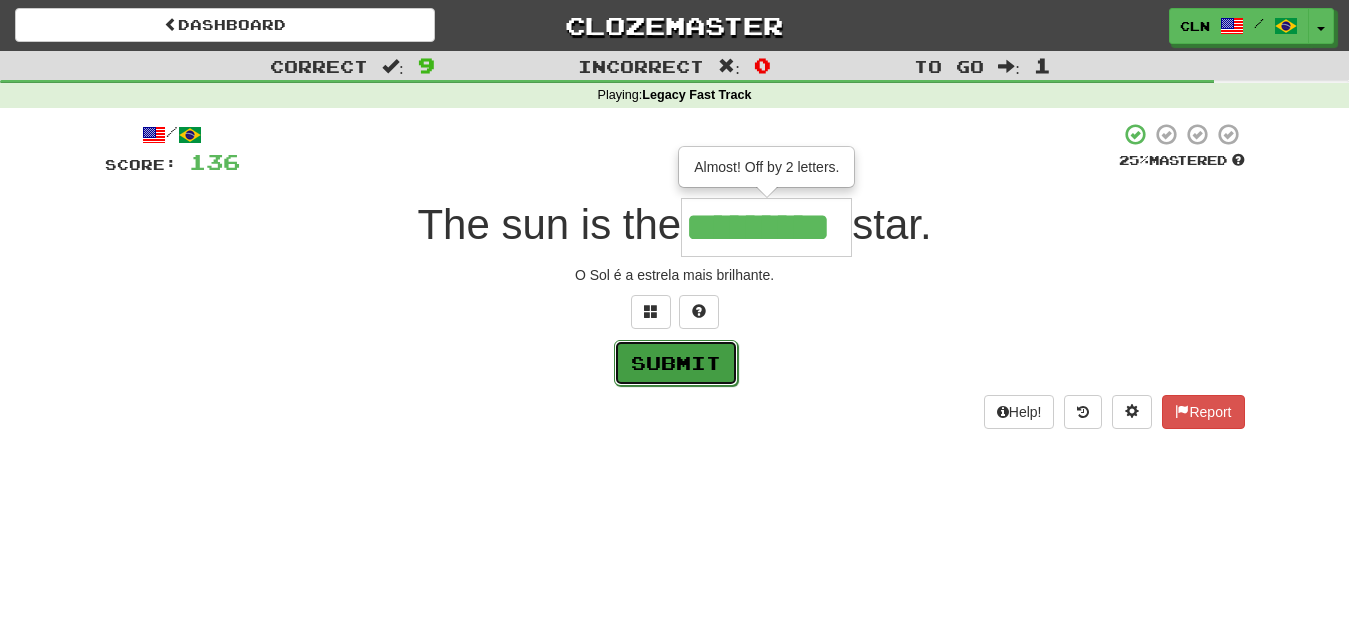 click on "Submit" at bounding box center [676, 363] 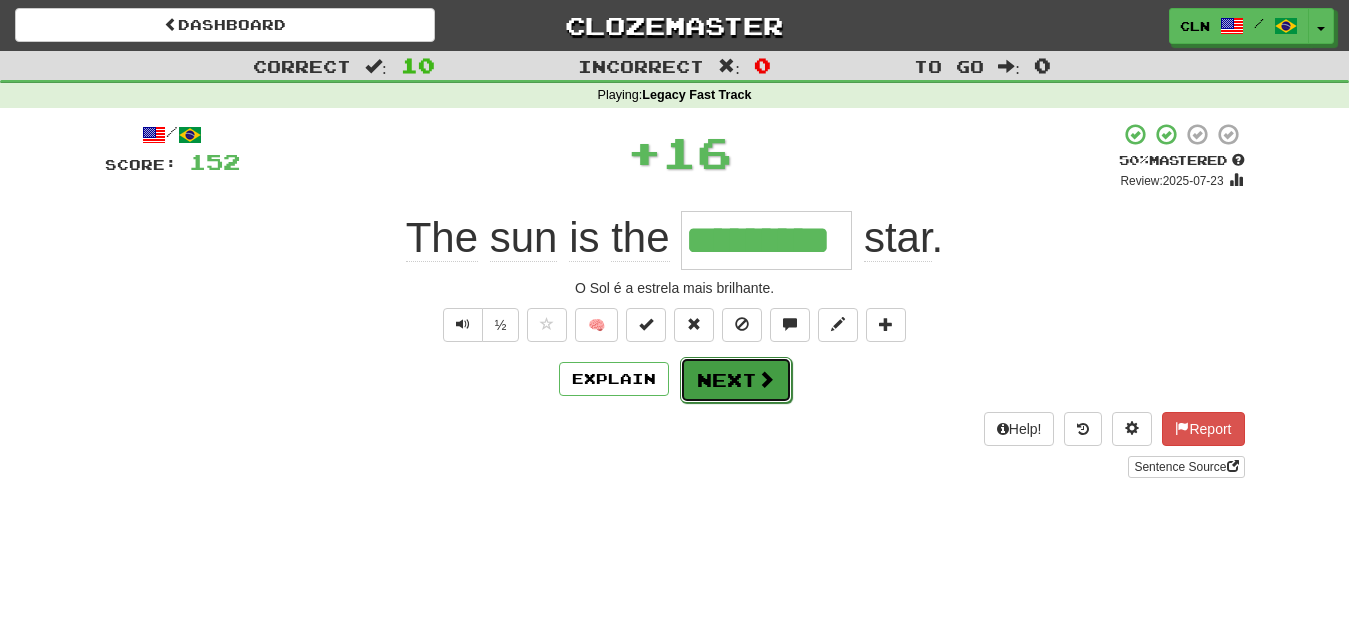 click on "Next" at bounding box center (736, 380) 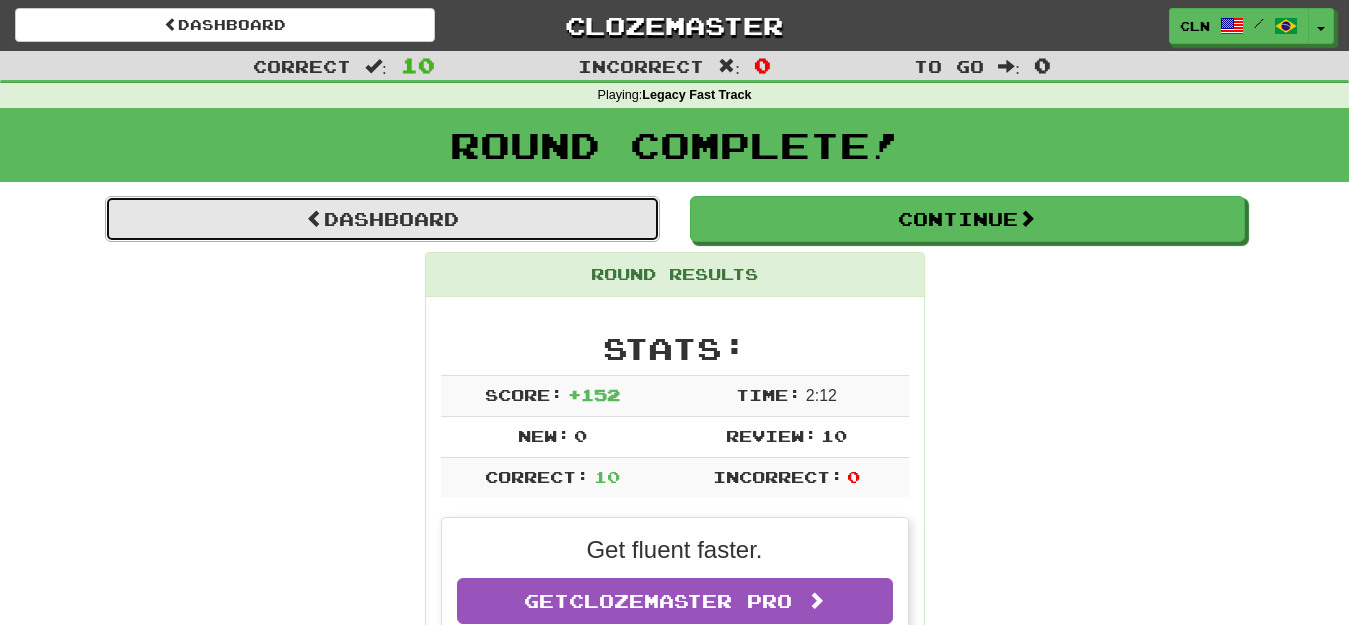 click on "Dashboard" at bounding box center [382, 219] 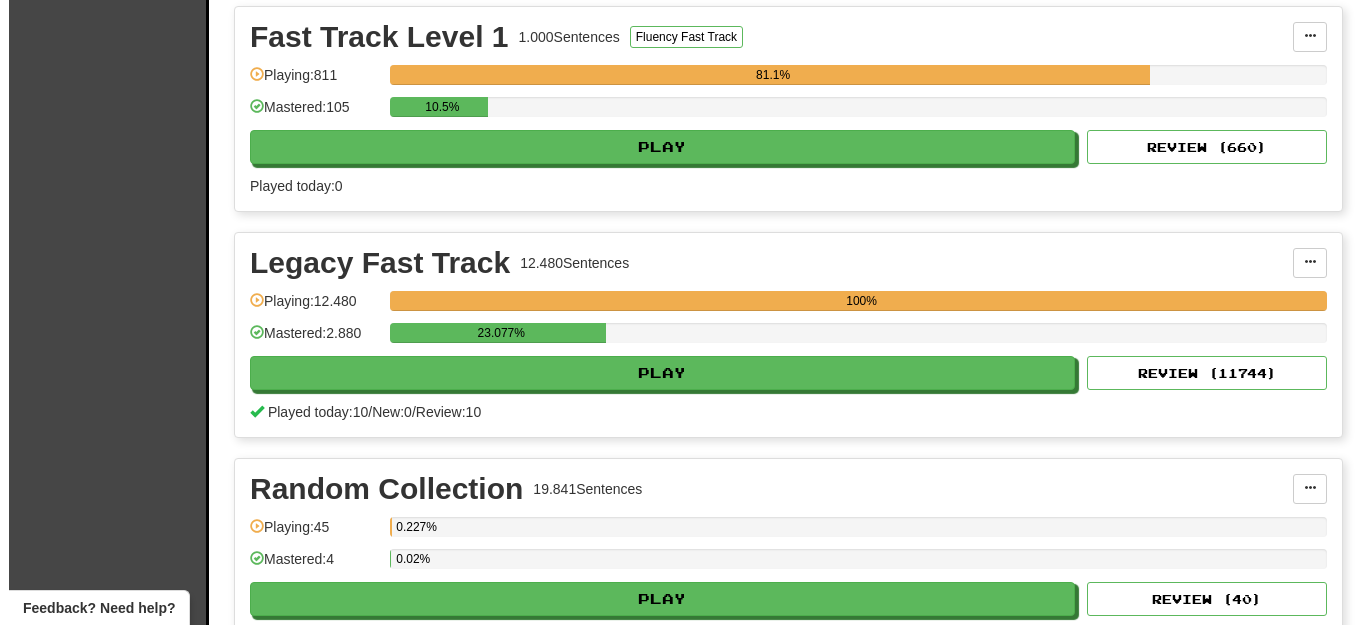 scroll, scrollTop: 700, scrollLeft: 0, axis: vertical 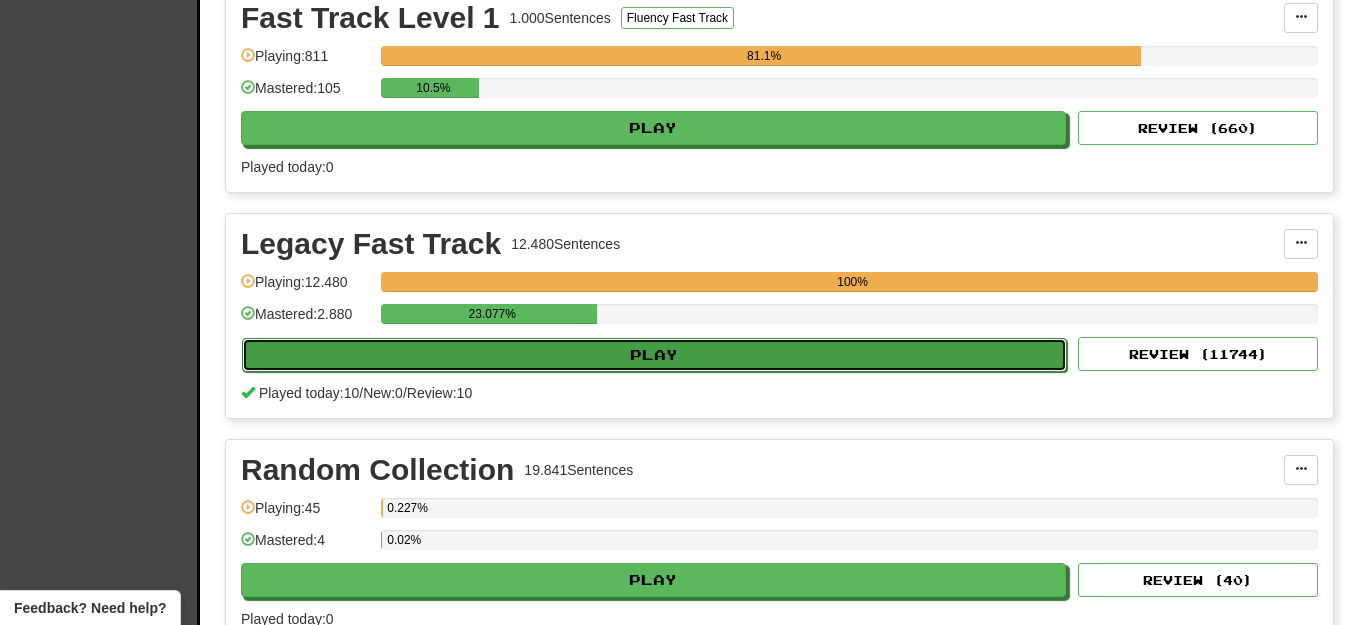 click on "Play" at bounding box center (654, 355) 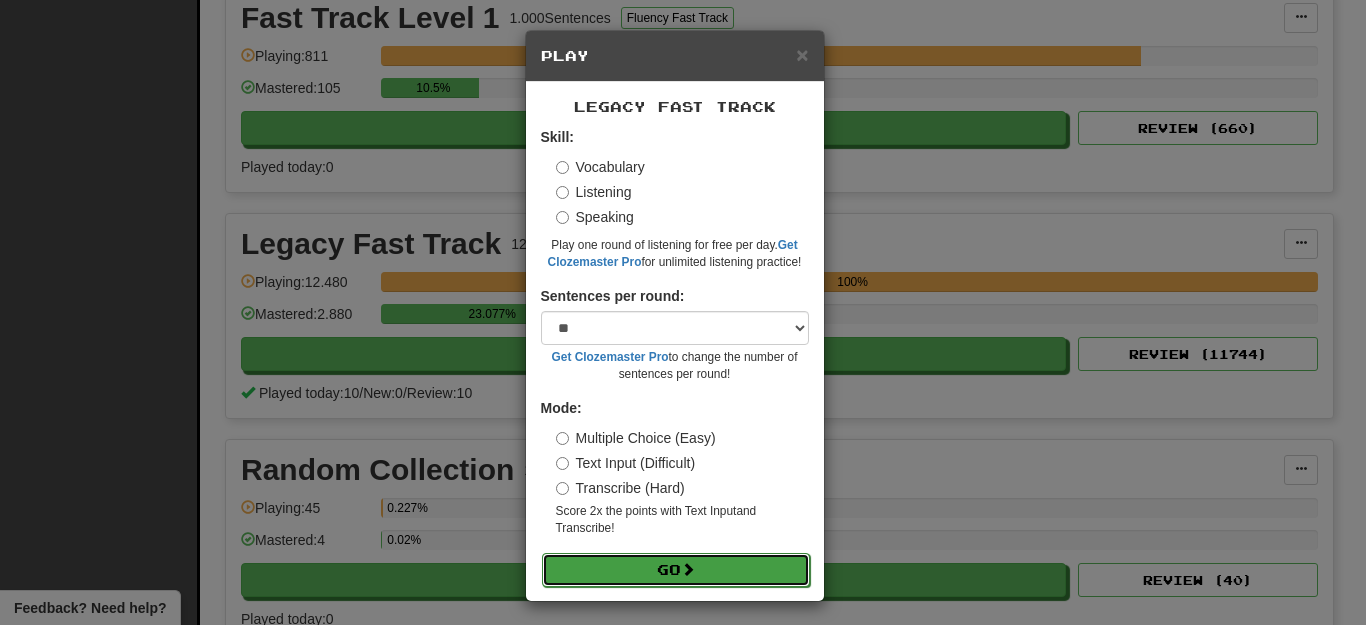 click on "Go" at bounding box center [676, 570] 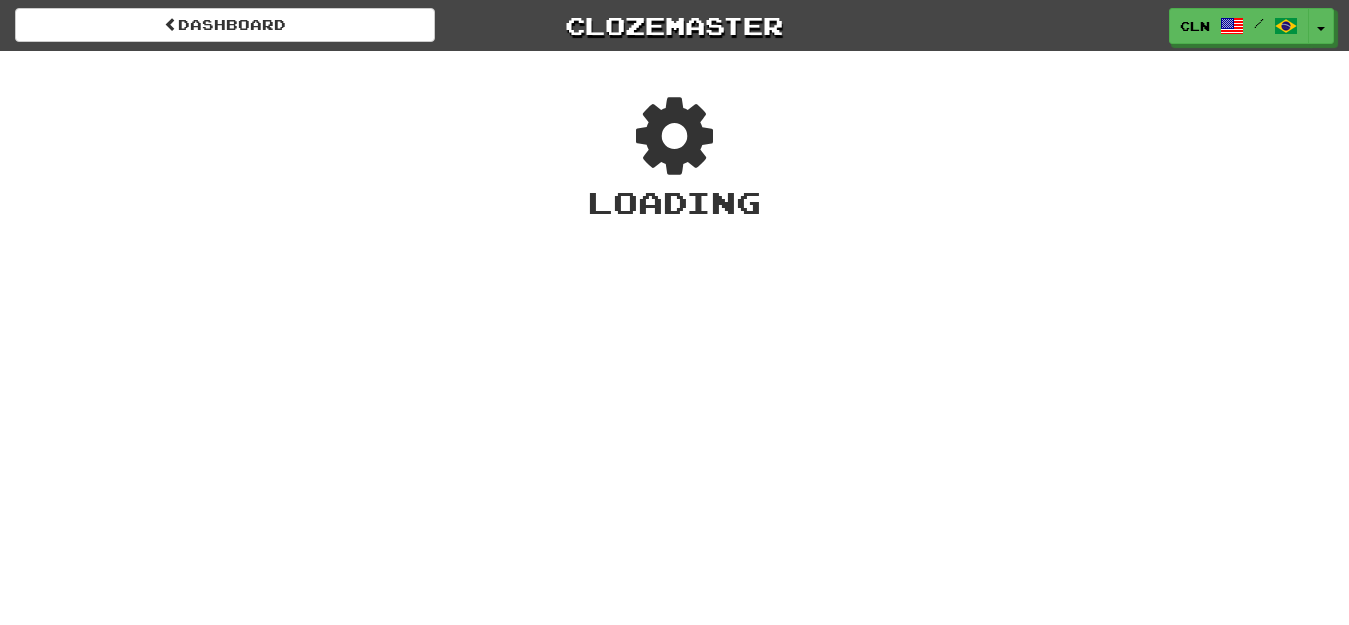 scroll, scrollTop: 0, scrollLeft: 0, axis: both 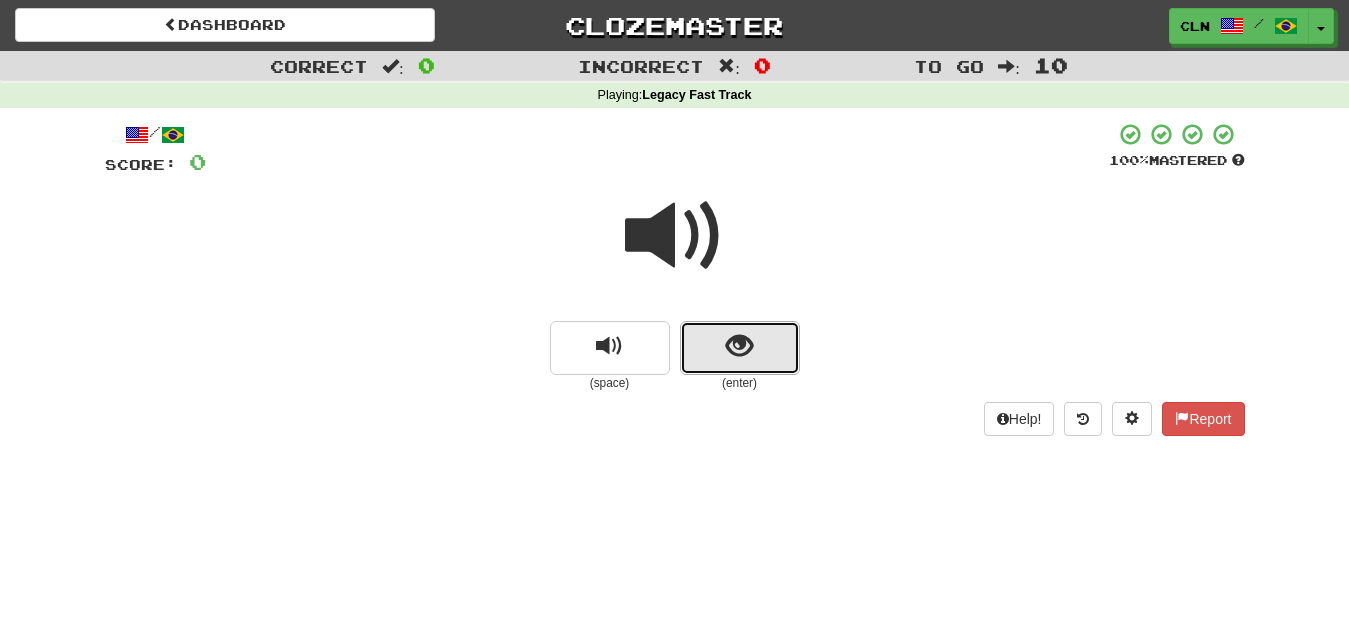 click at bounding box center (740, 348) 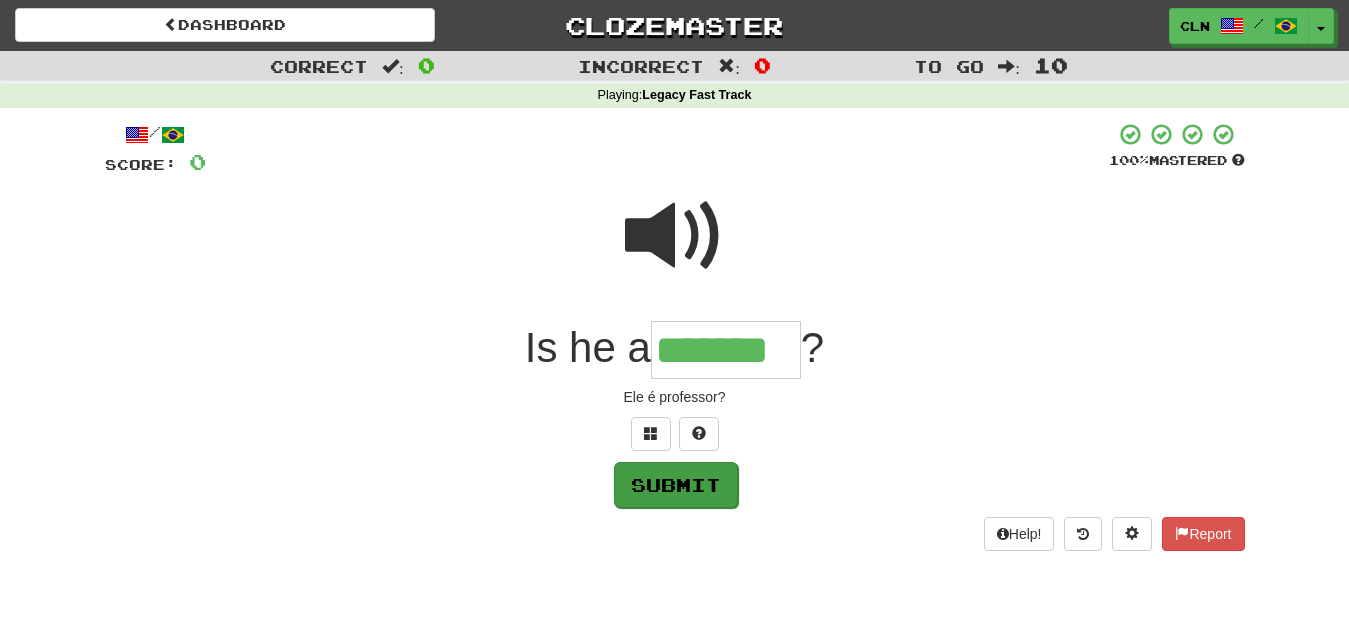 type on "*******" 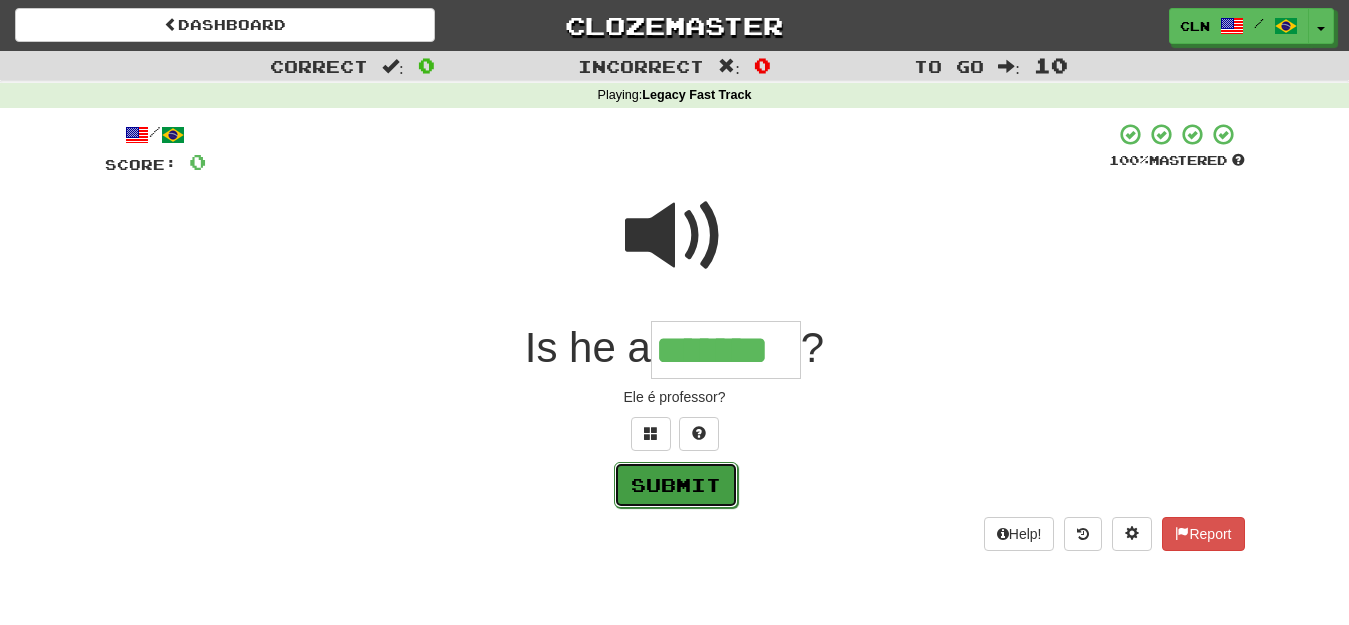 click on "Submit" at bounding box center (676, 485) 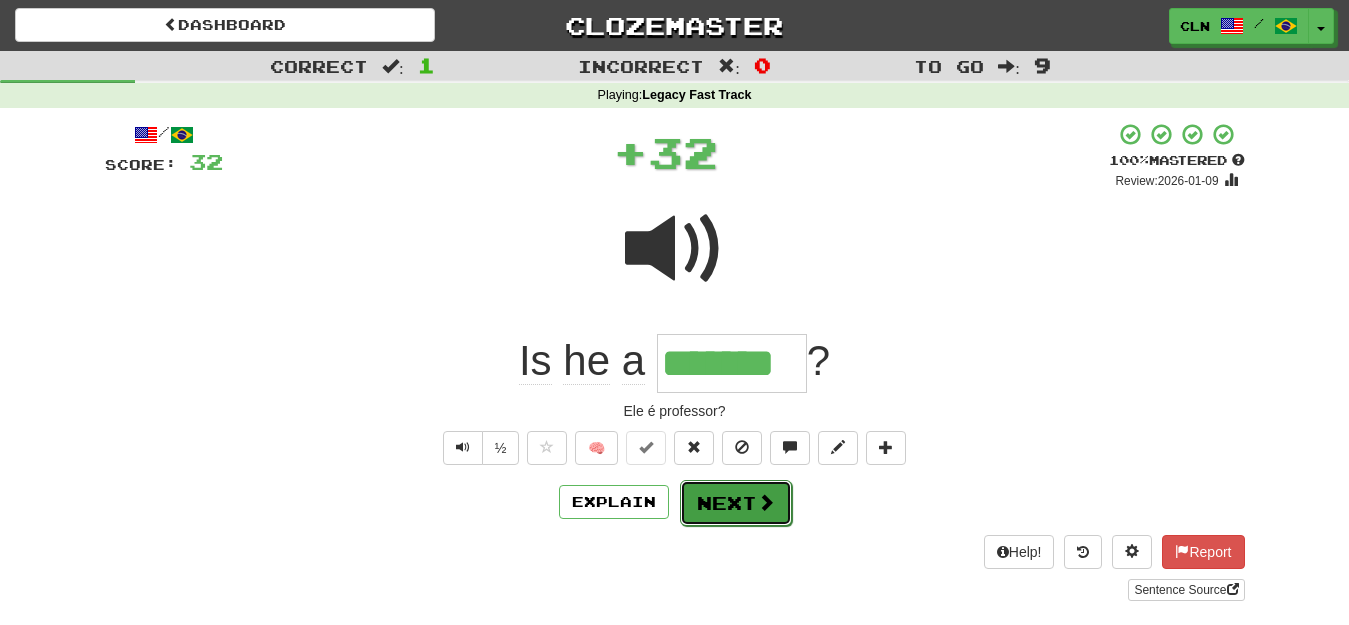 click on "Next" at bounding box center (736, 503) 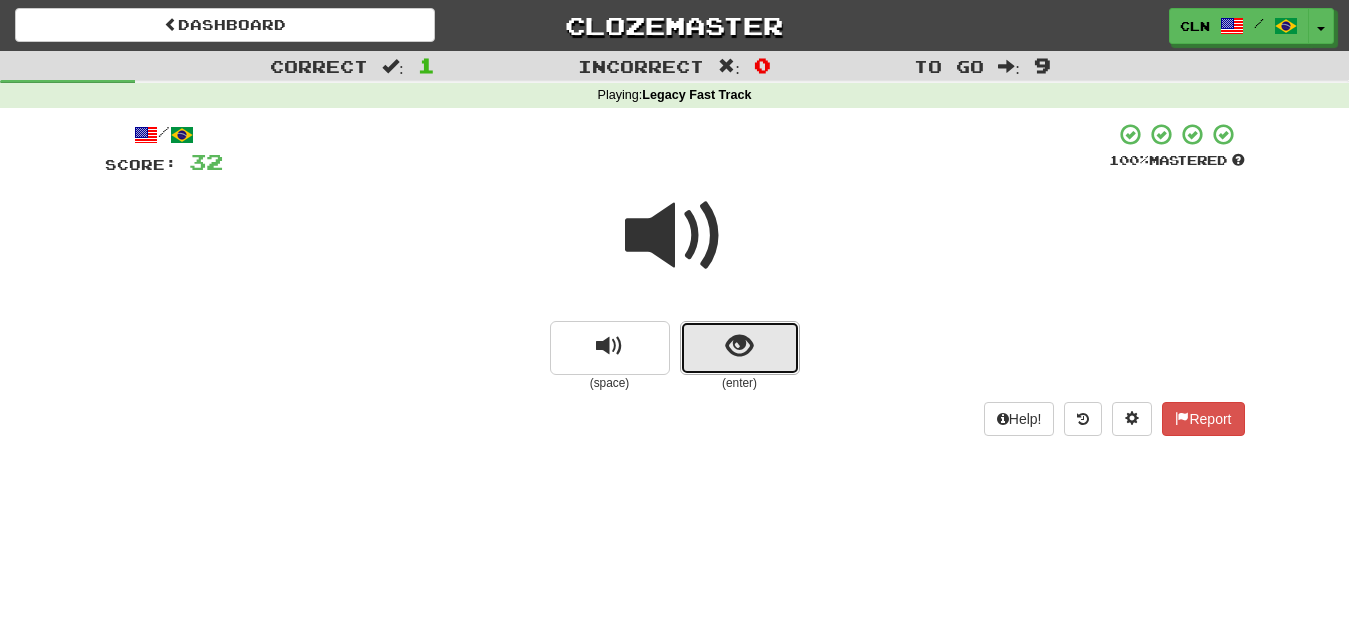 click at bounding box center (740, 348) 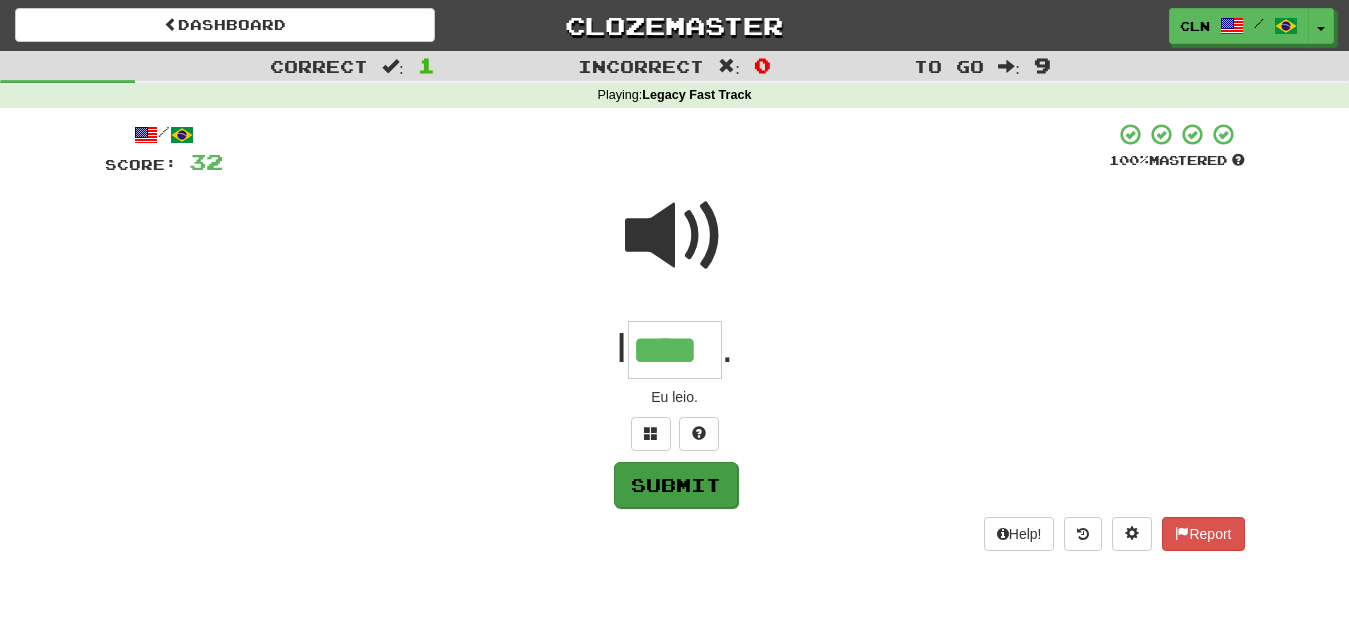 type on "****" 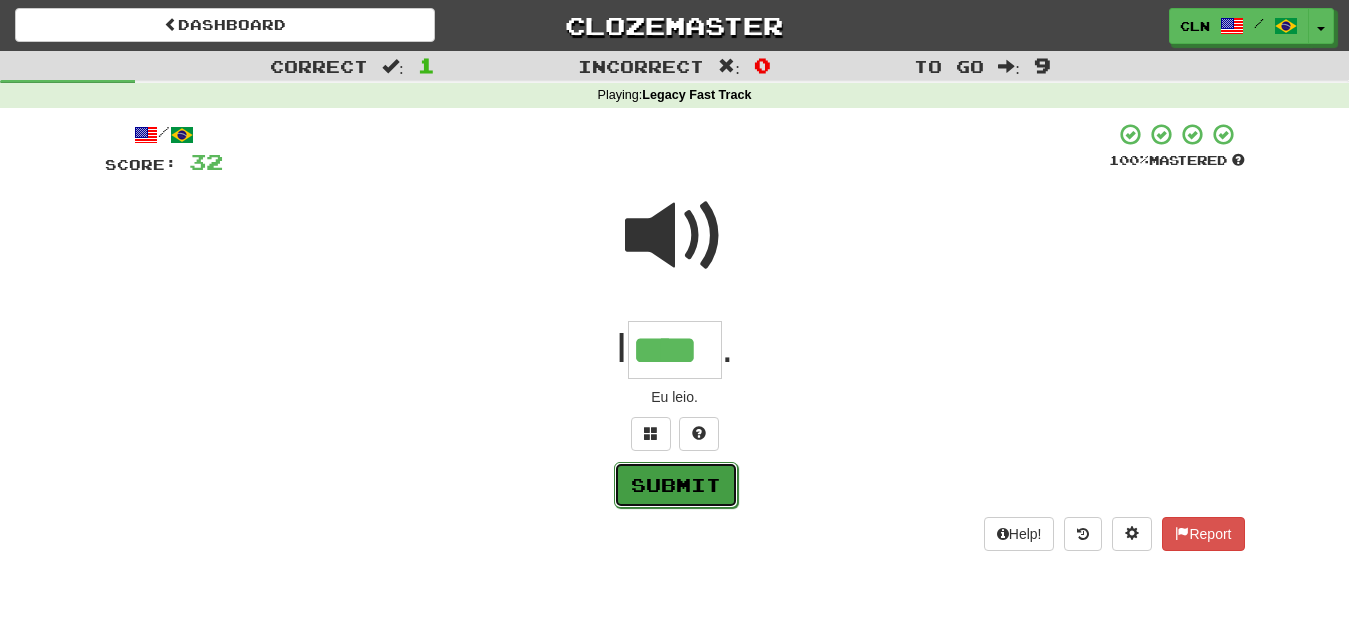 click on "Submit" at bounding box center [676, 485] 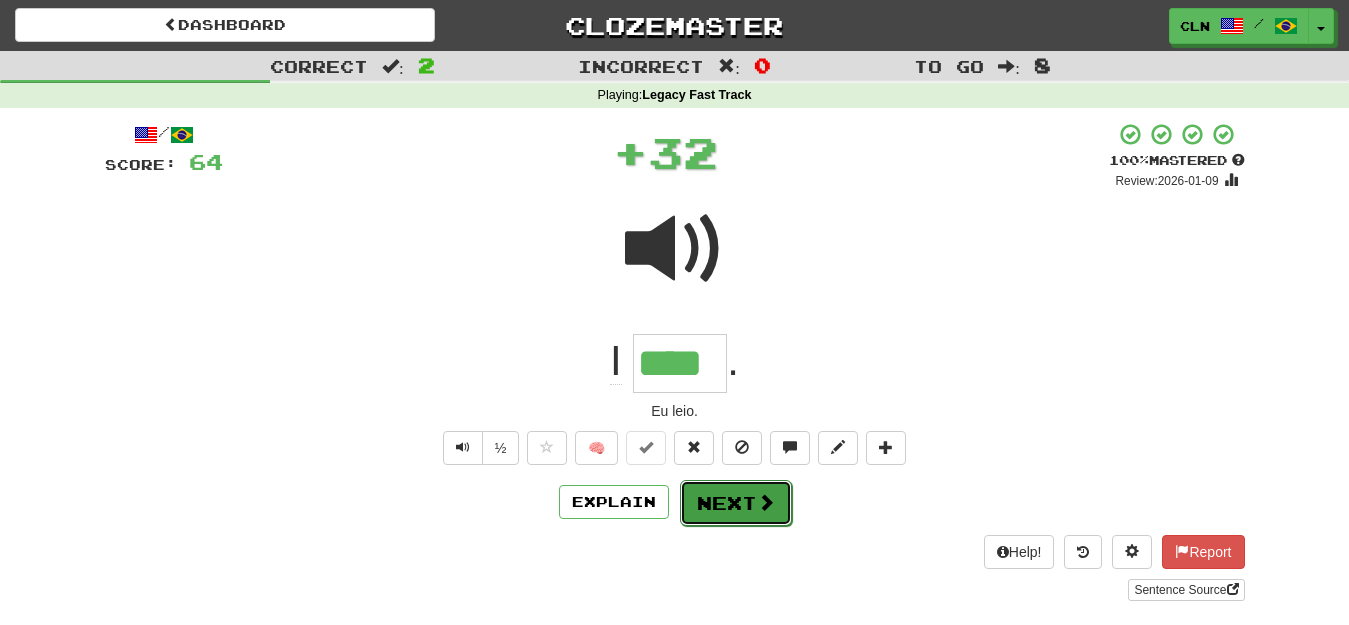 click on "Next" at bounding box center (736, 503) 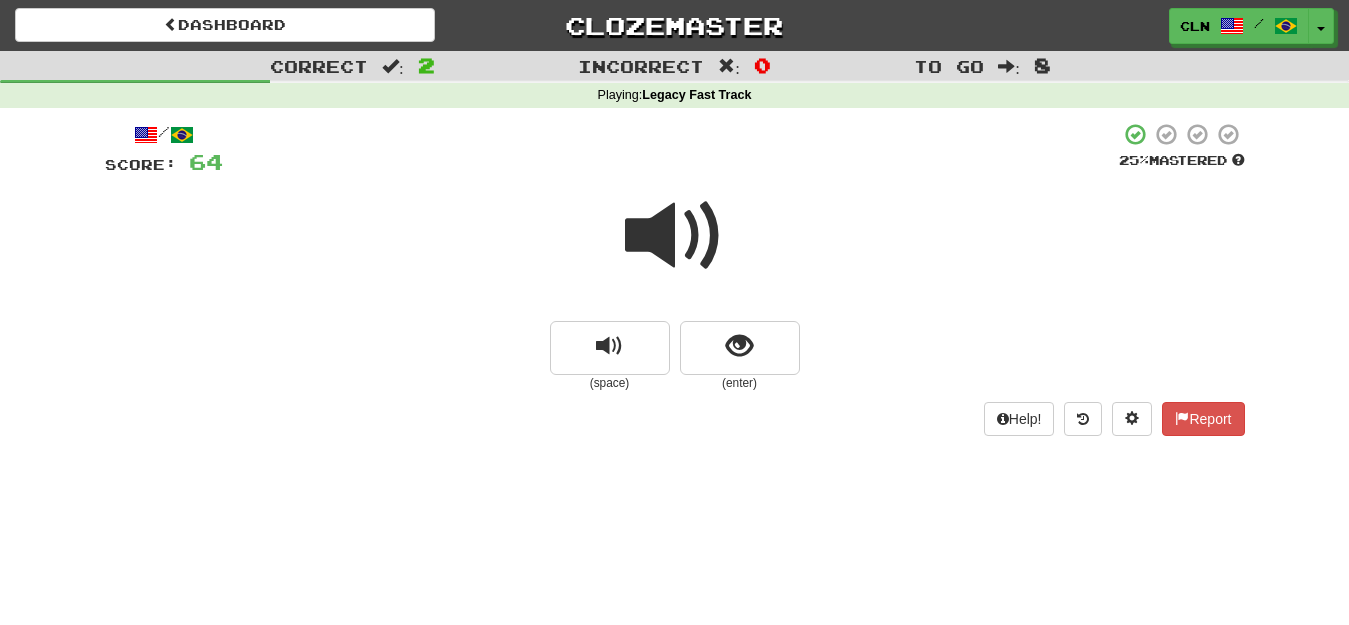 click at bounding box center [675, 236] 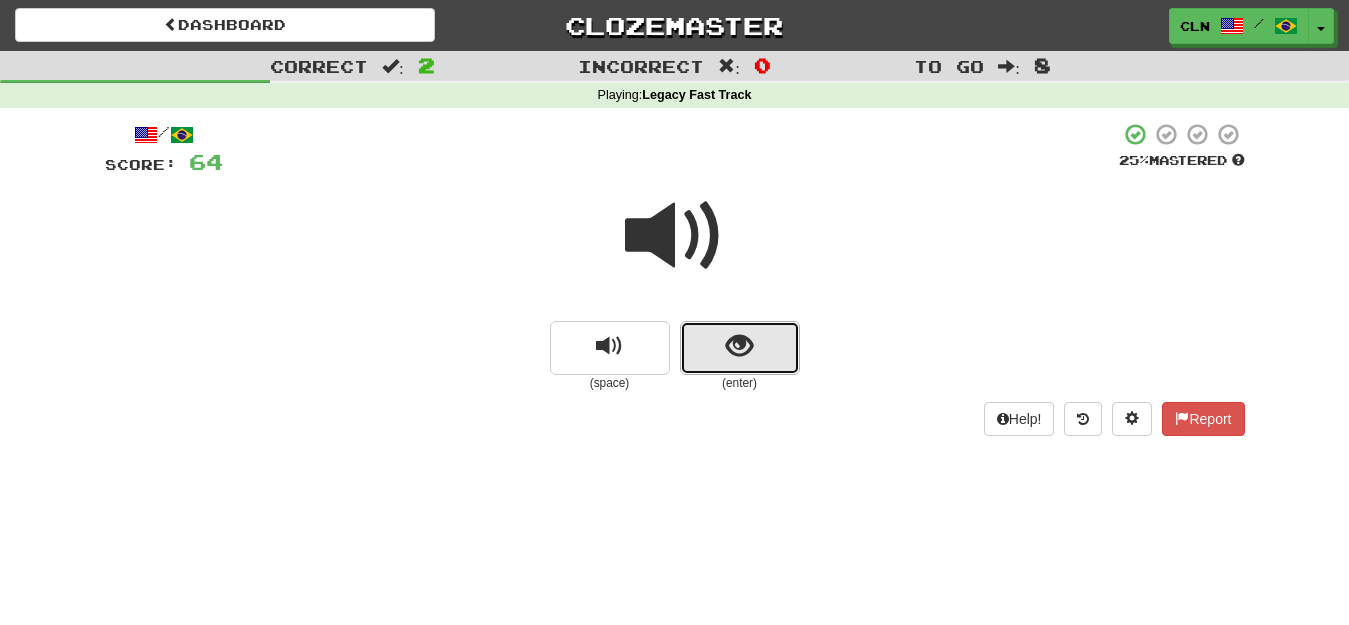 click at bounding box center [739, 346] 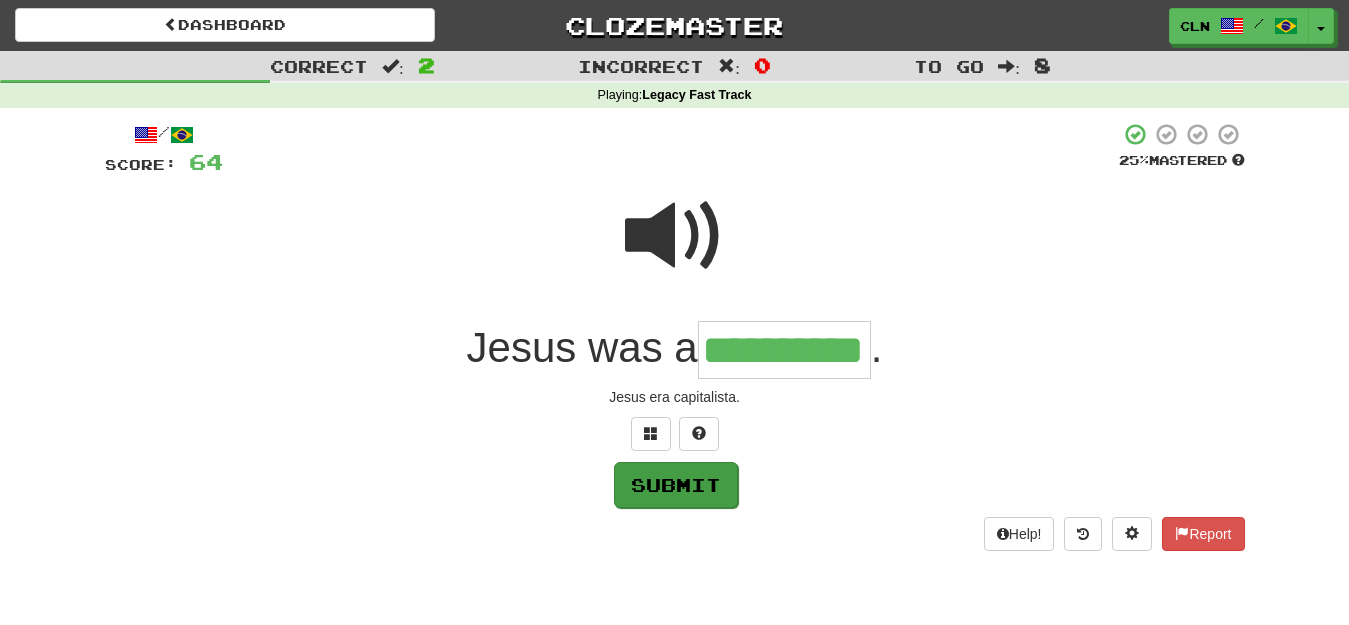 type on "**********" 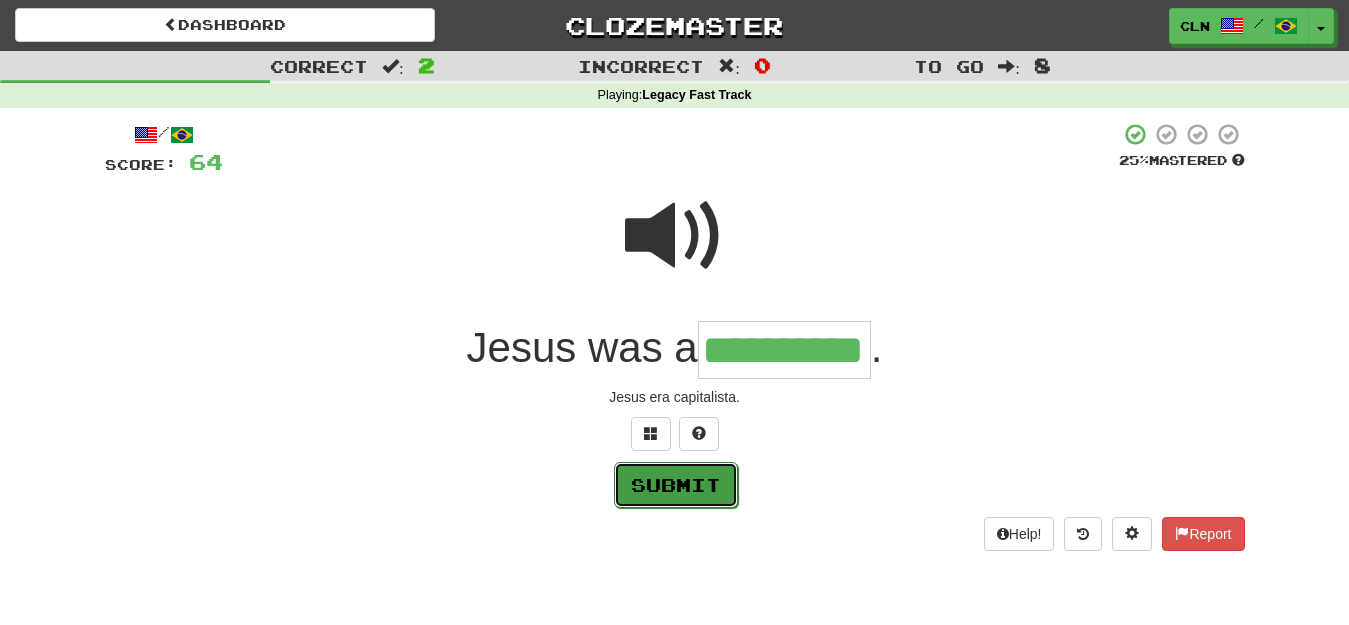 click on "Submit" at bounding box center (676, 485) 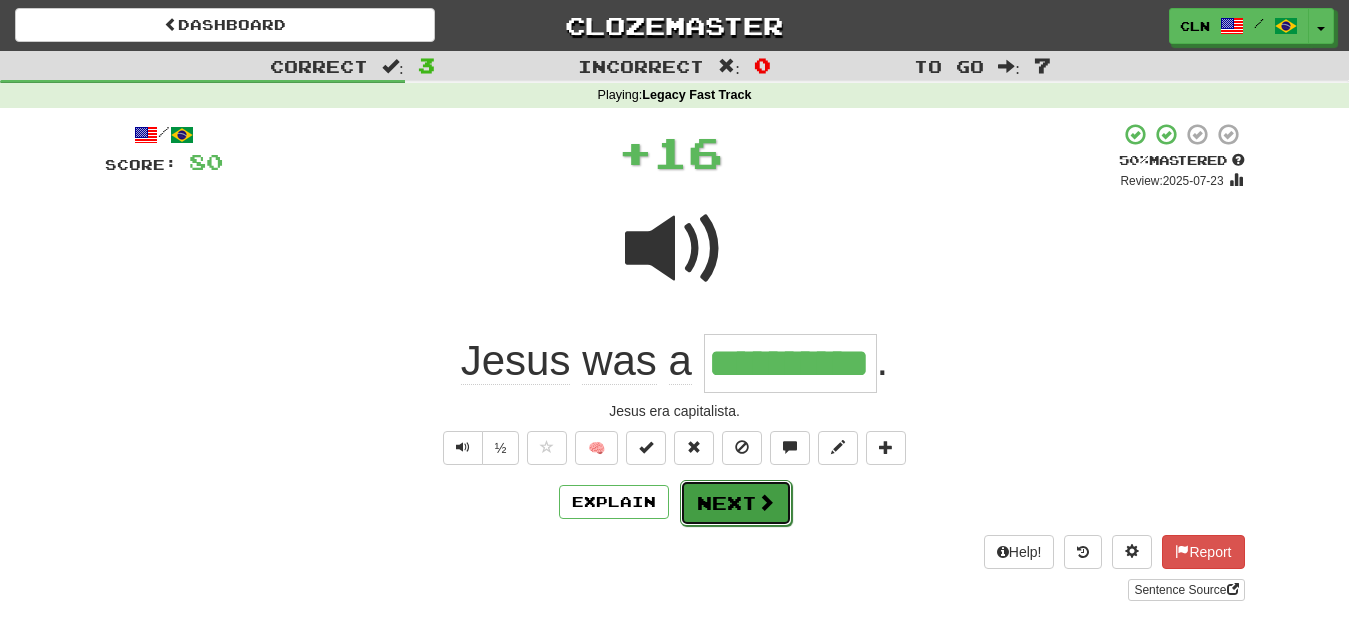 click on "Next" at bounding box center (736, 503) 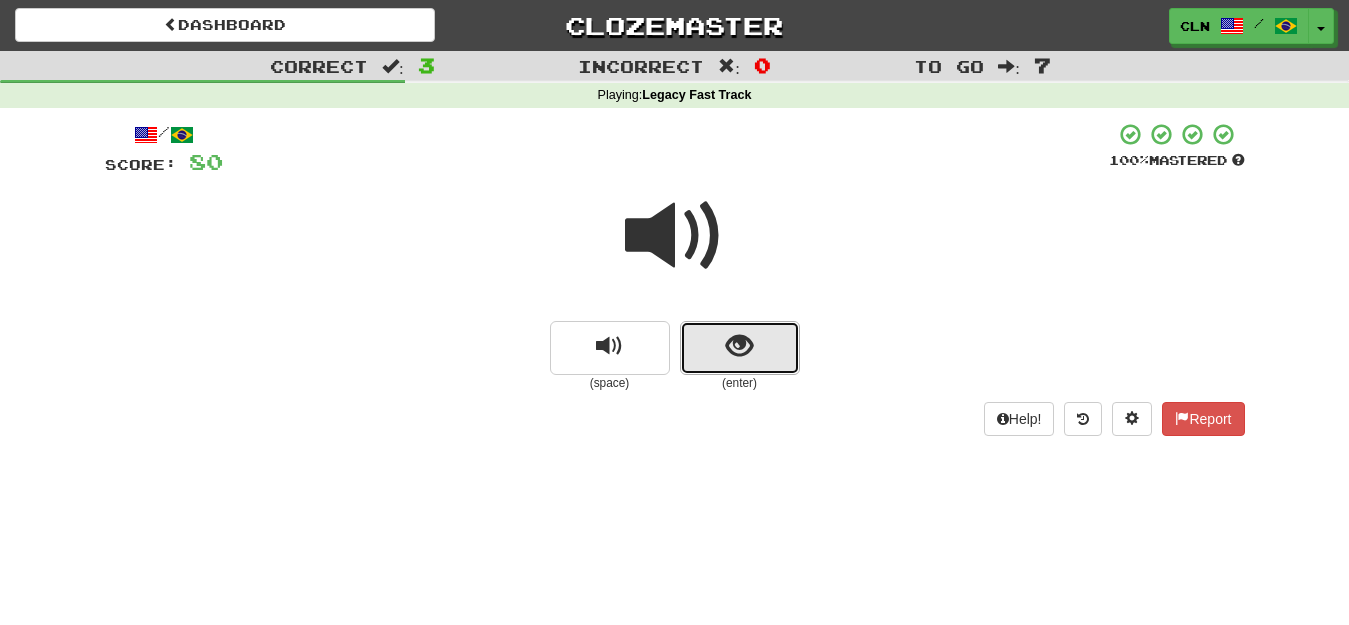 click at bounding box center [739, 346] 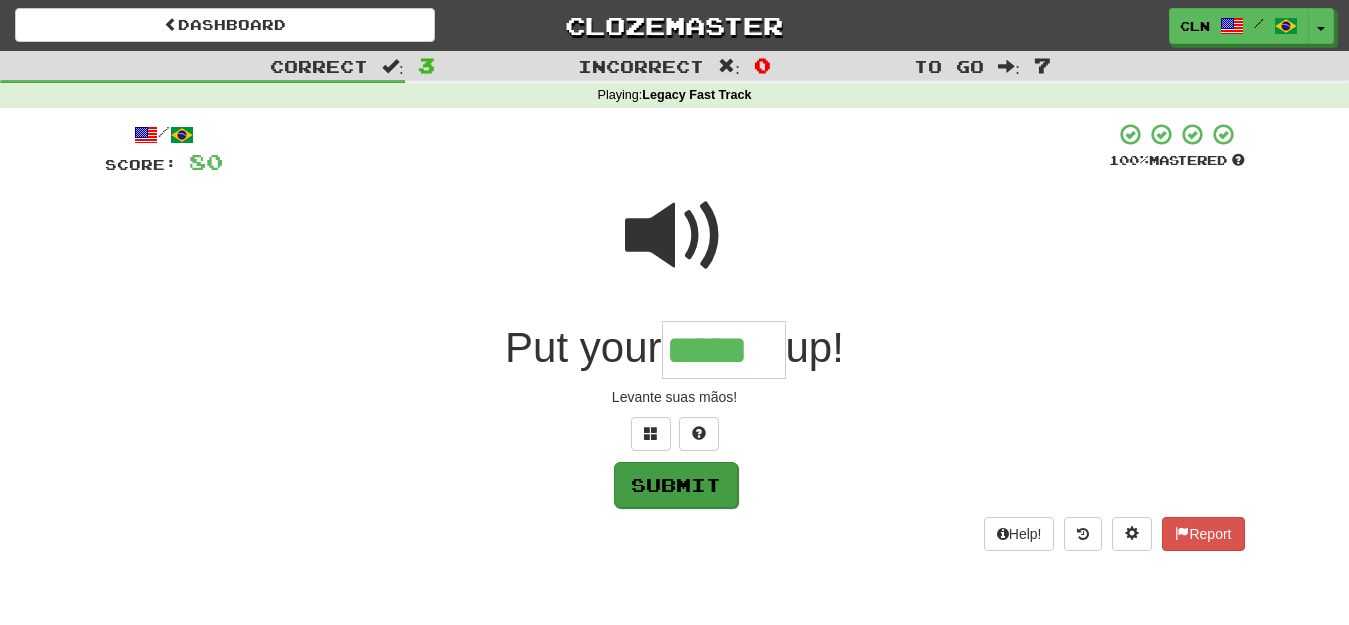 type on "*****" 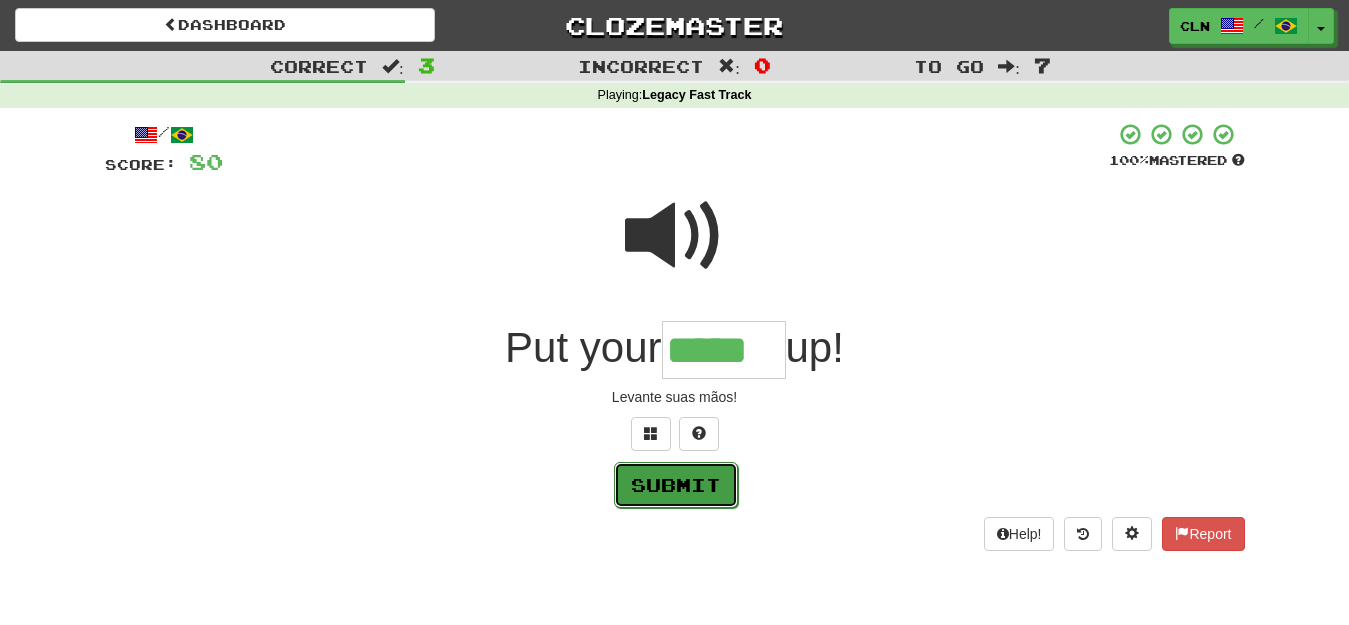 click on "Submit" at bounding box center [676, 485] 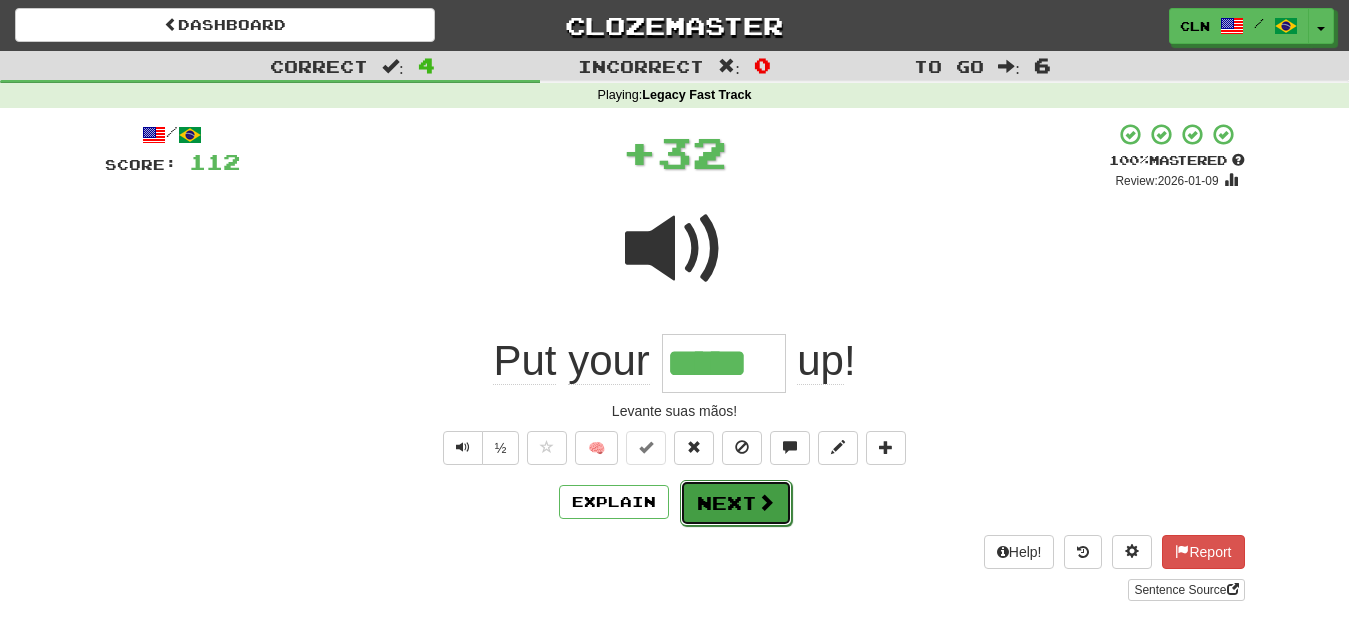 click on "Next" at bounding box center (736, 503) 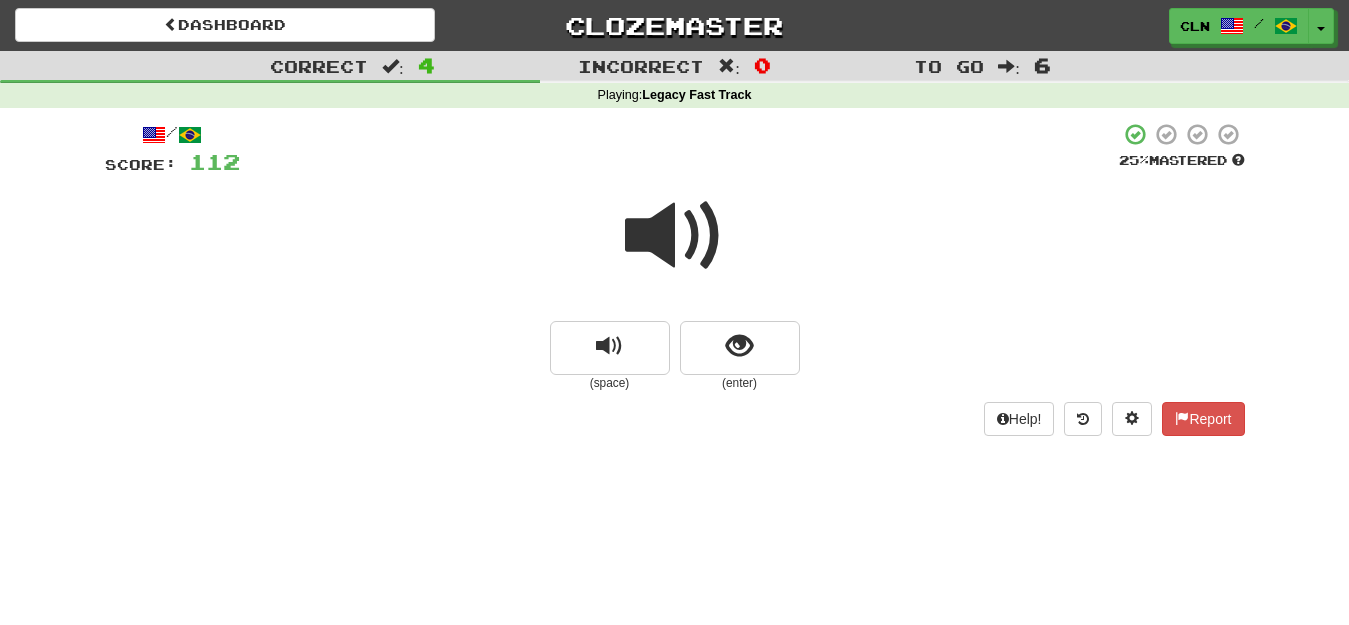 click at bounding box center [675, 236] 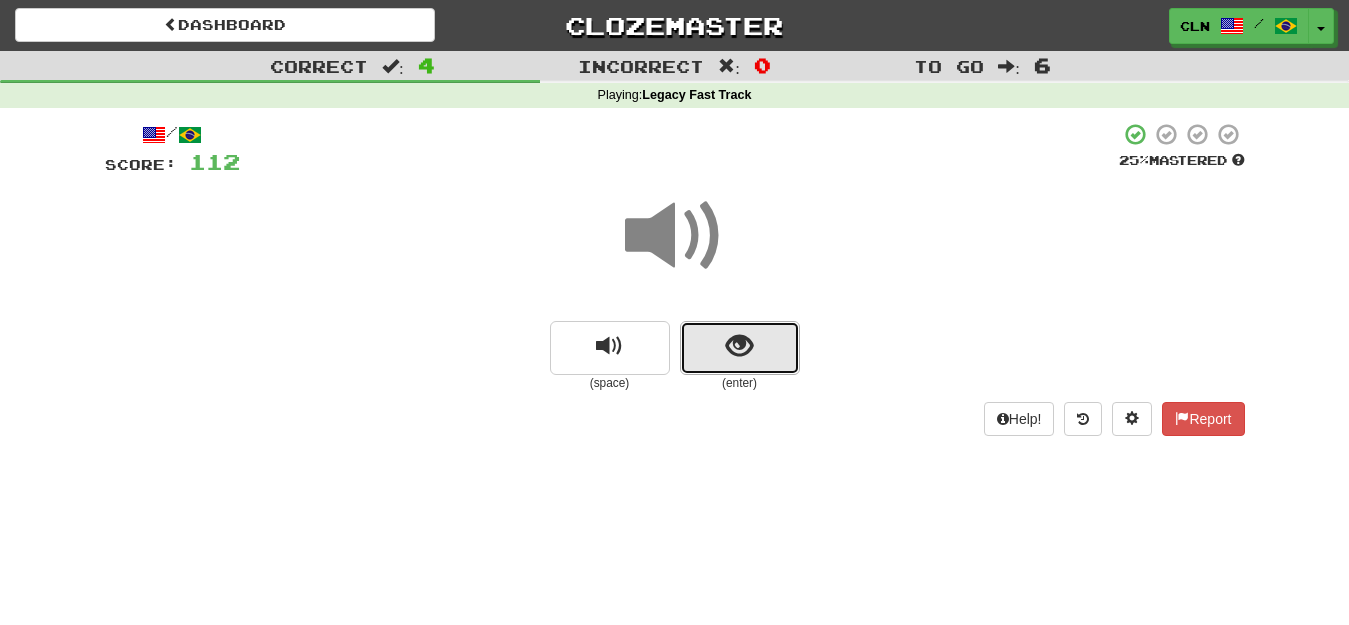 click at bounding box center [739, 346] 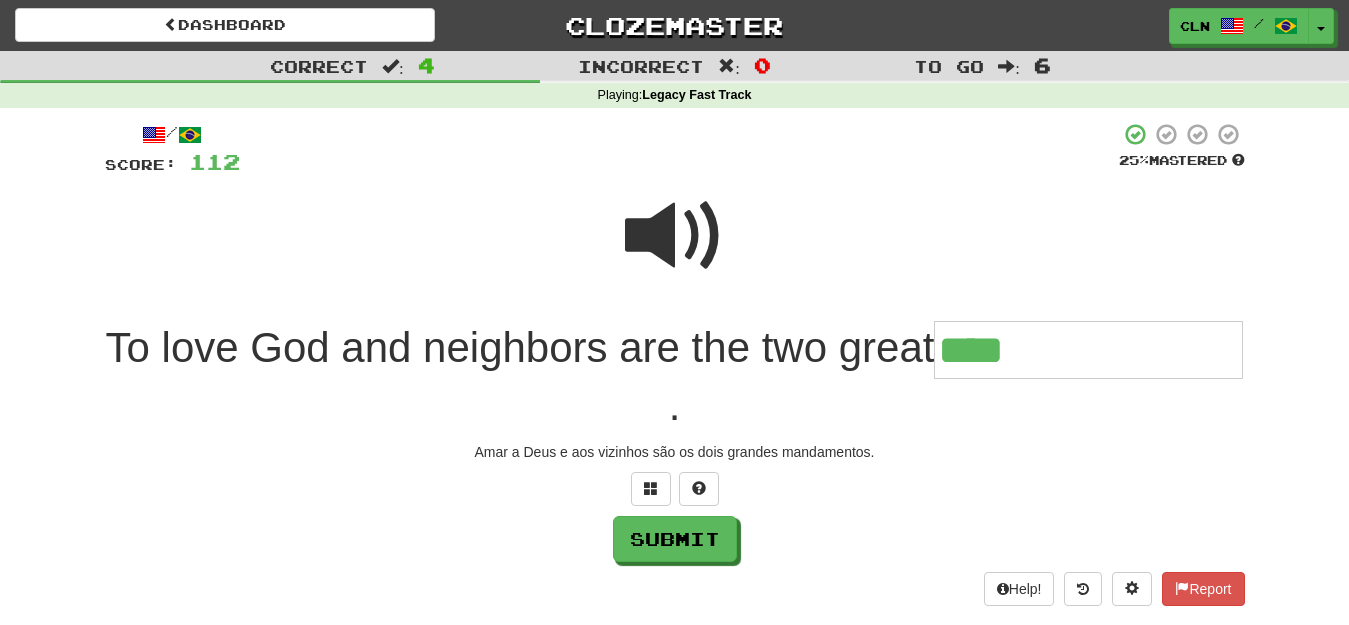 click at bounding box center [675, 236] 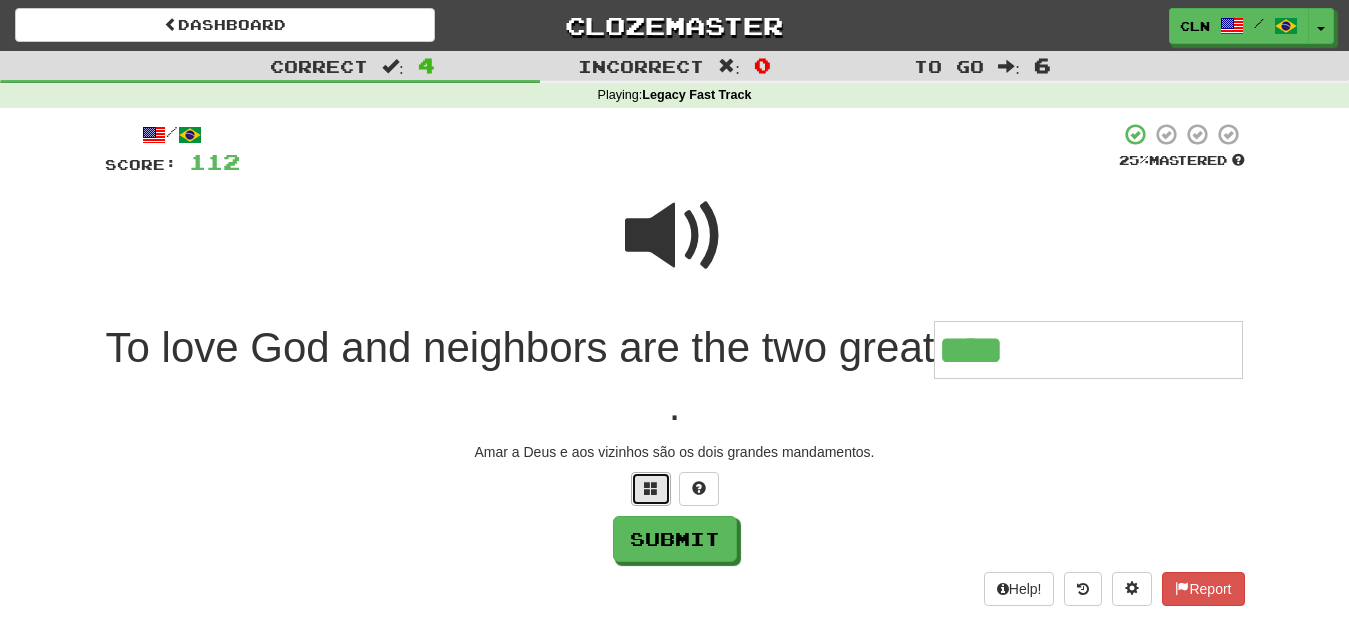 click at bounding box center (651, 488) 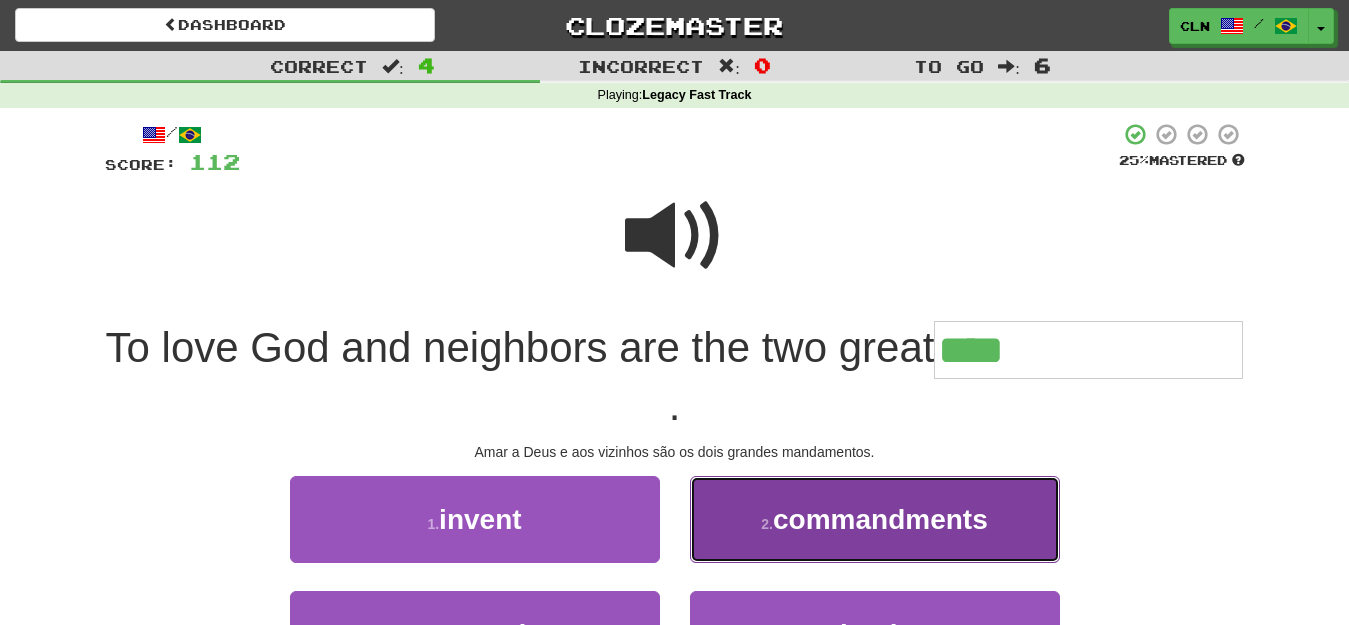 click on "commandments" at bounding box center [880, 519] 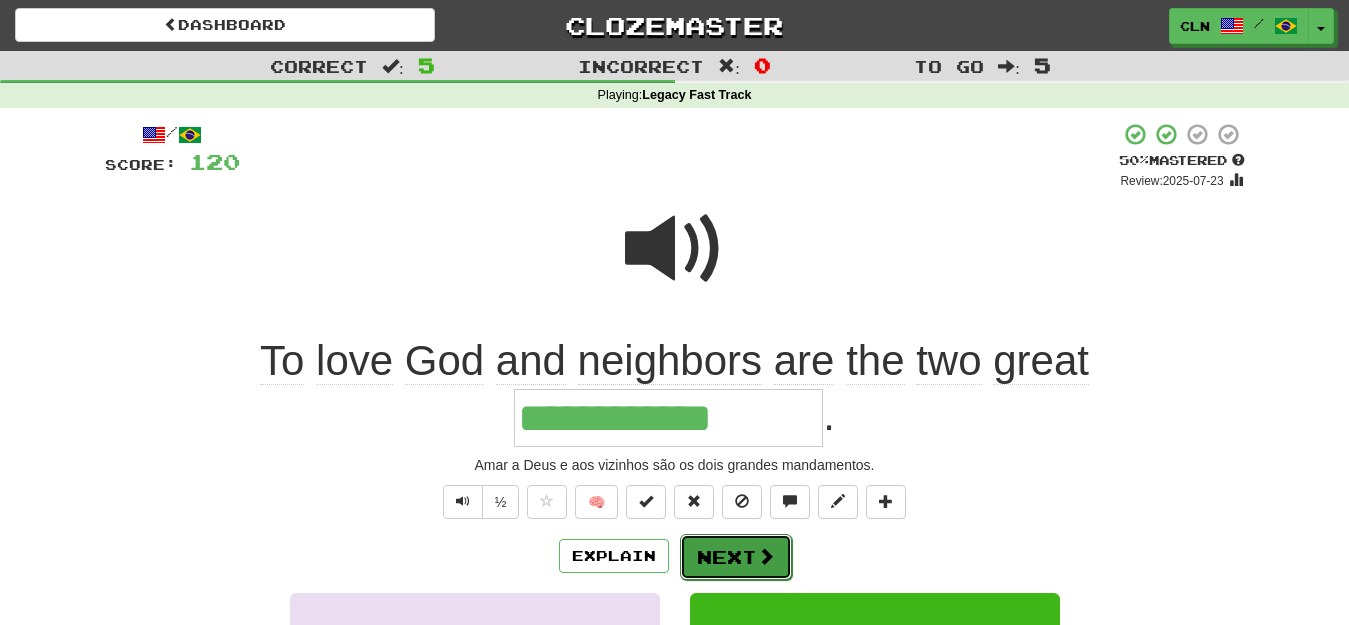 click on "Next" at bounding box center [736, 557] 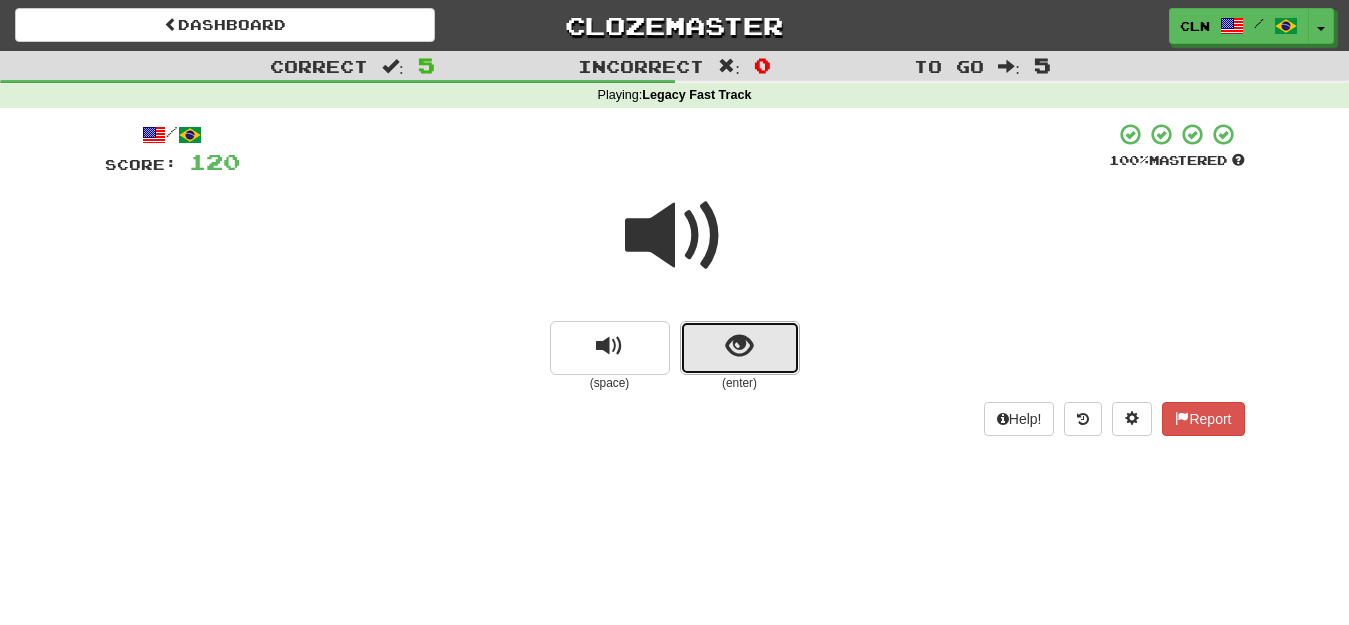click at bounding box center [739, 346] 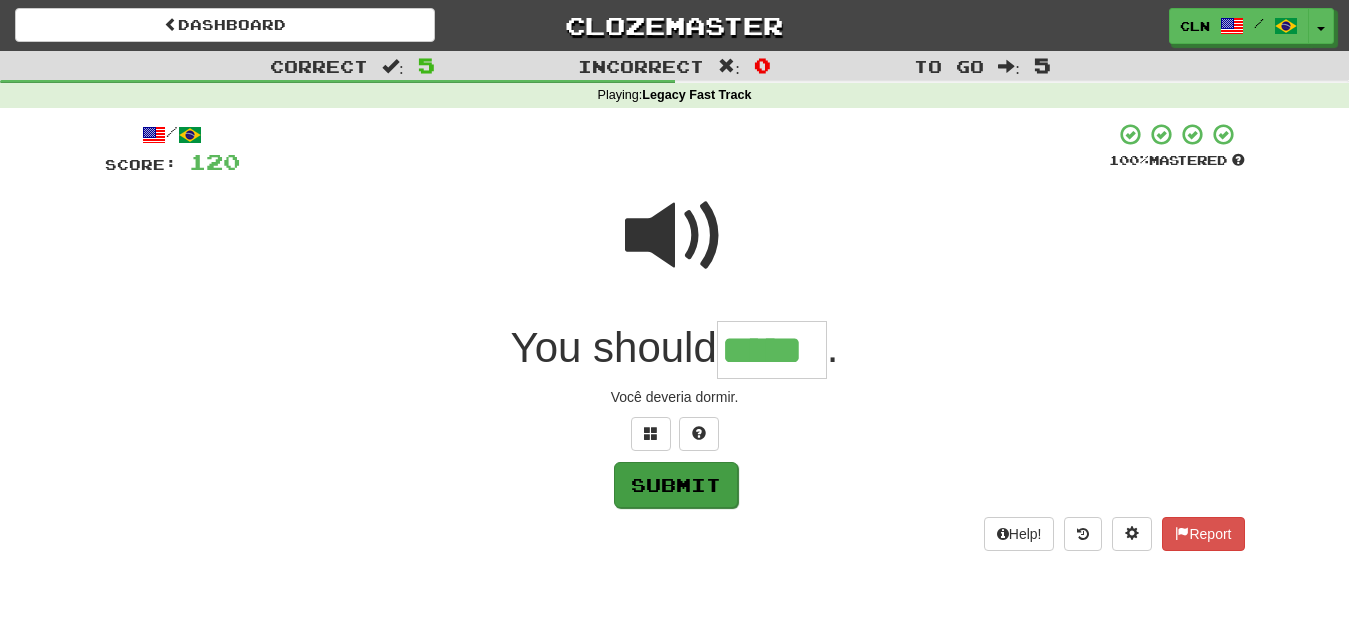 type on "*****" 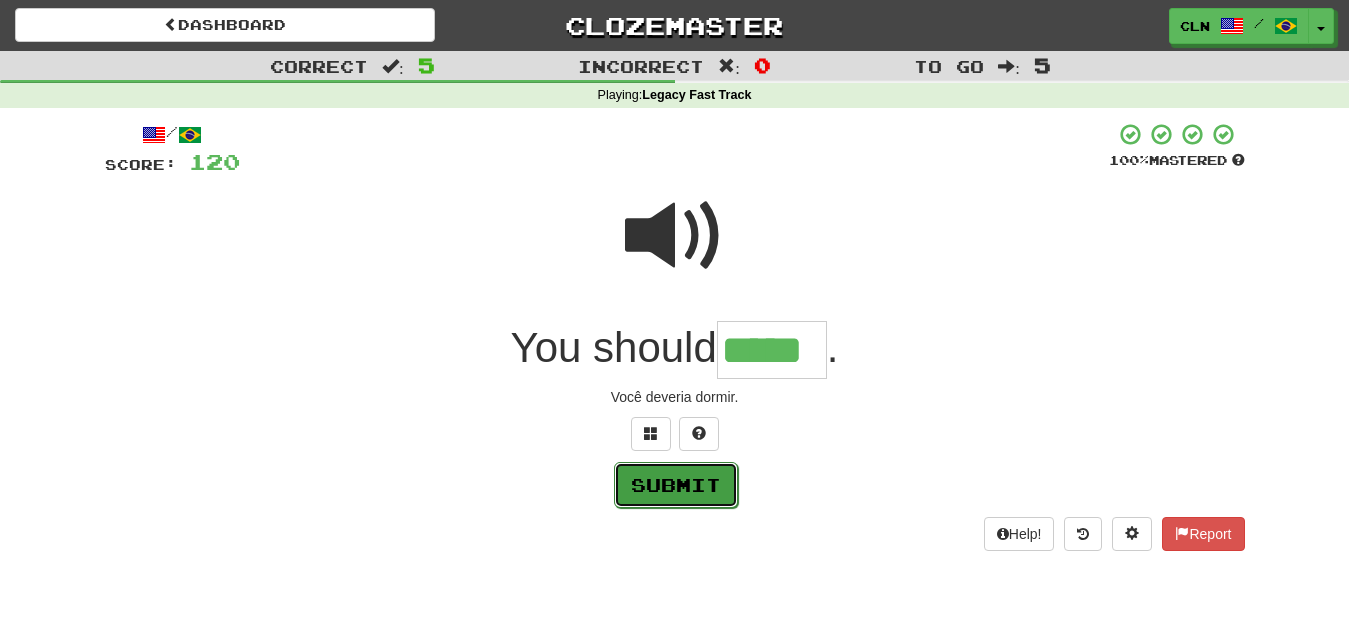 click on "Submit" at bounding box center [676, 485] 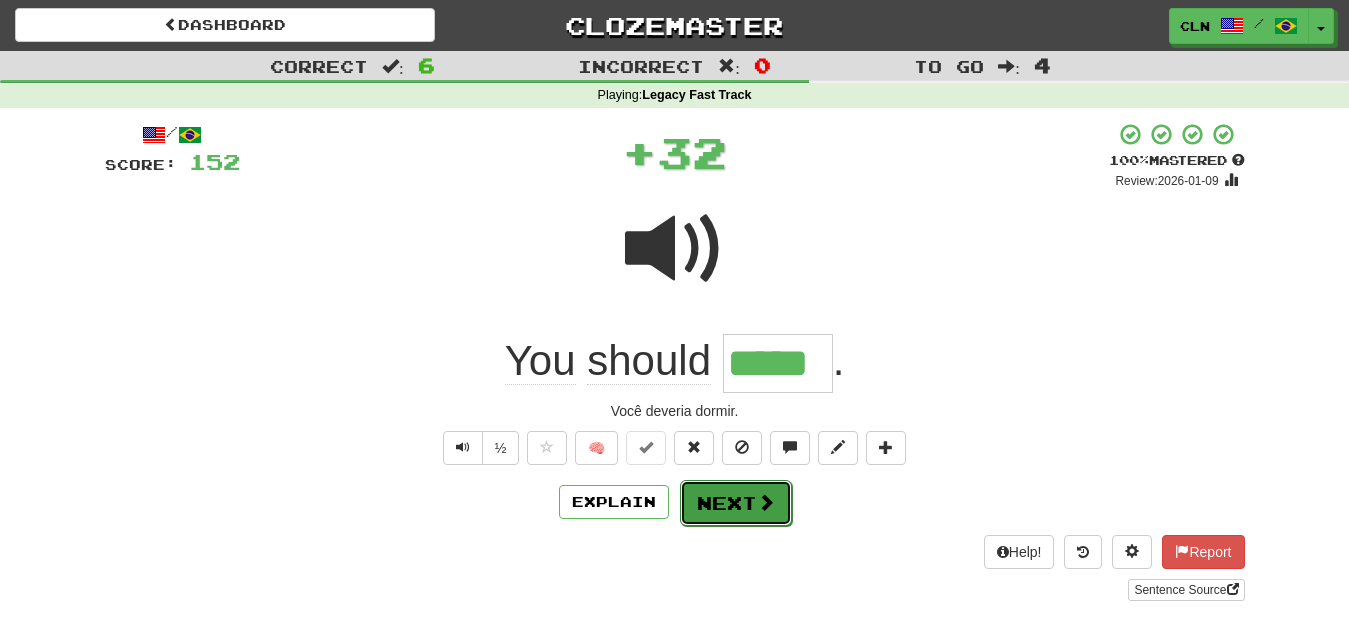 click on "Next" at bounding box center [736, 503] 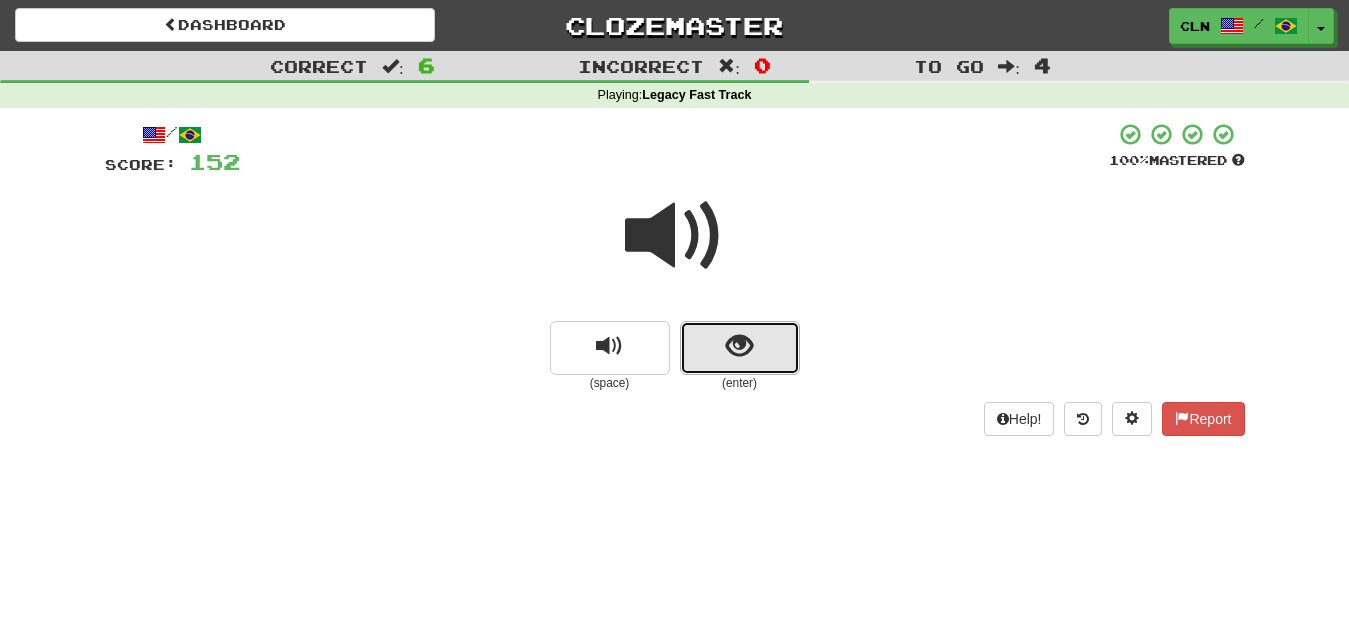 click at bounding box center (739, 346) 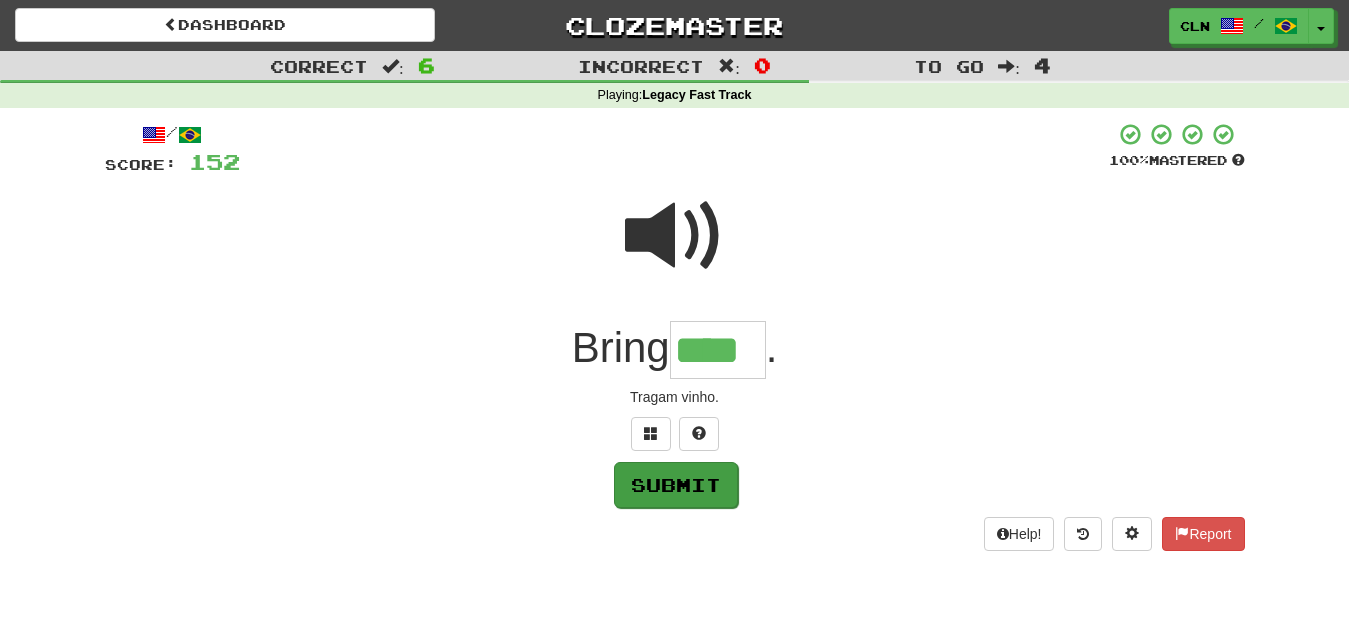 type on "****" 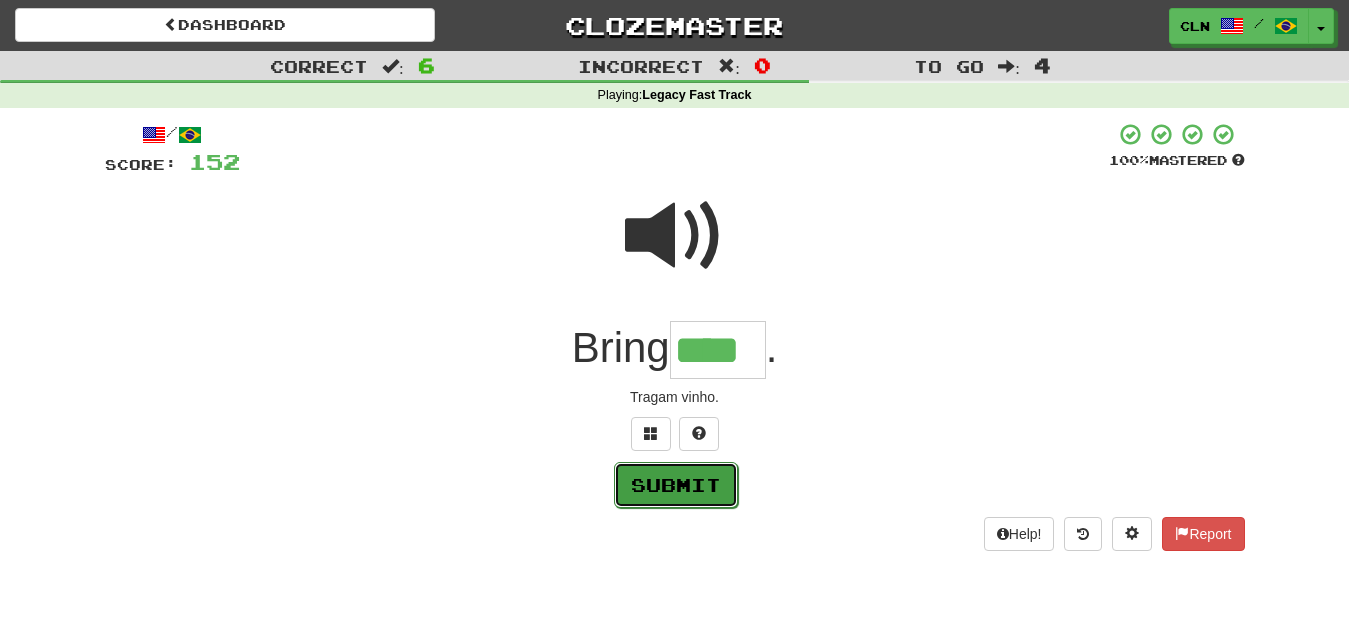 click on "Submit" at bounding box center [676, 485] 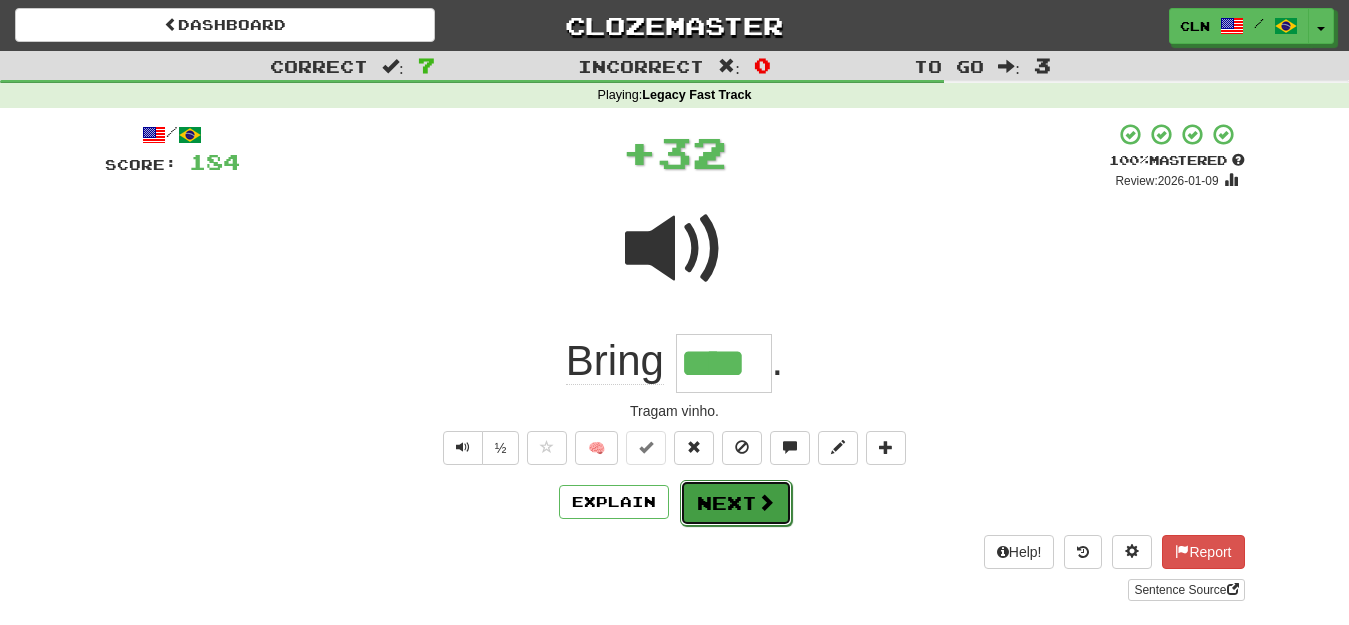 click on "Next" at bounding box center [736, 503] 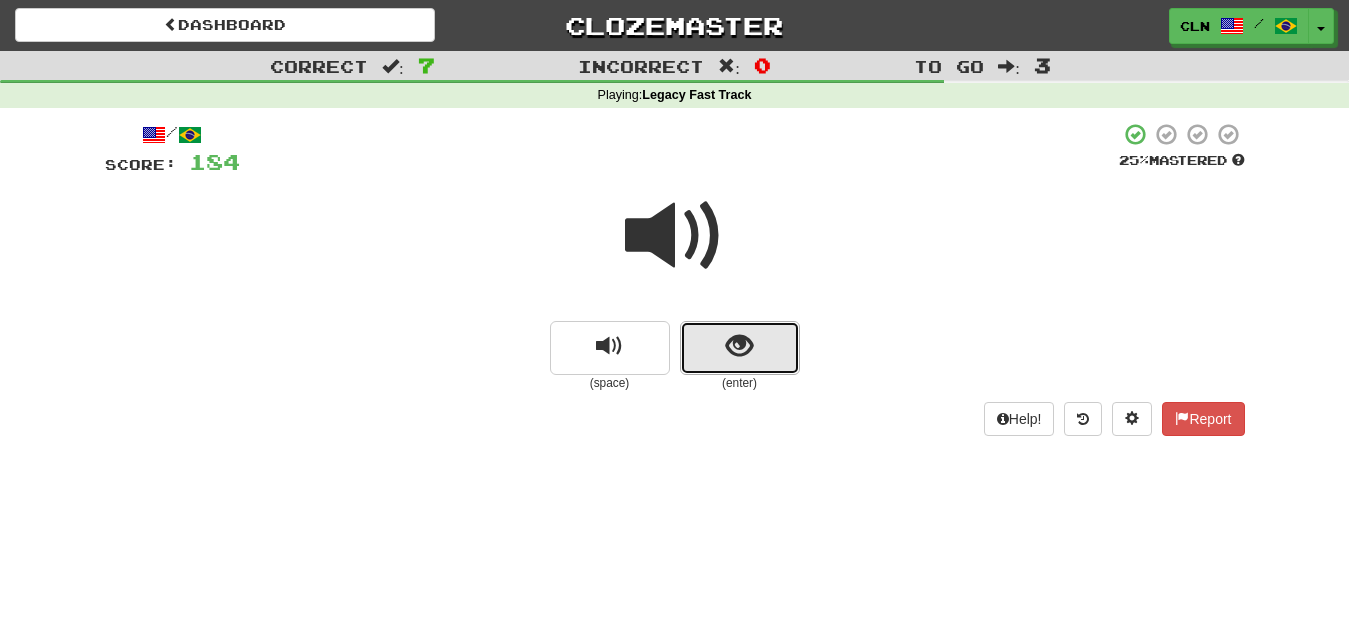 click at bounding box center (739, 346) 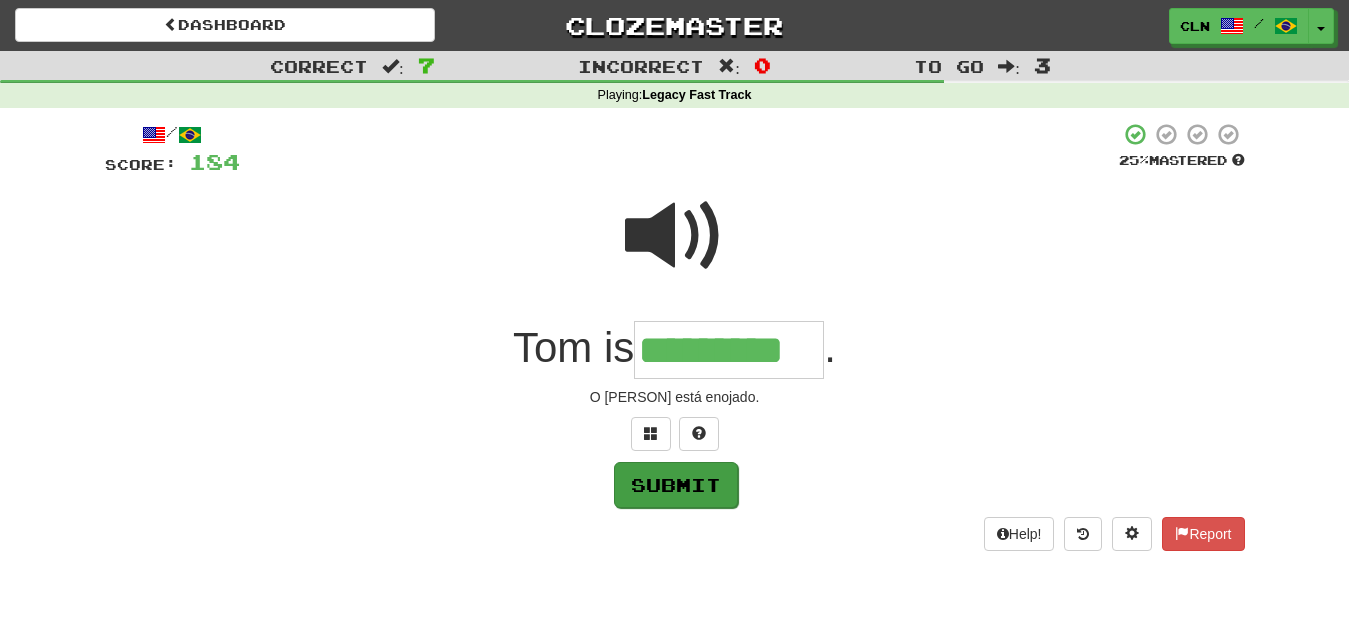 type on "*********" 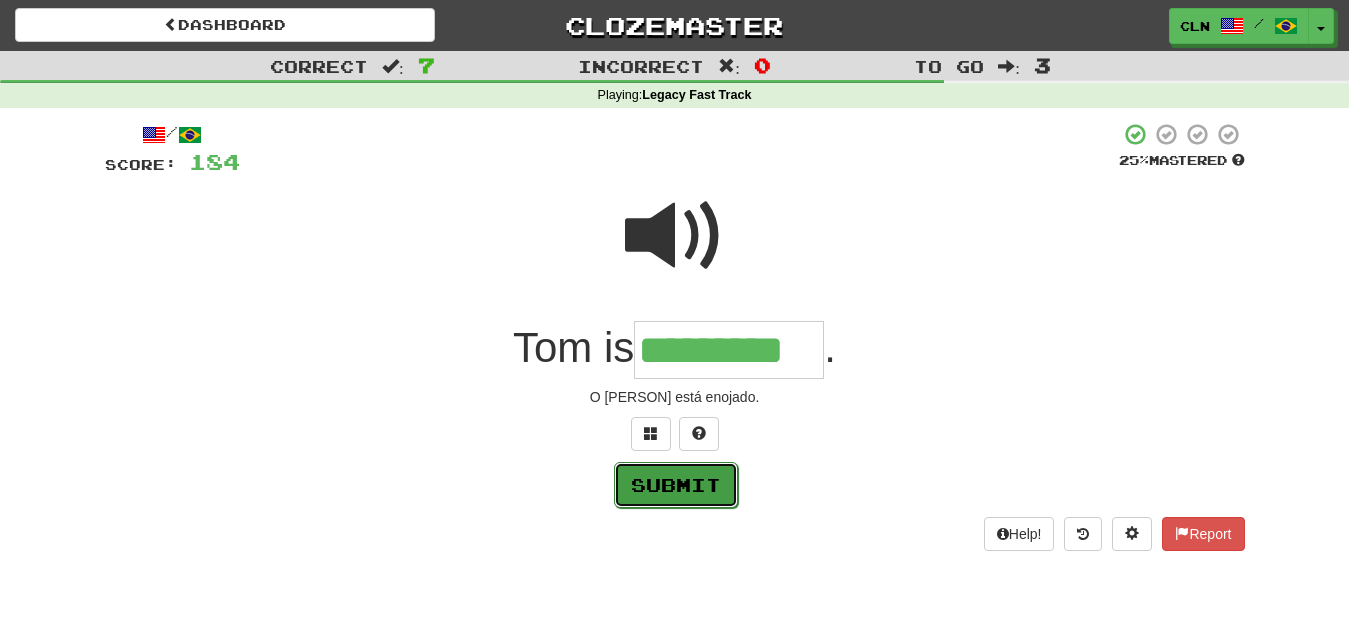click on "Submit" at bounding box center [676, 485] 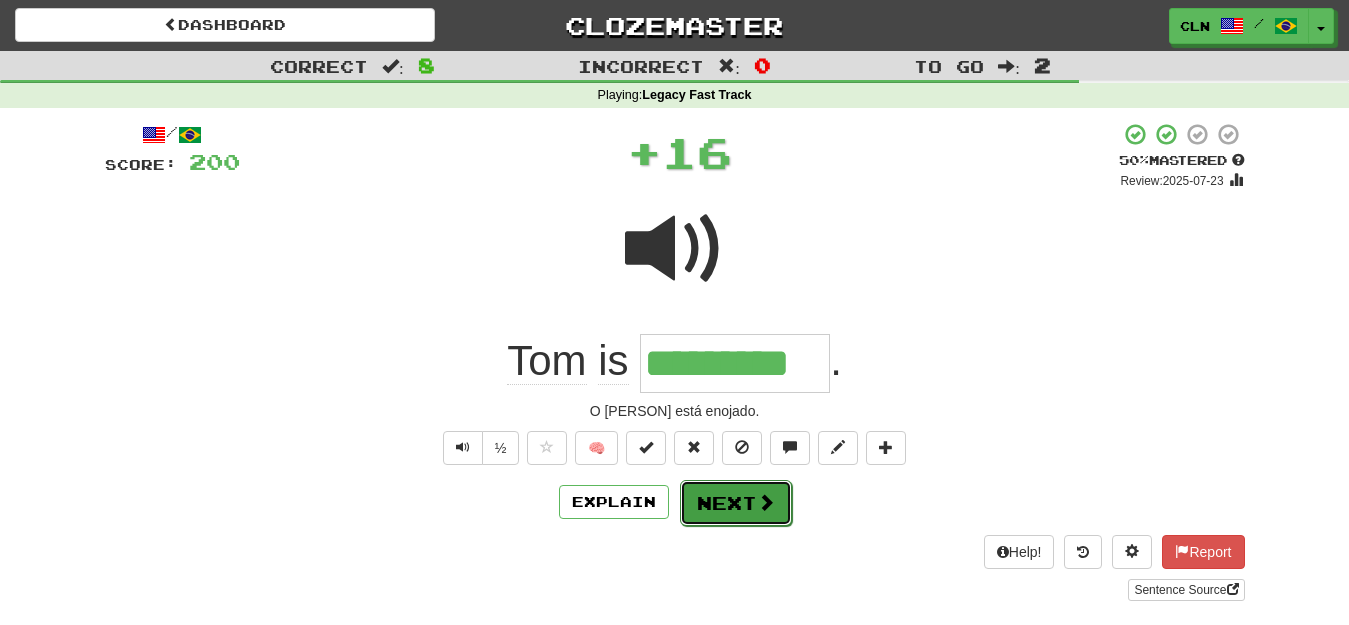 click on "Next" at bounding box center (736, 503) 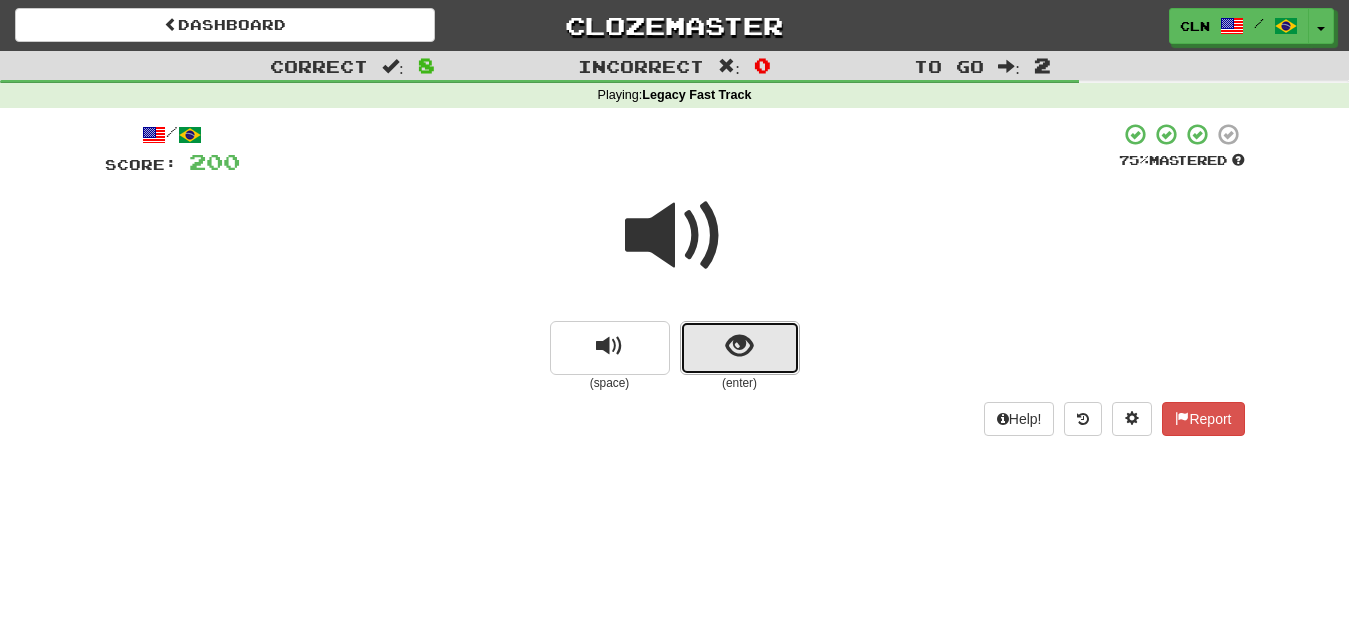 click at bounding box center (739, 346) 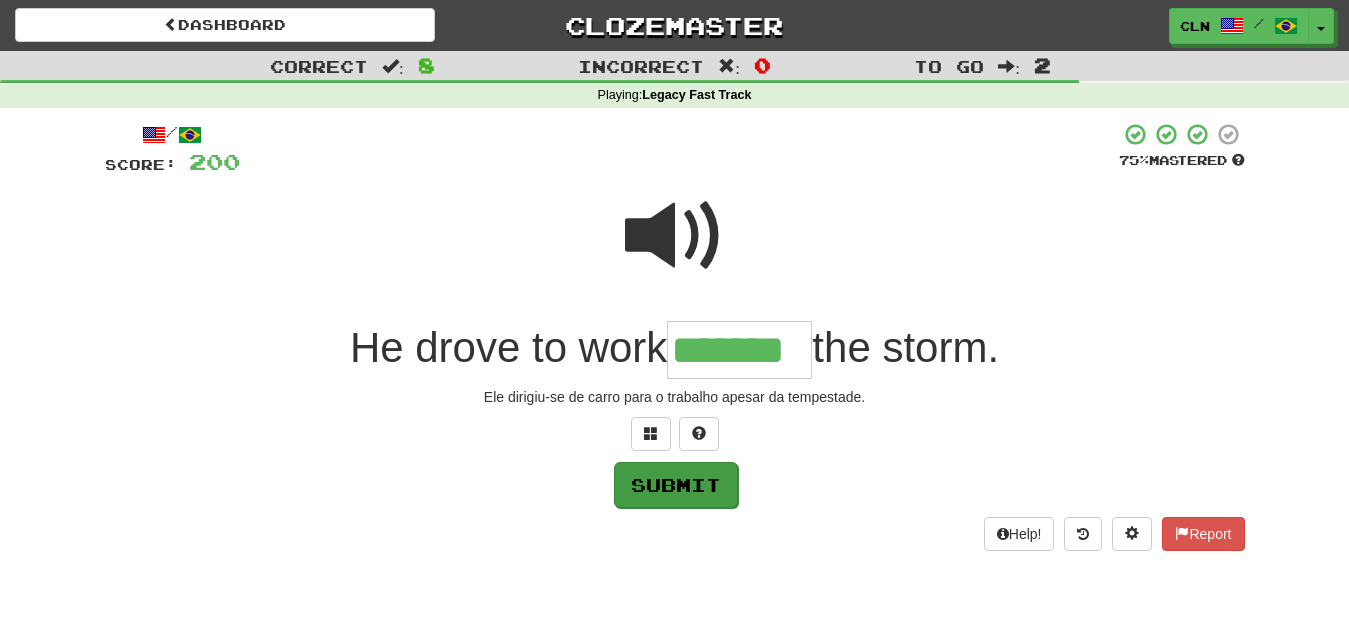 type on "*******" 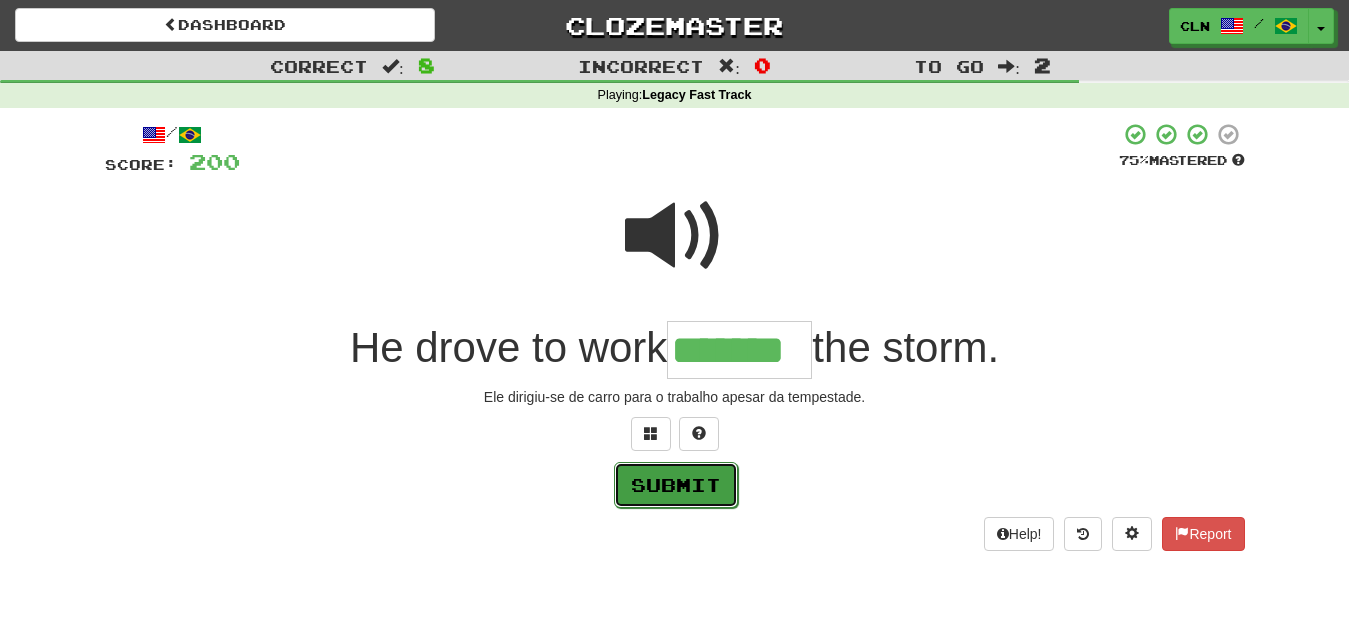 click on "Submit" at bounding box center [676, 485] 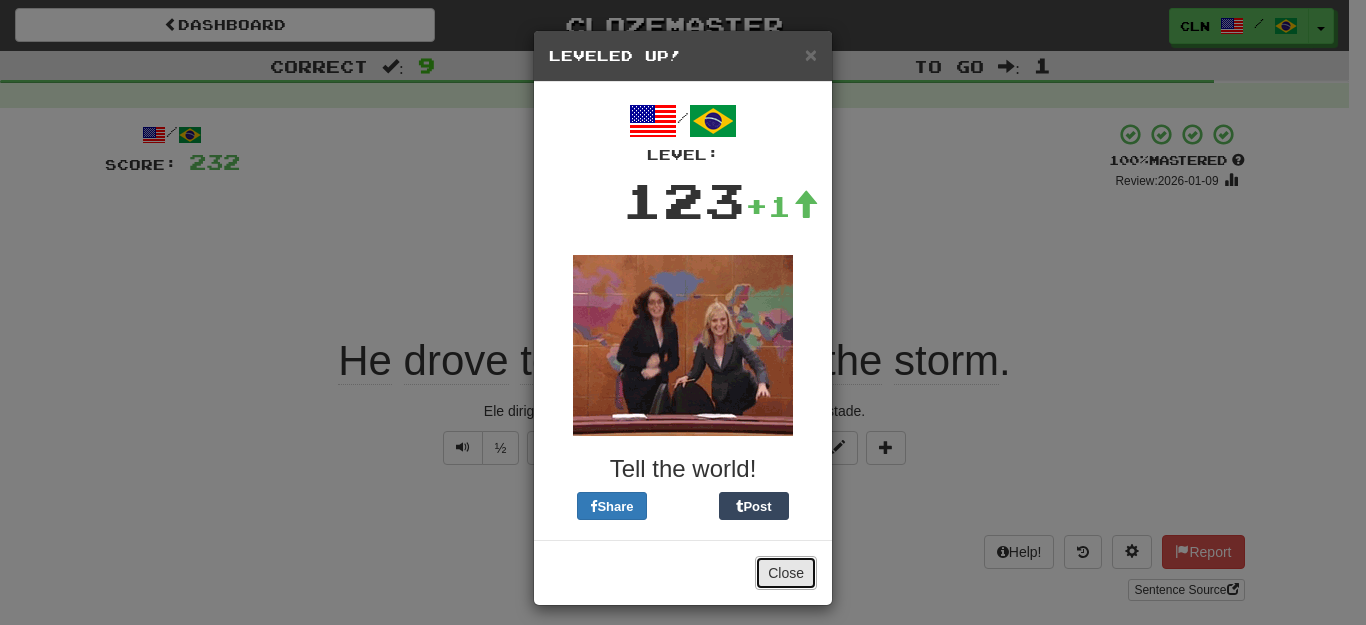 click on "Close" at bounding box center (786, 573) 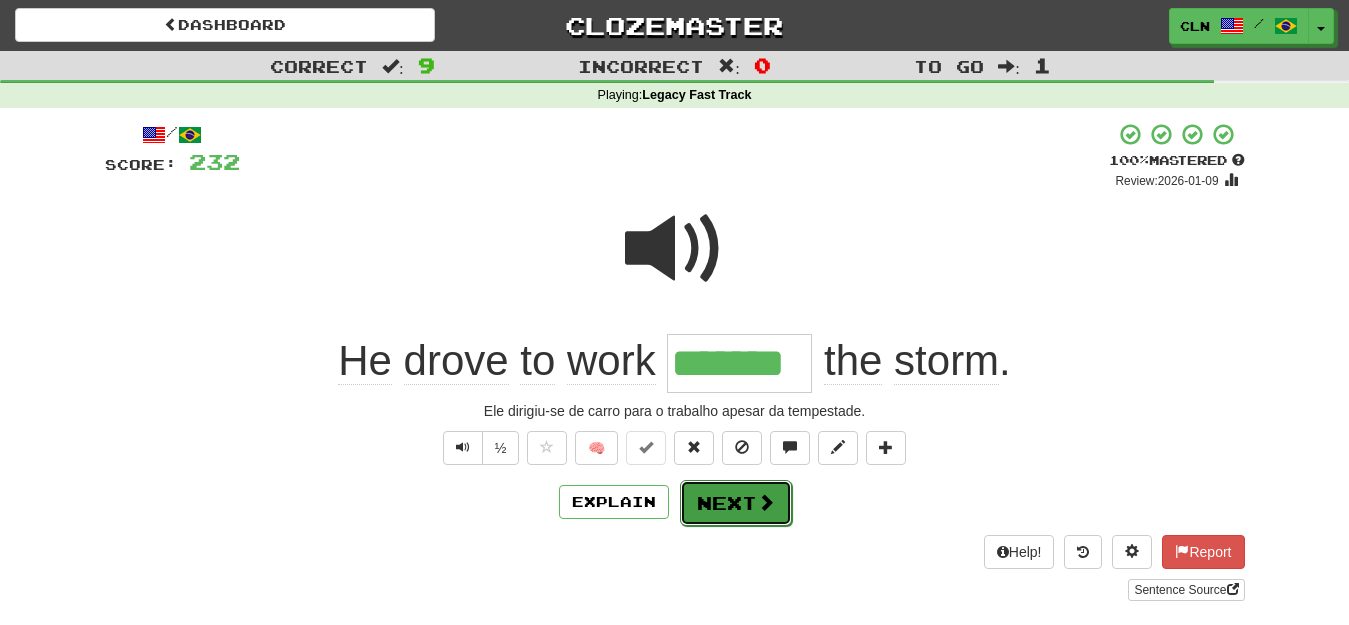 click at bounding box center [766, 502] 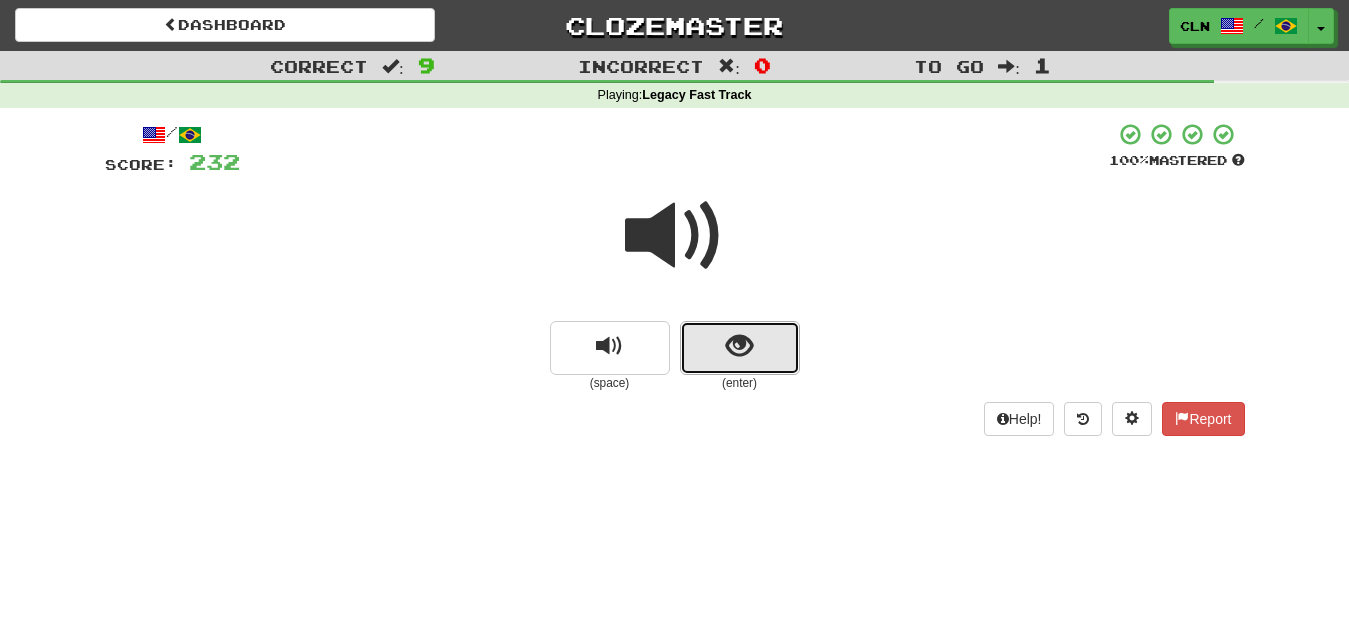 click at bounding box center [739, 346] 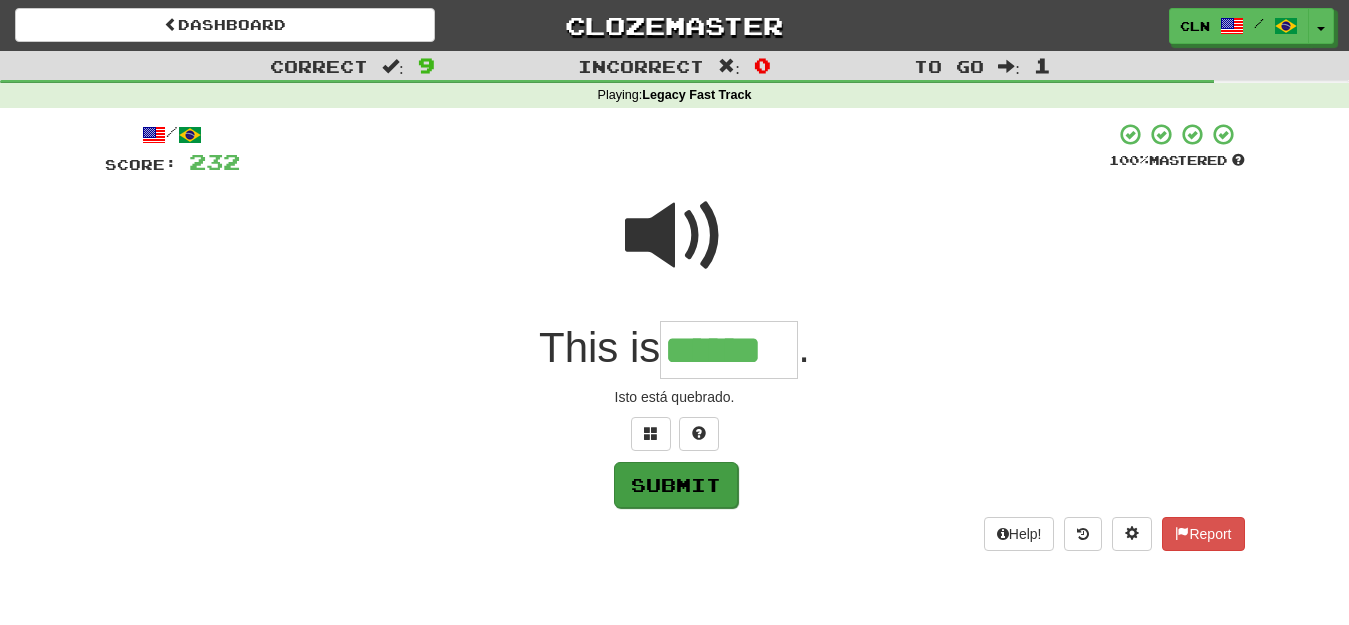 type on "******" 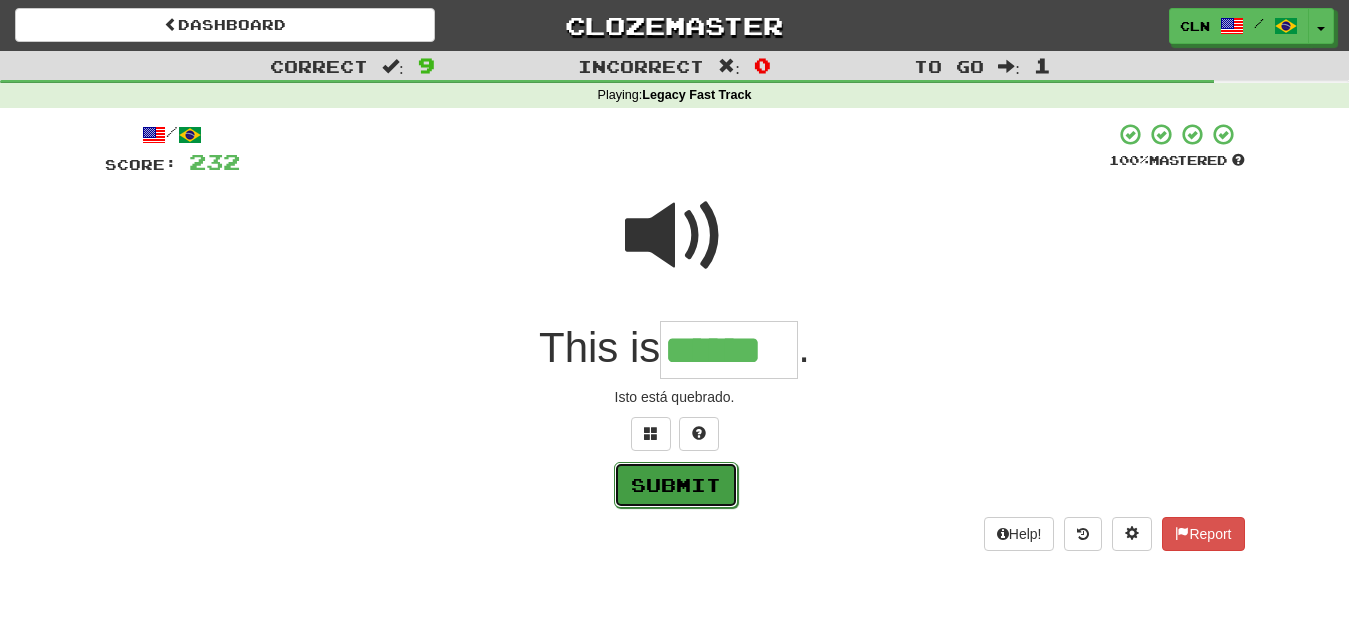 click on "Submit" at bounding box center [676, 485] 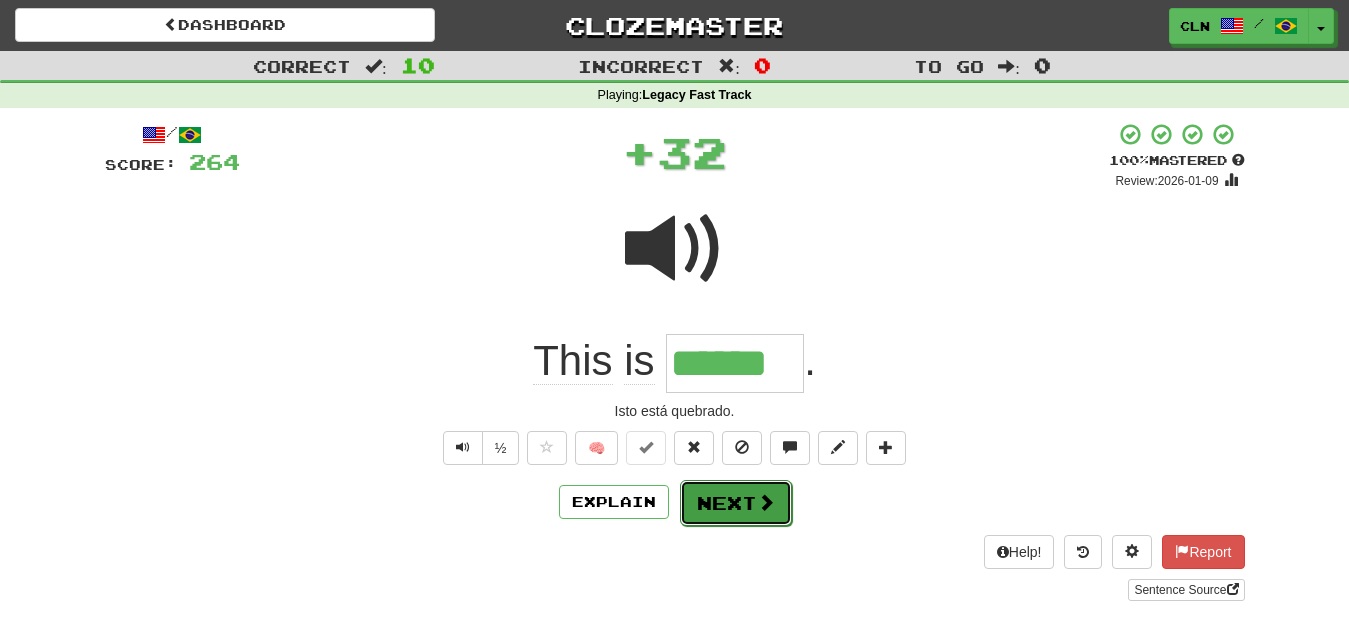 click on "Next" at bounding box center (736, 503) 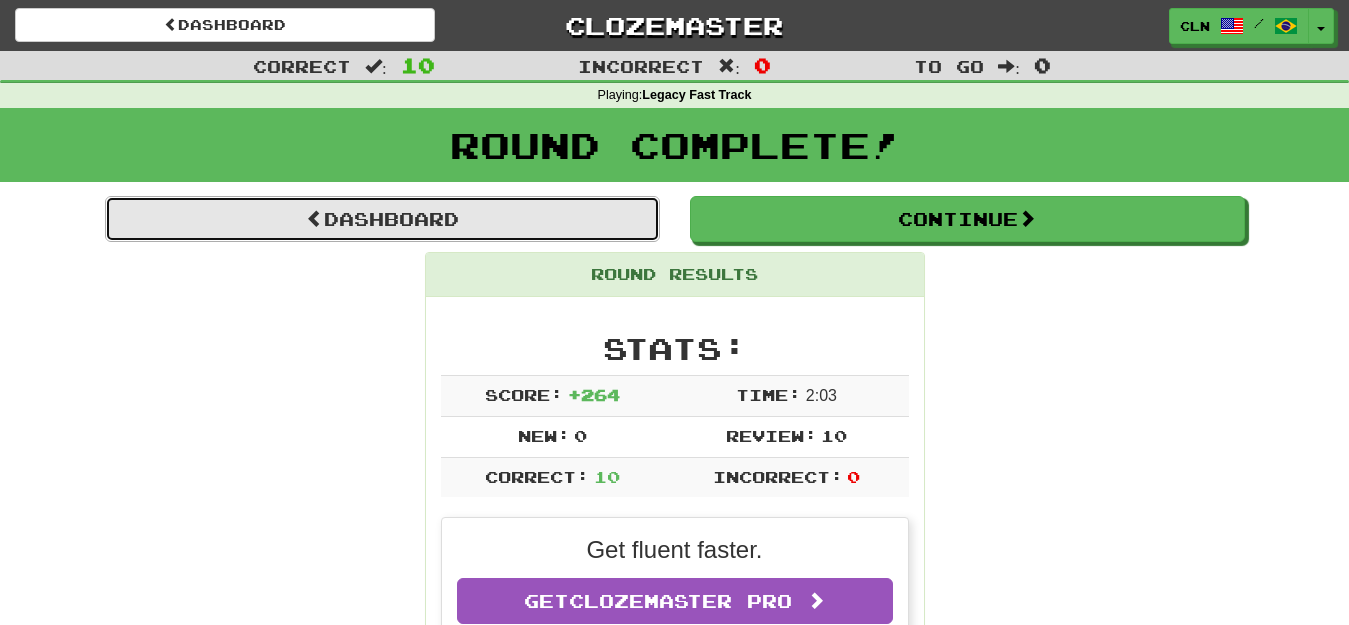 click on "Dashboard" at bounding box center (382, 219) 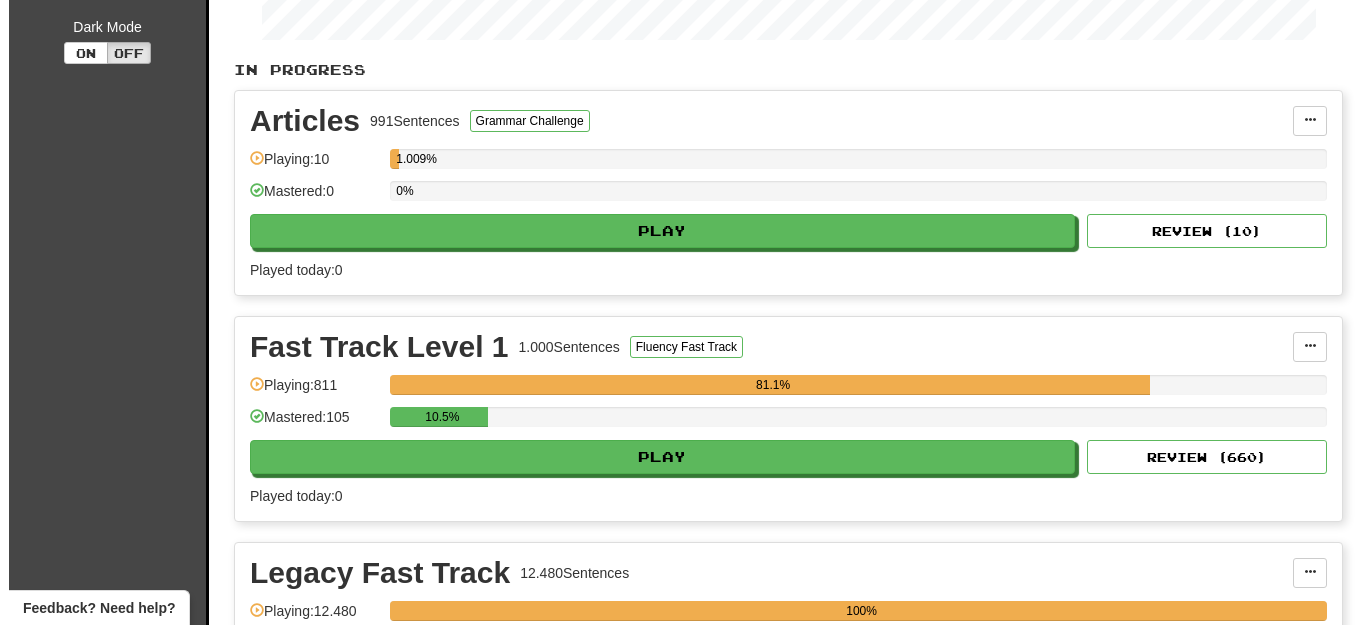 scroll, scrollTop: 400, scrollLeft: 0, axis: vertical 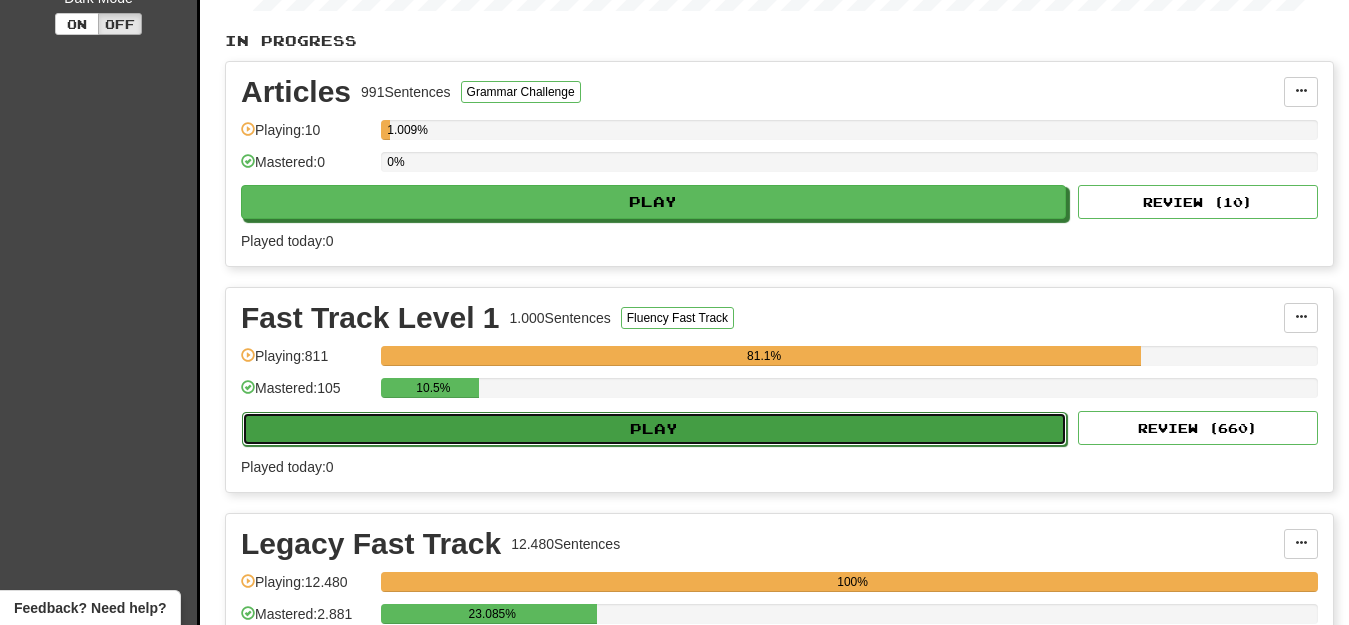 click on "Play" at bounding box center [654, 429] 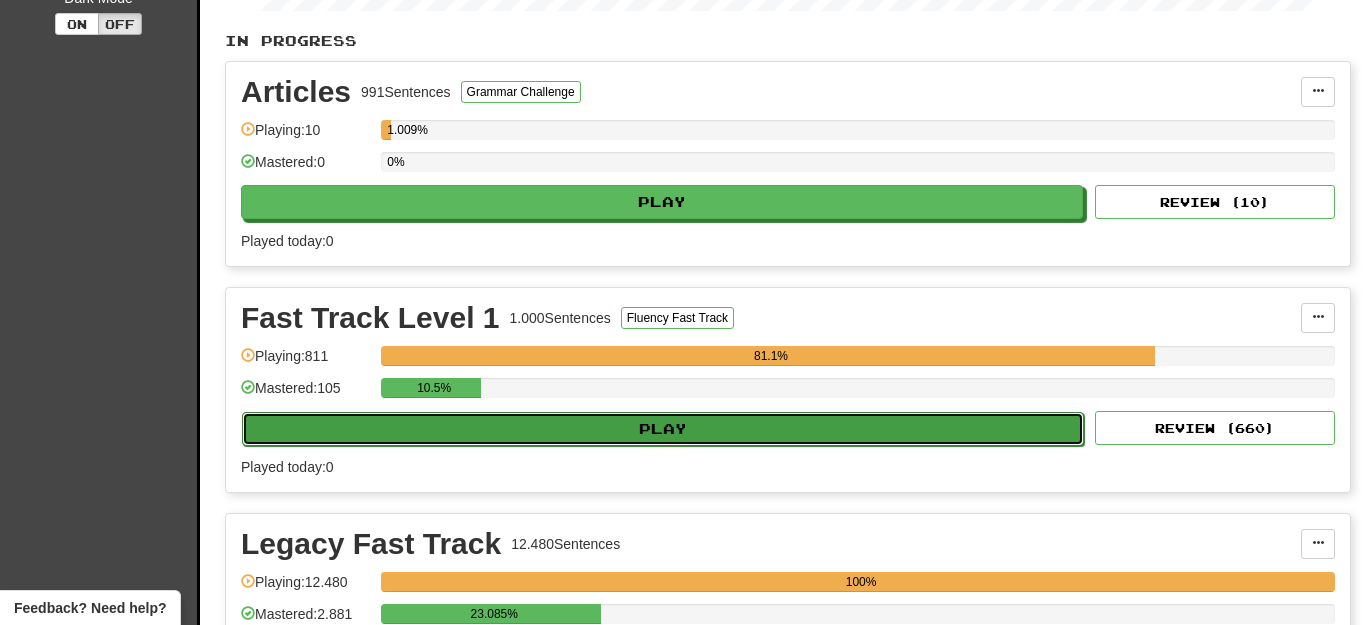 select on "**" 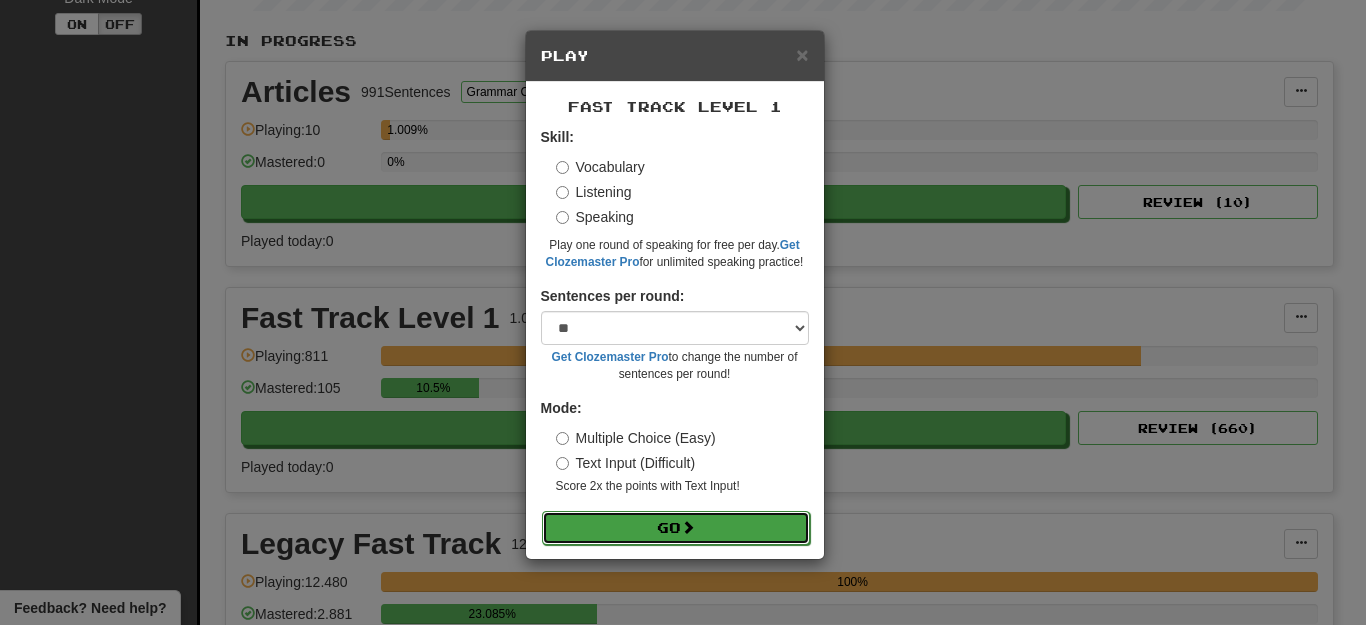 click on "Go" at bounding box center (676, 528) 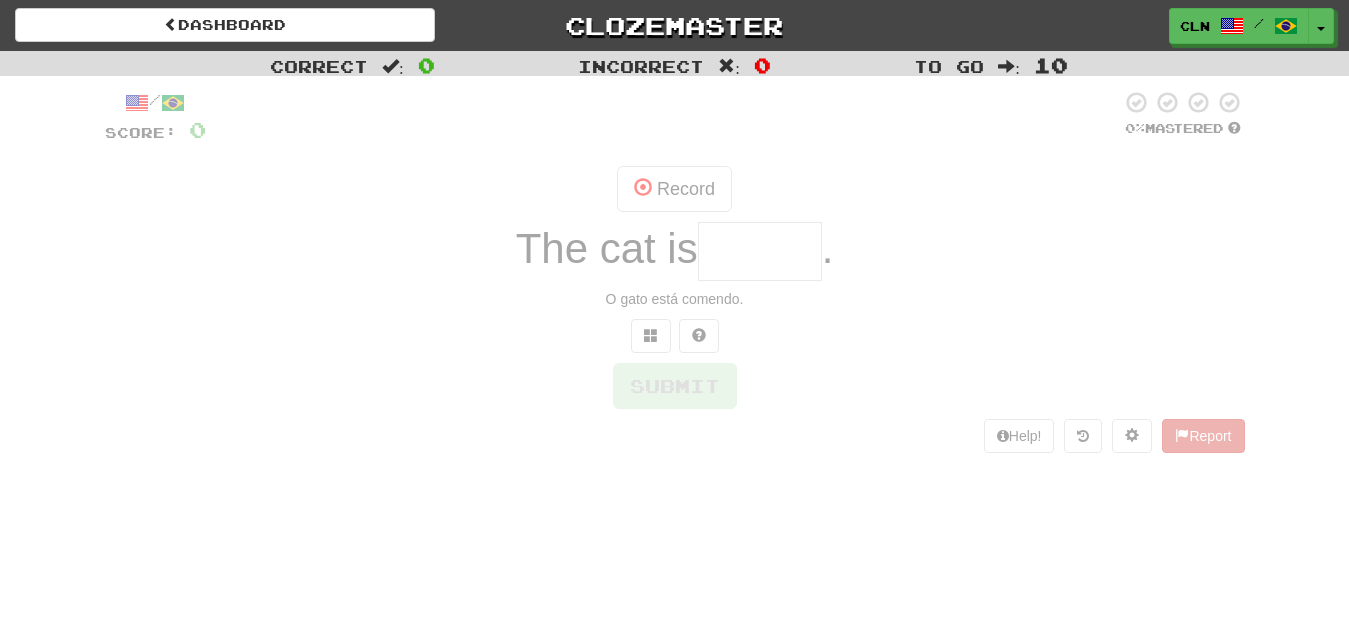 scroll, scrollTop: 0, scrollLeft: 0, axis: both 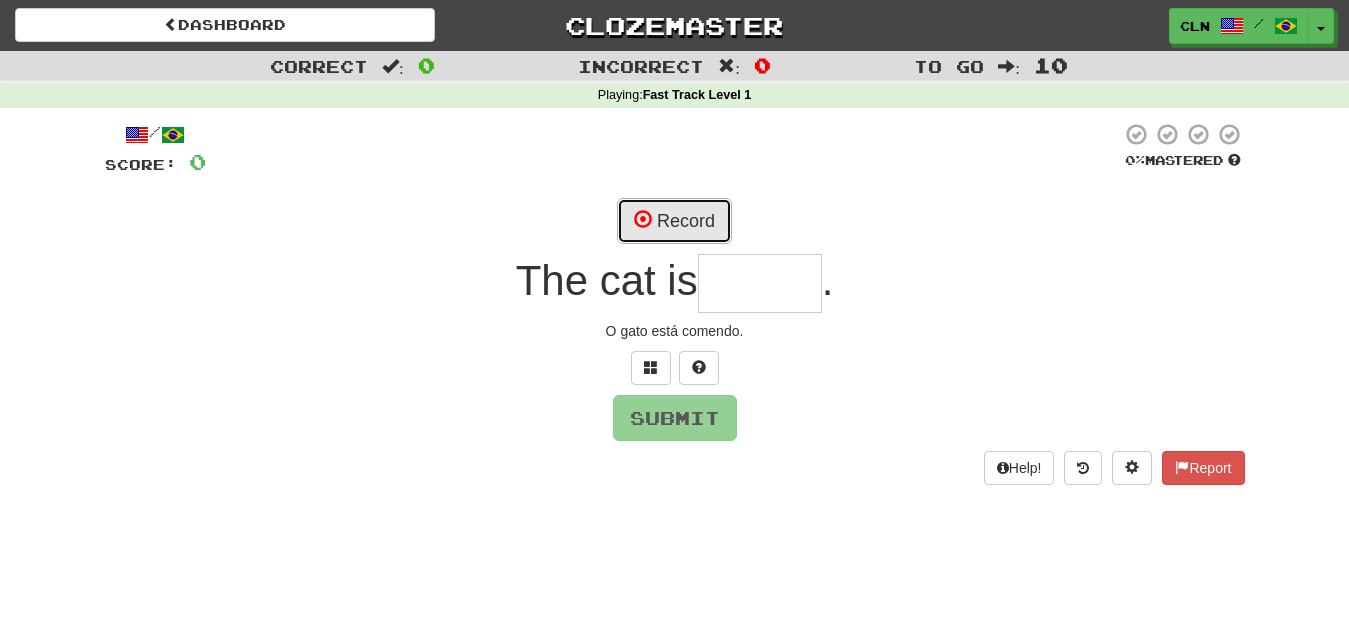 click on "Record" at bounding box center [674, 221] 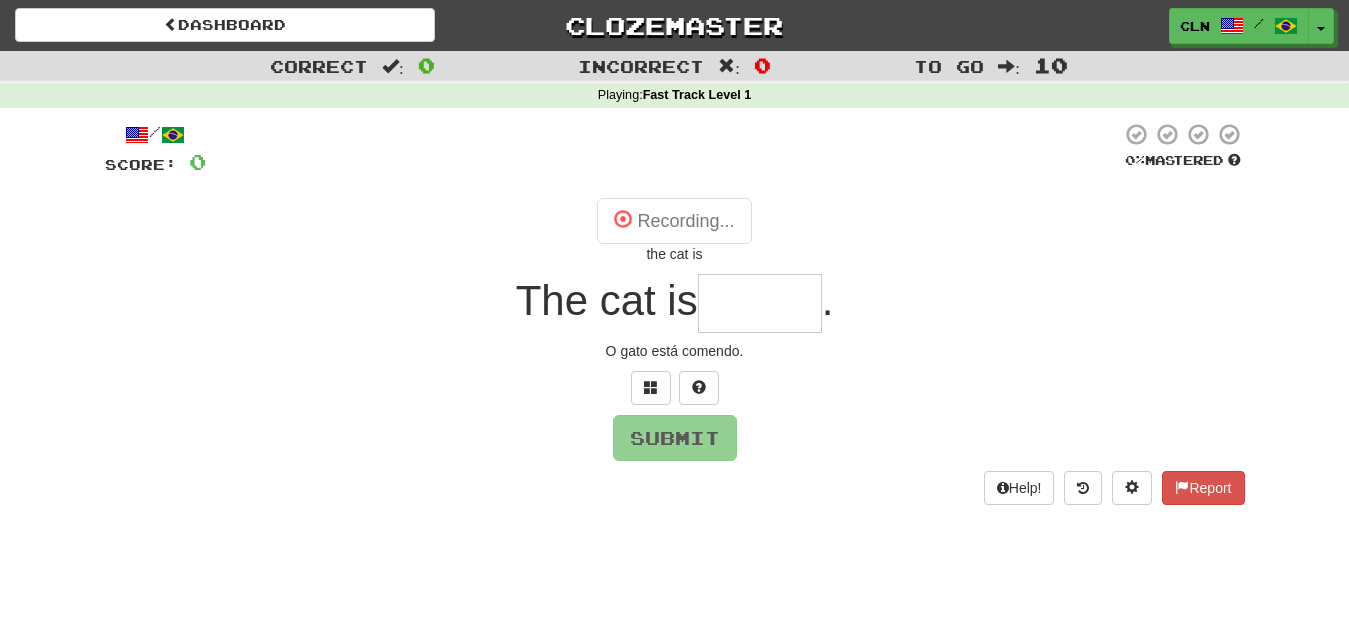 type on "******" 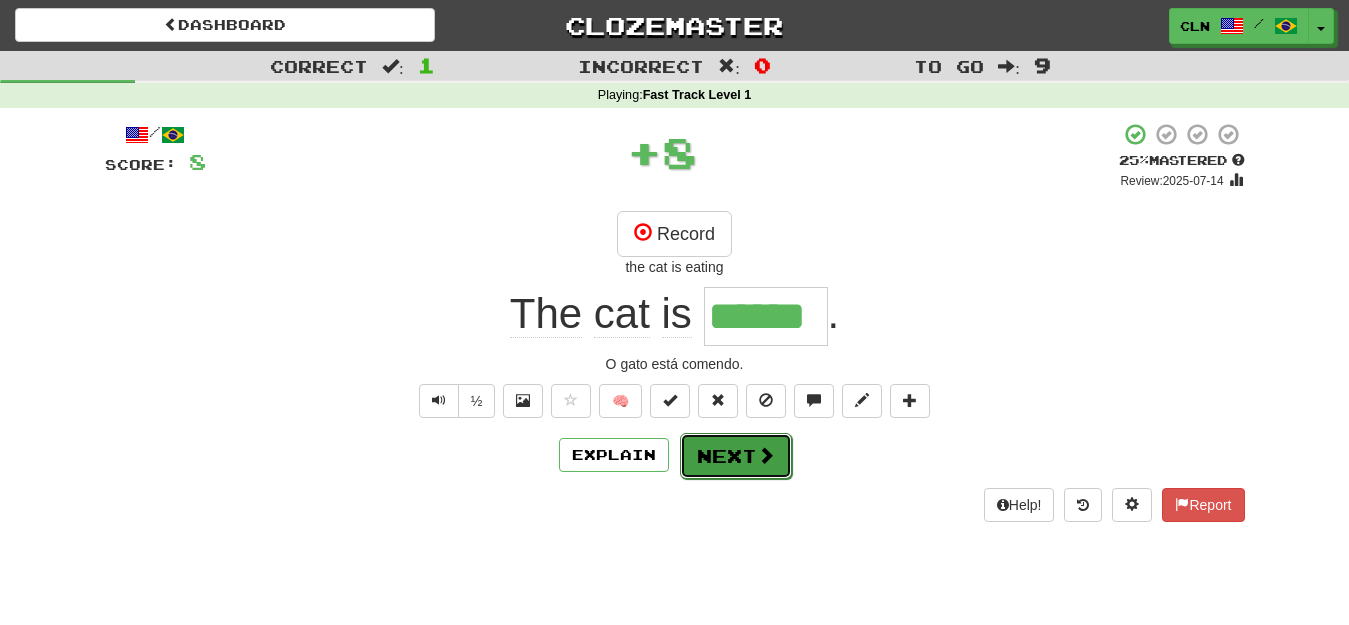 click on "Next" at bounding box center (736, 456) 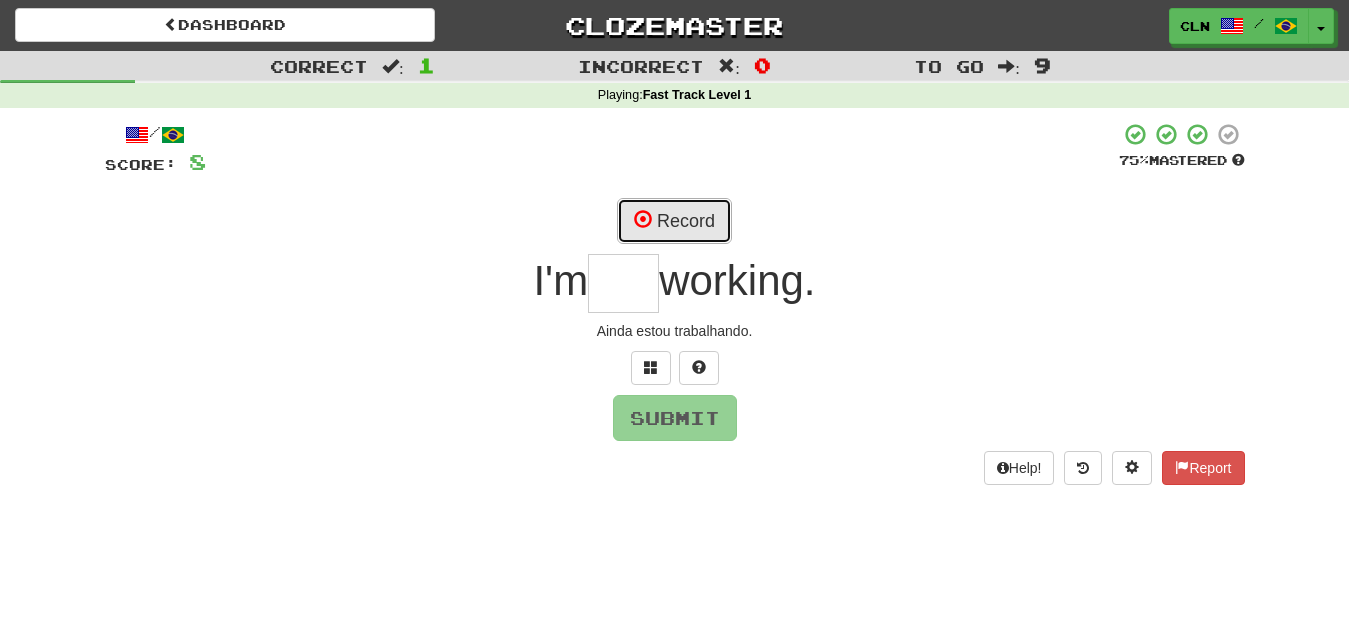 click on "Record" at bounding box center [674, 221] 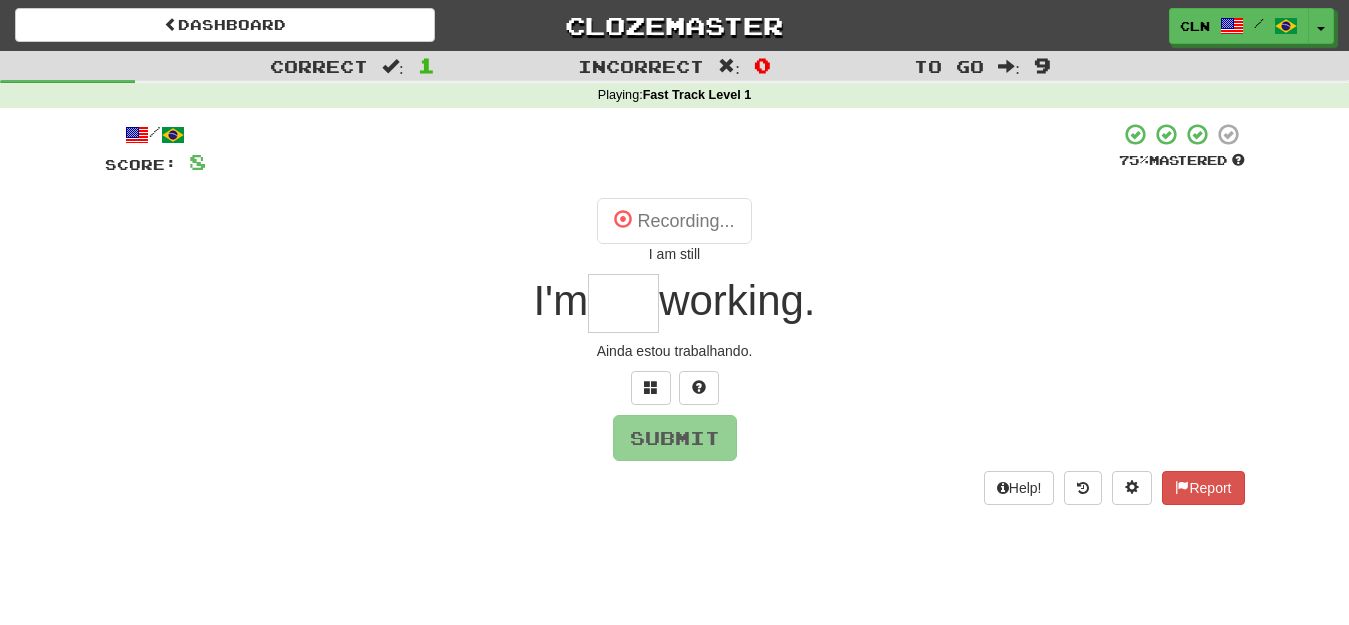 type on "*****" 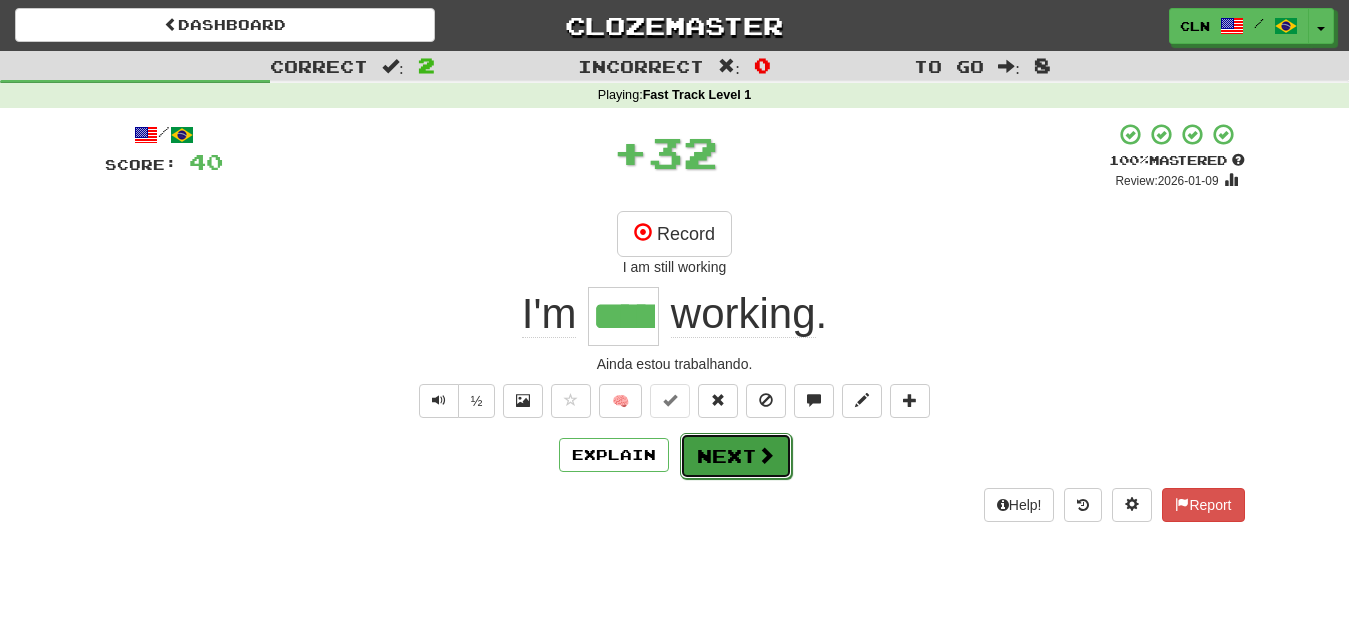 click on "Next" at bounding box center [736, 456] 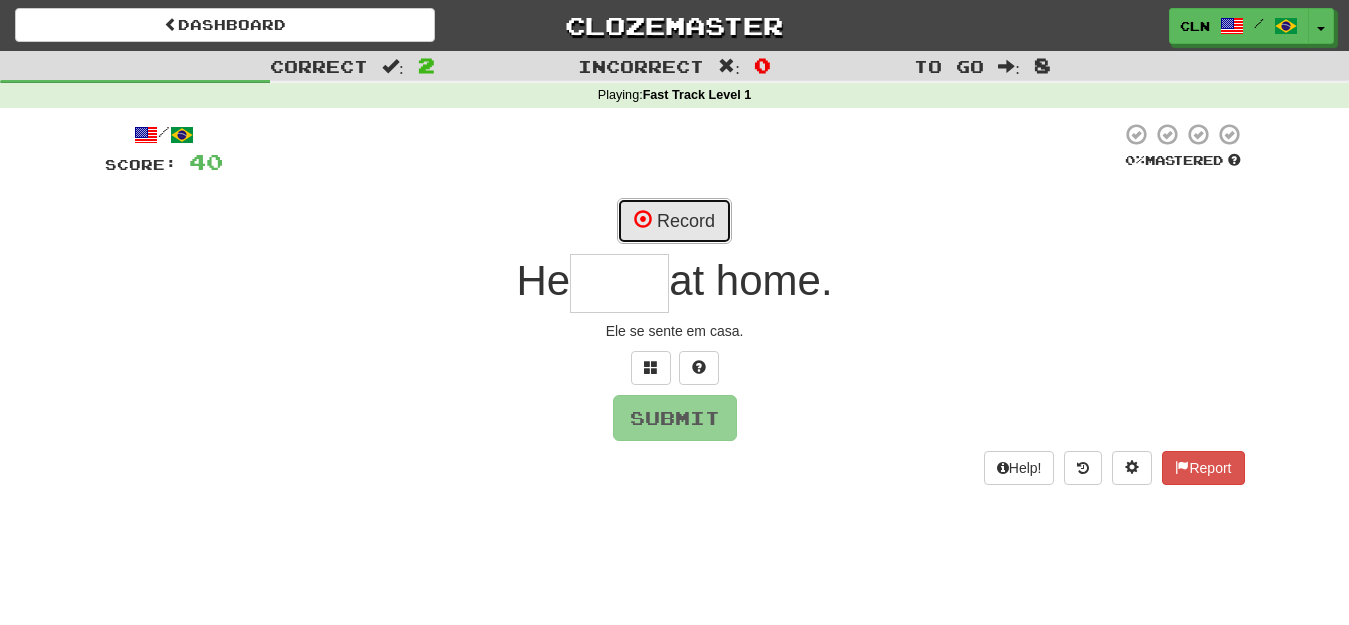click on "Record" at bounding box center (674, 221) 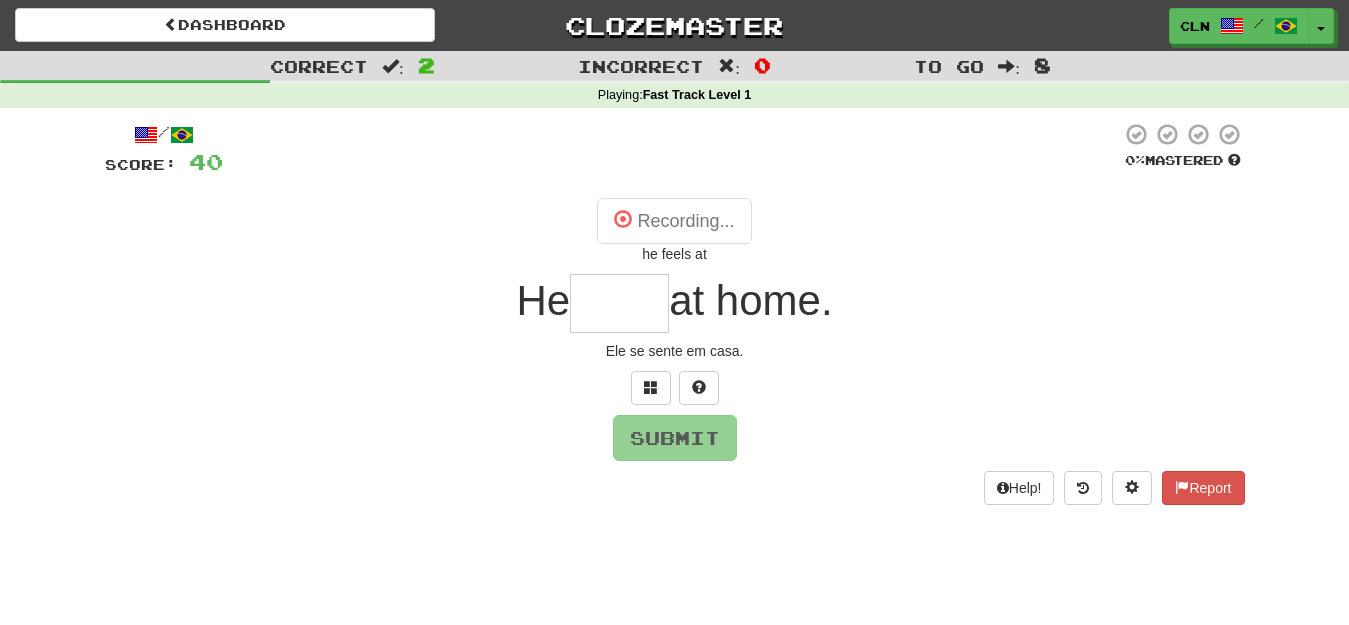 type on "*****" 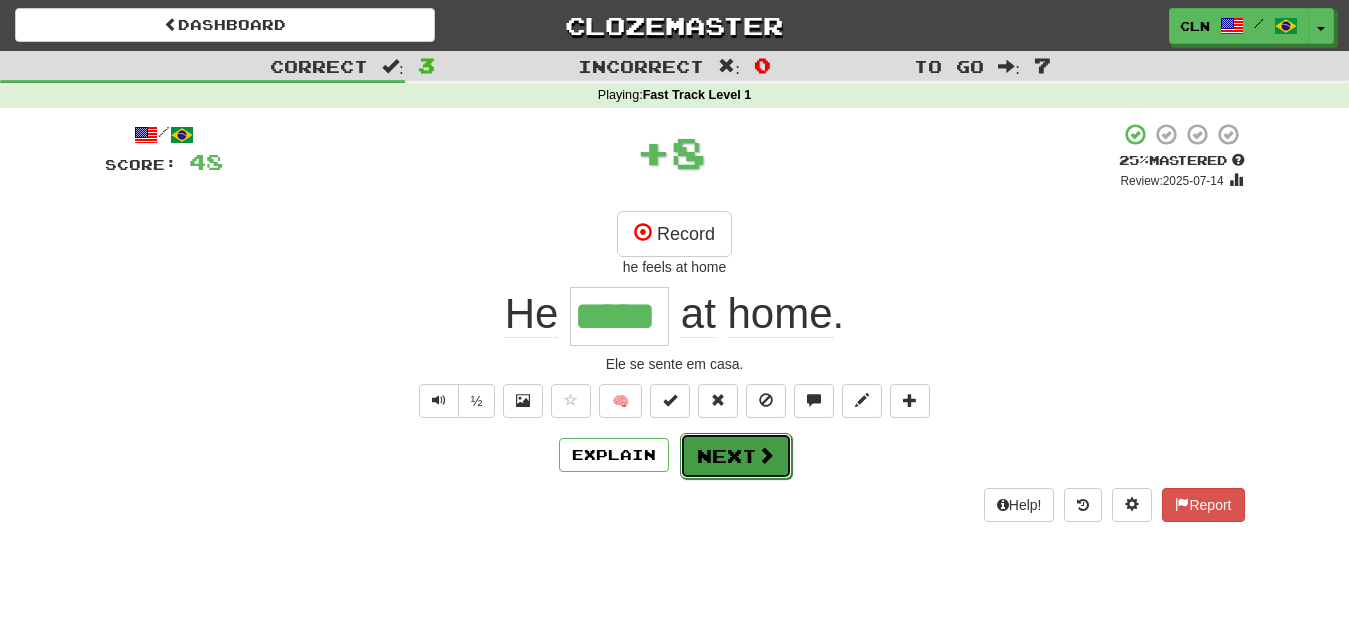 click on "Next" at bounding box center (736, 456) 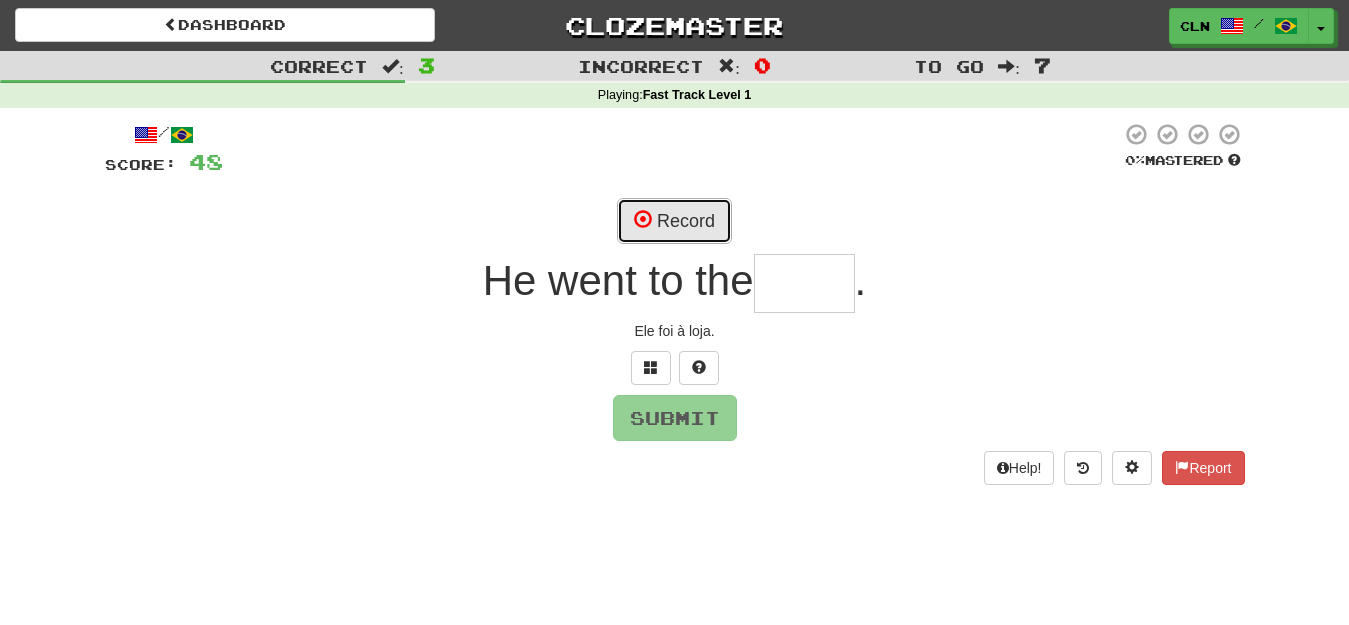 click on "Record" at bounding box center (674, 221) 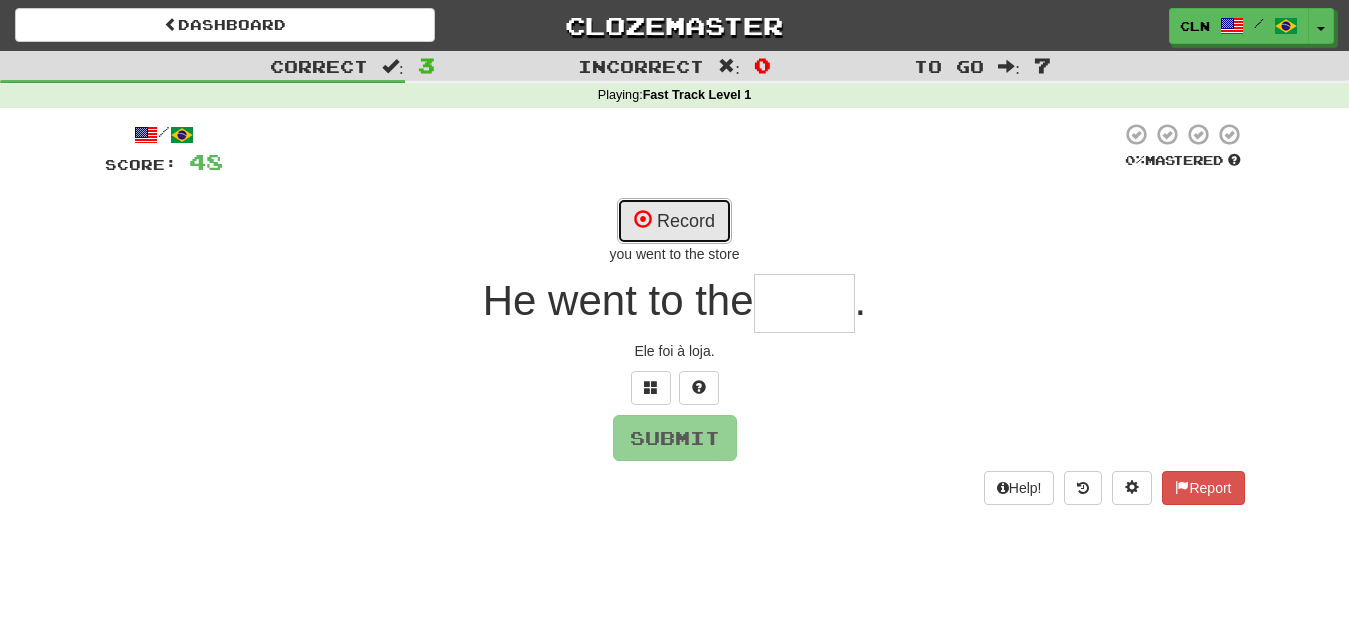 click on "Record" at bounding box center (674, 221) 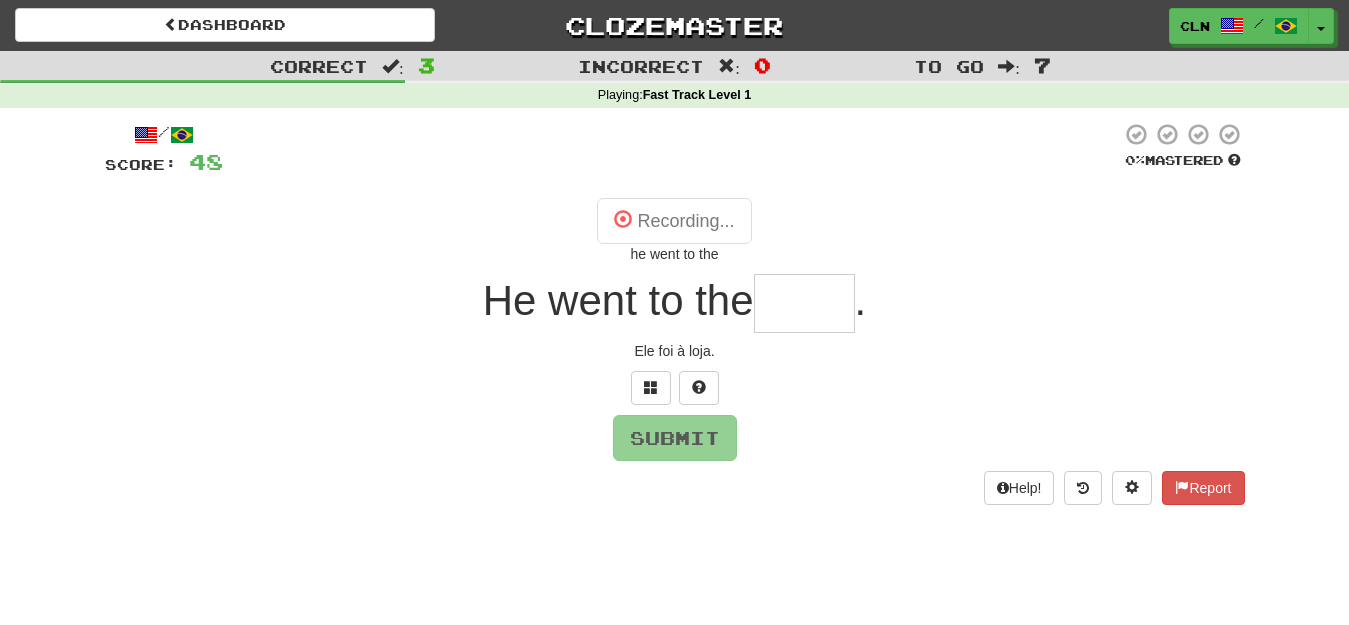 type on "****" 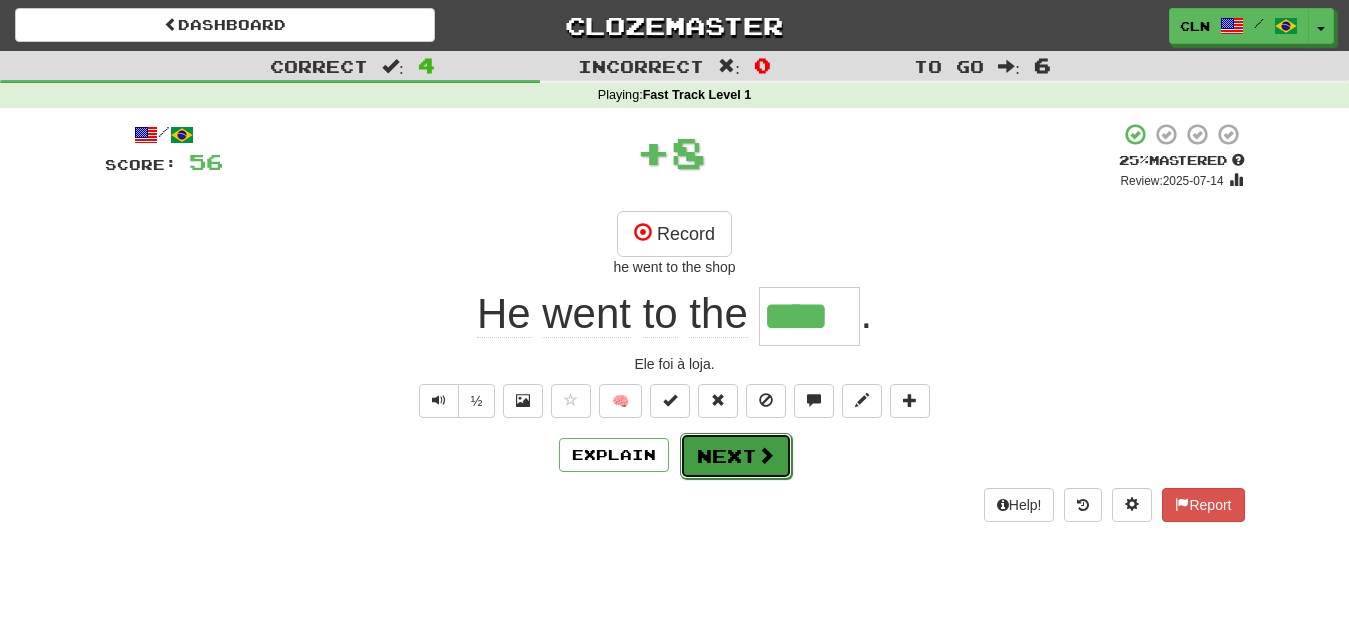 click on "Next" at bounding box center [736, 456] 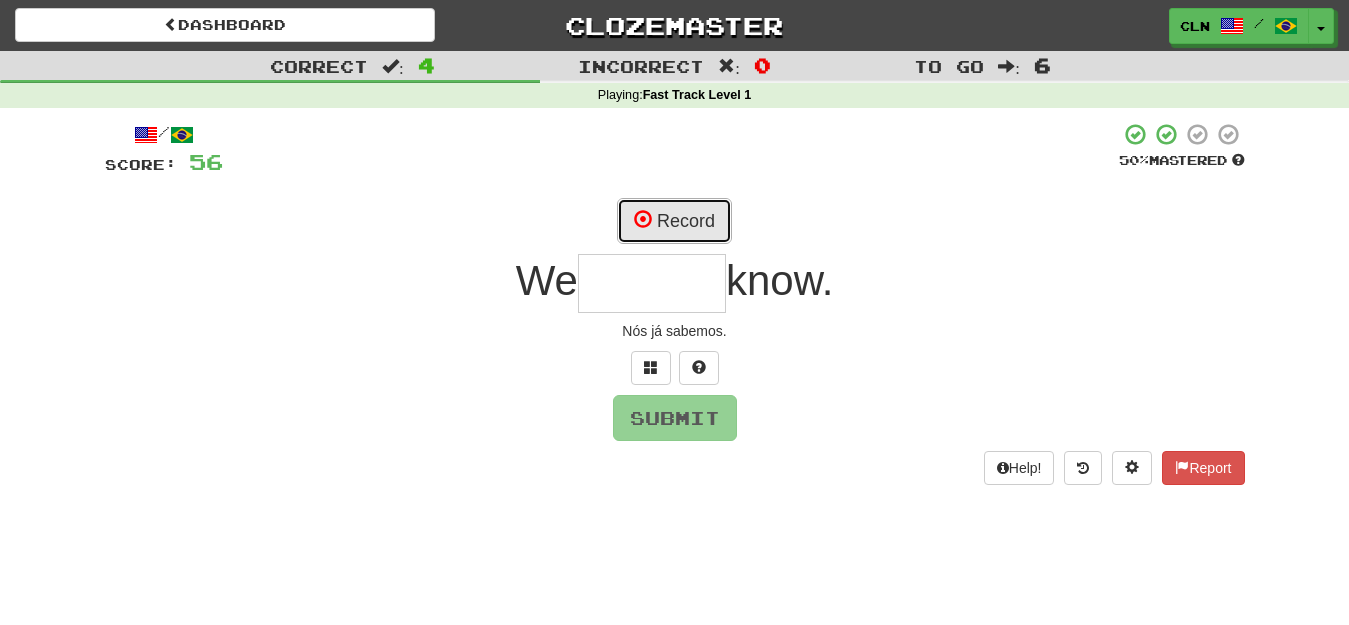 click on "Record" at bounding box center (674, 221) 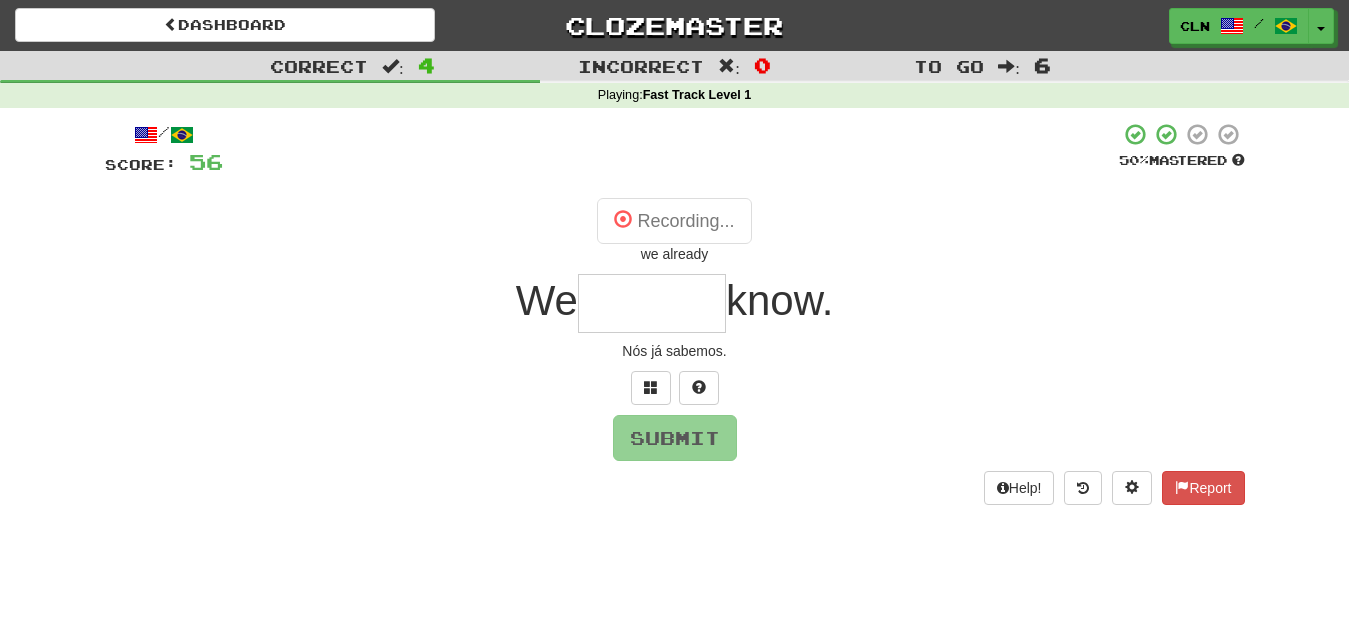 type on "*******" 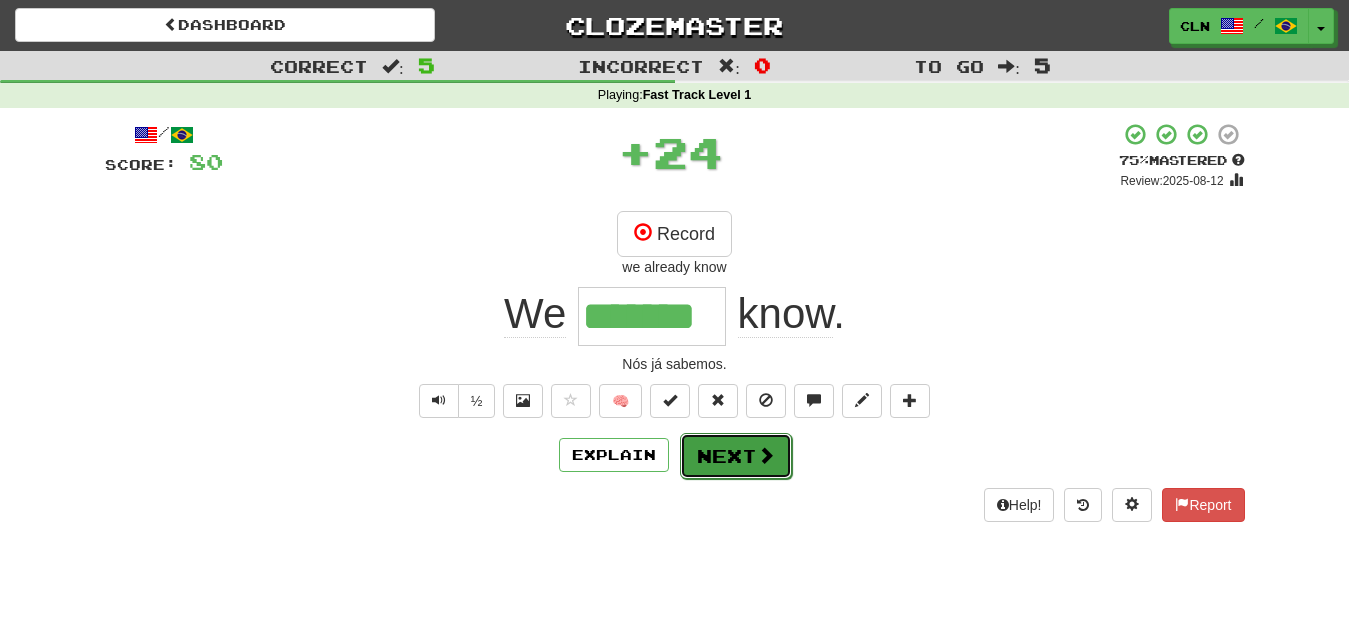 click on "Next" at bounding box center [736, 456] 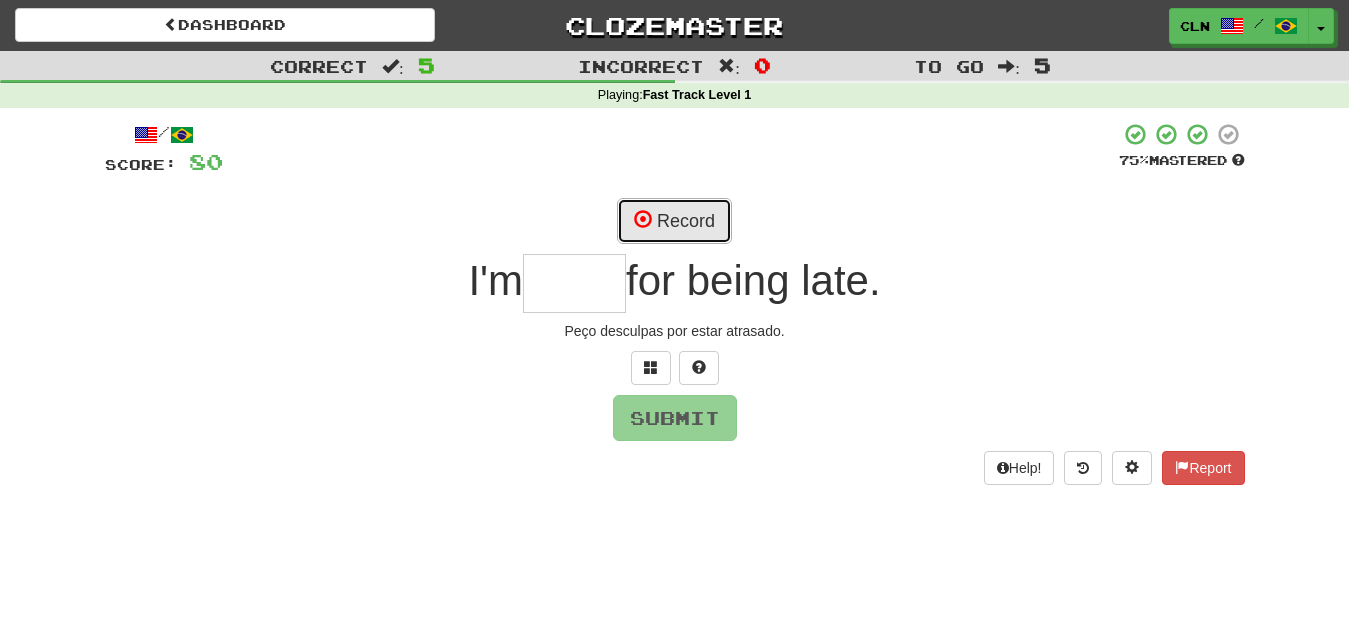 click on "Record" at bounding box center [674, 221] 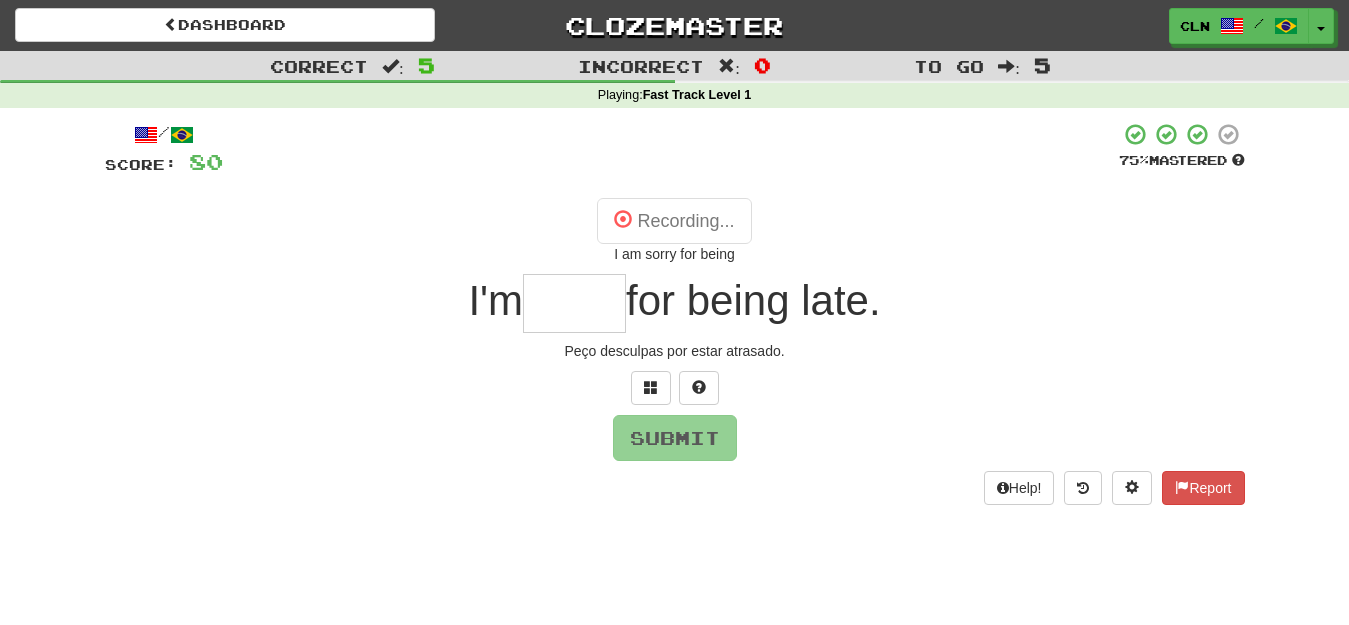 type on "*****" 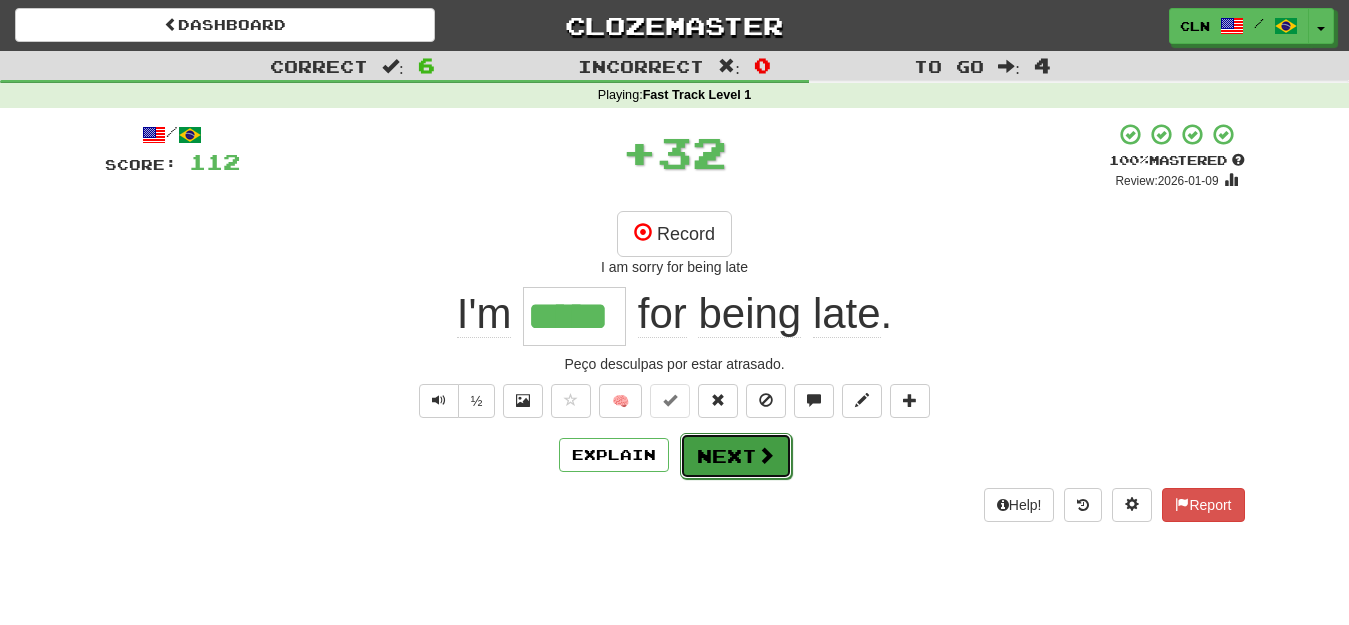 click on "Next" at bounding box center (736, 456) 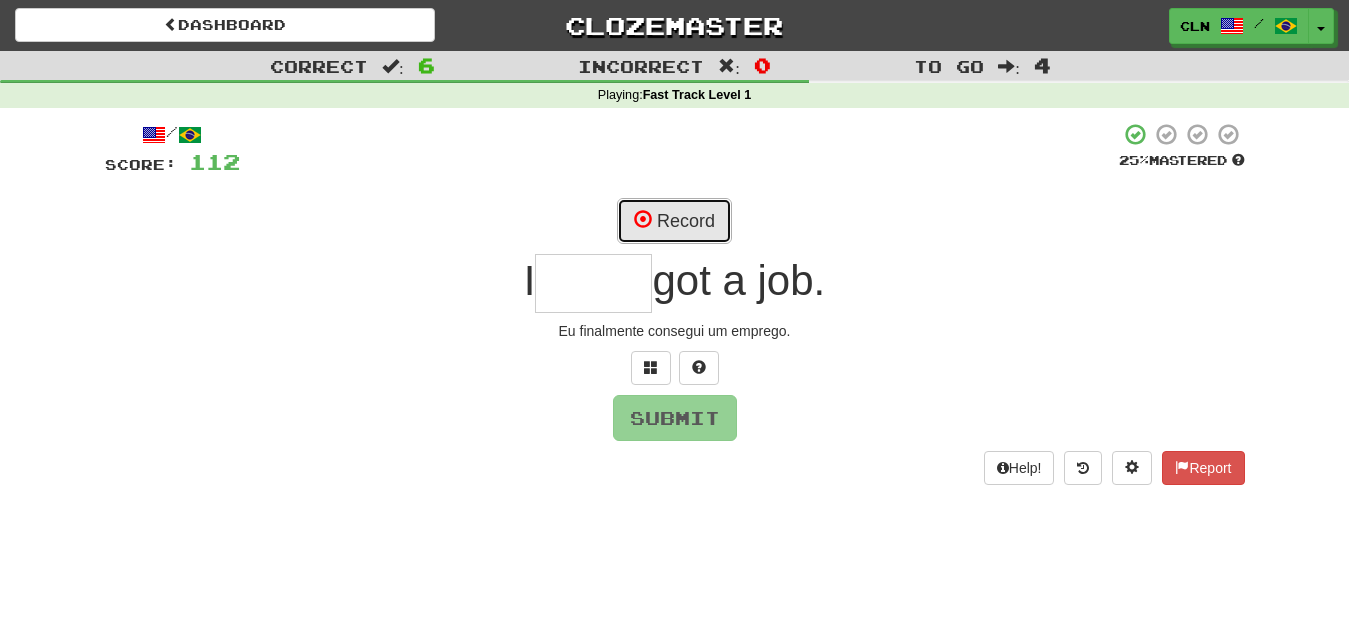 click on "Record" at bounding box center (674, 221) 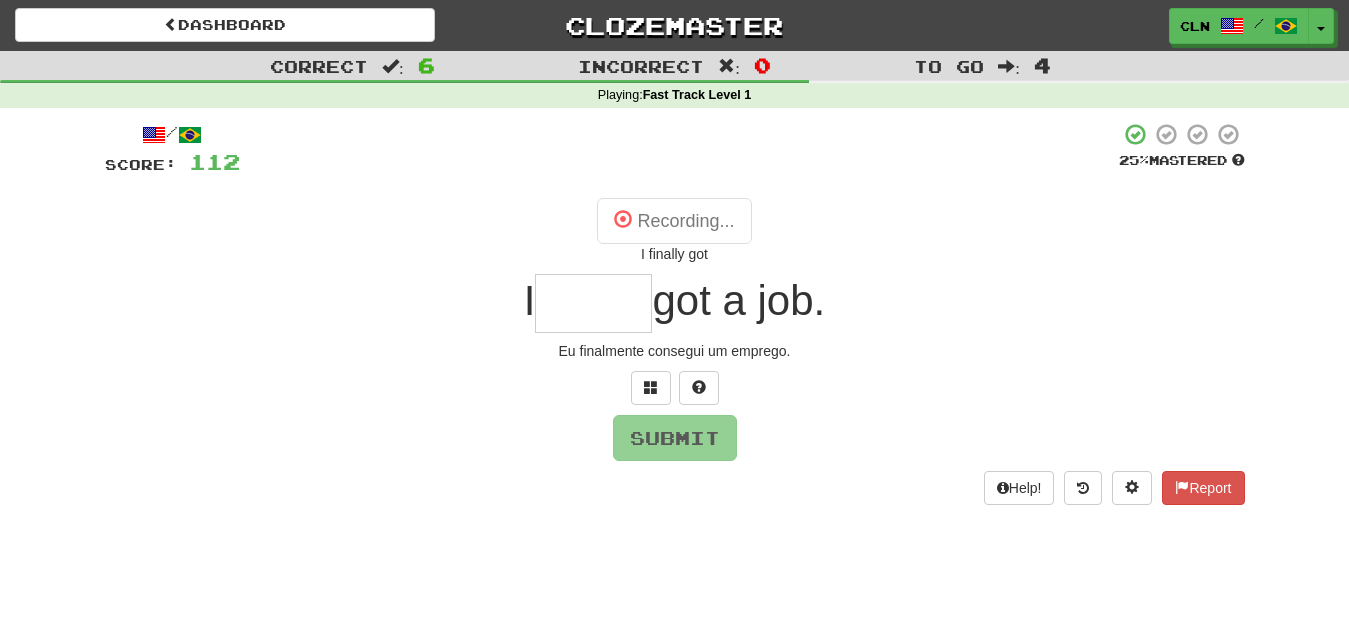 type on "*******" 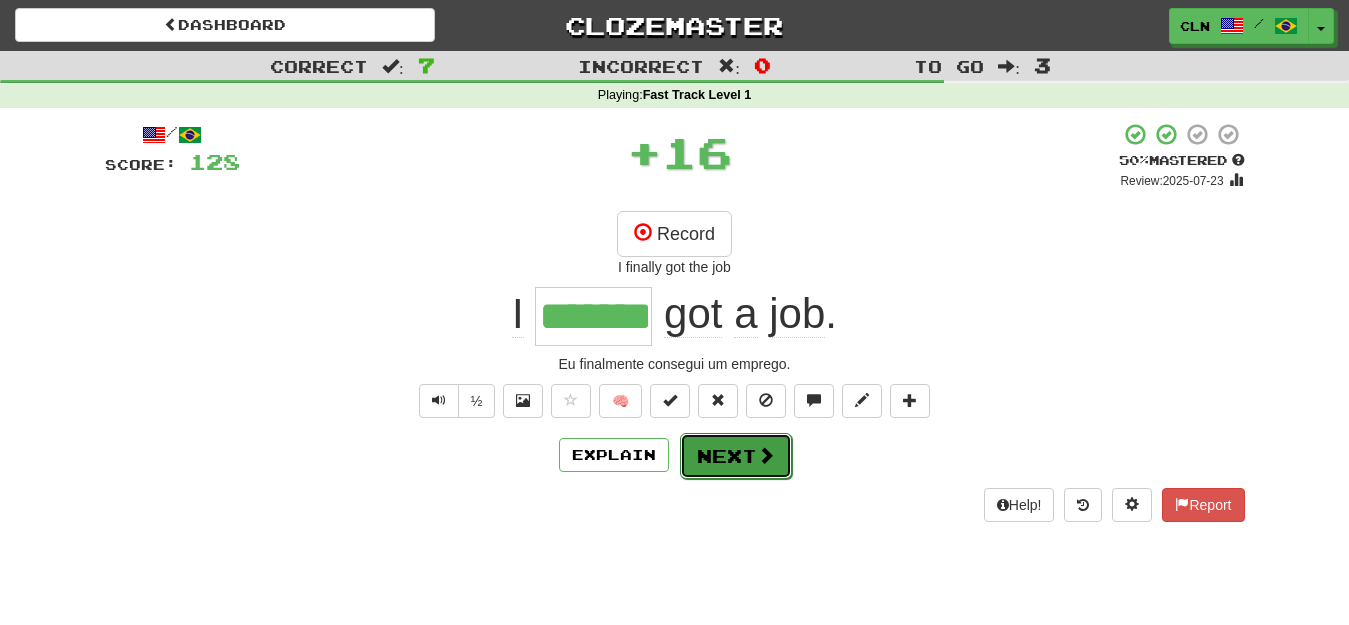 click on "Next" at bounding box center (736, 456) 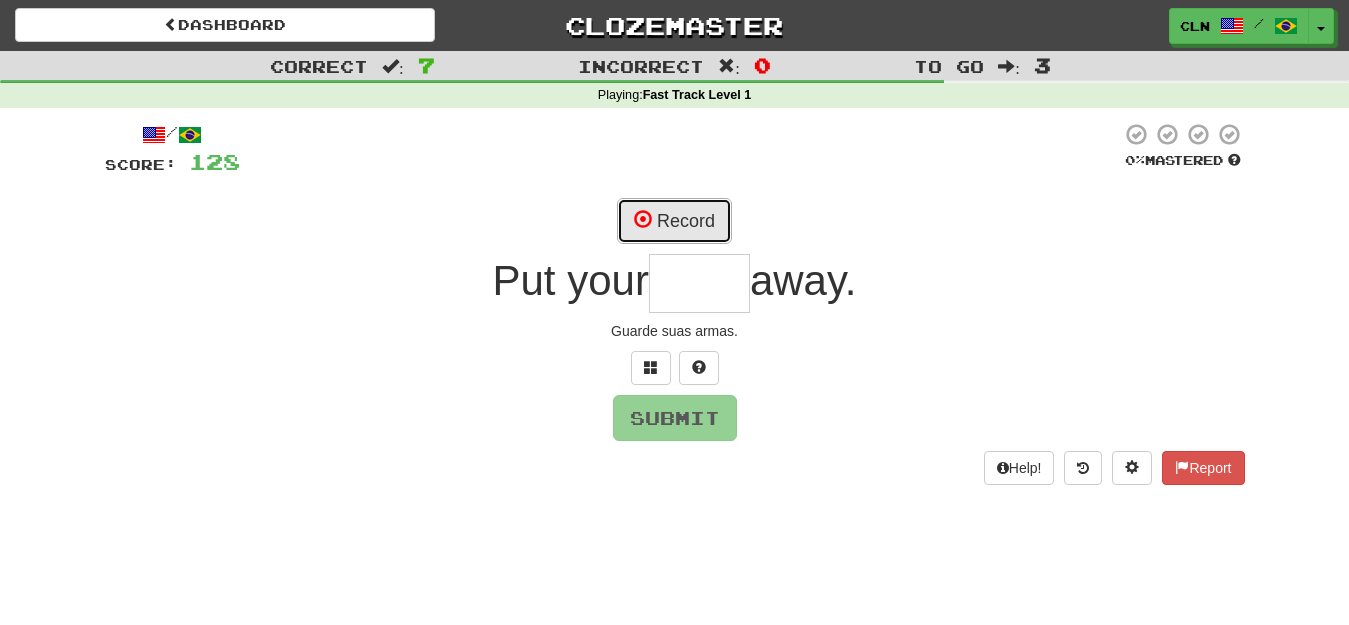 click on "Record" at bounding box center [674, 221] 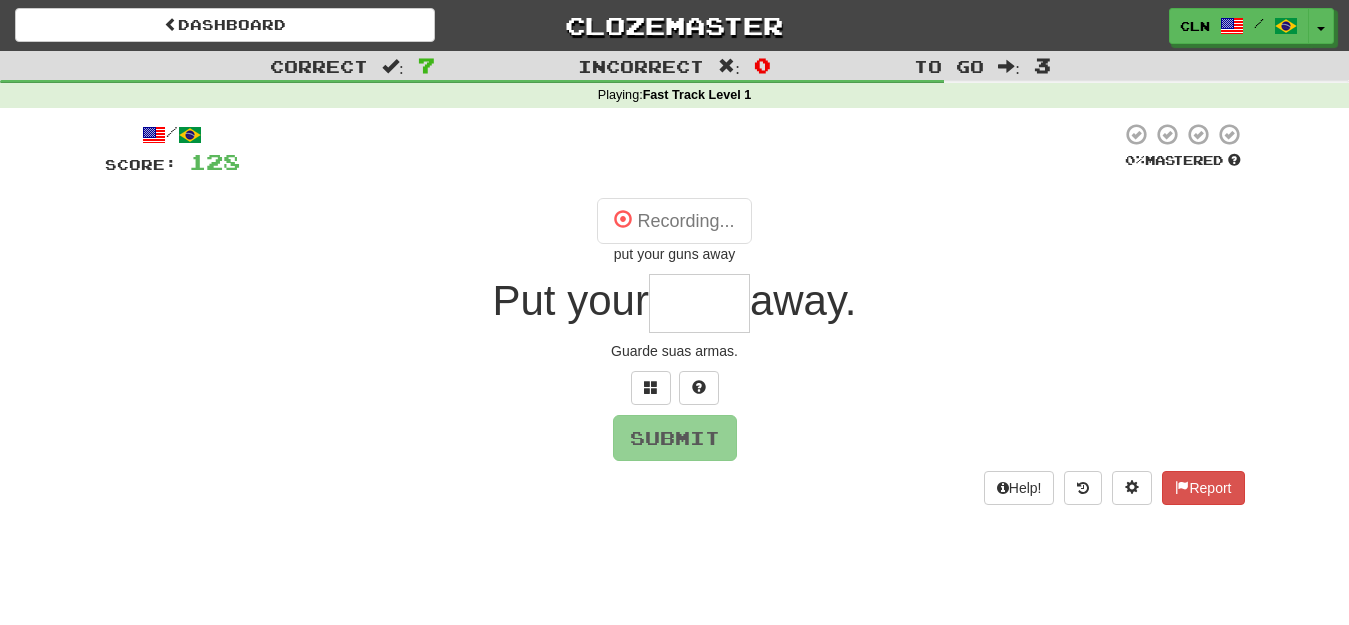 type on "****" 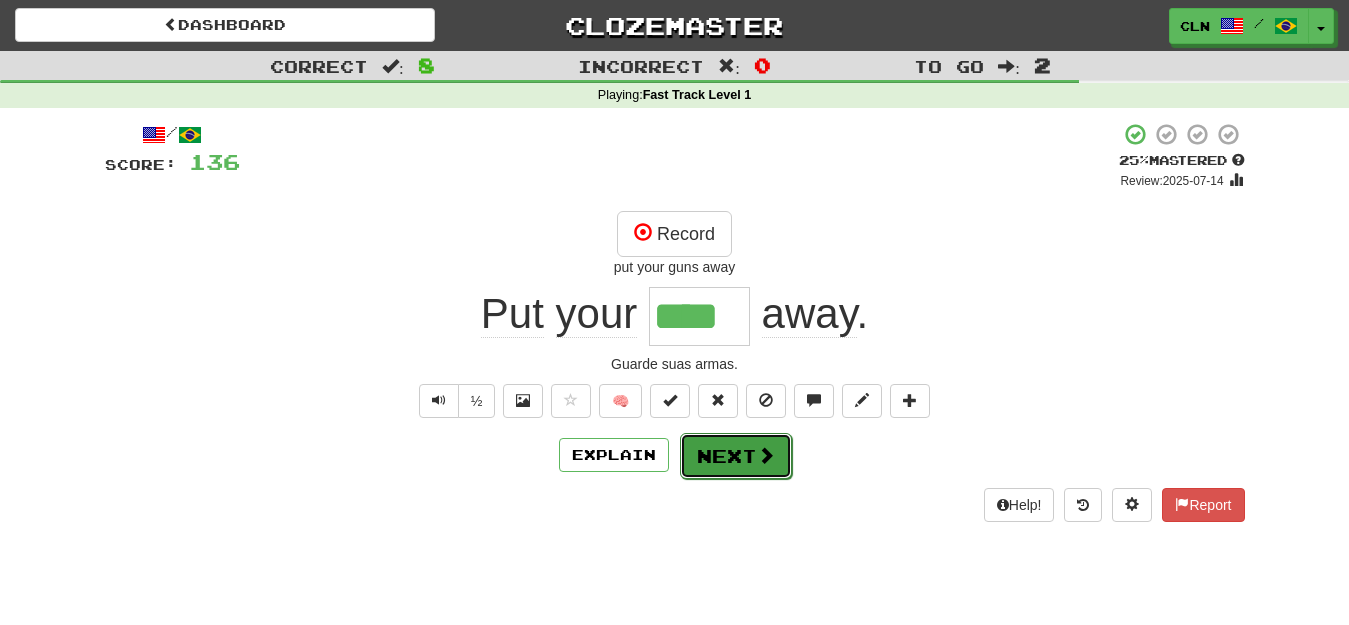 click on "Next" at bounding box center (736, 456) 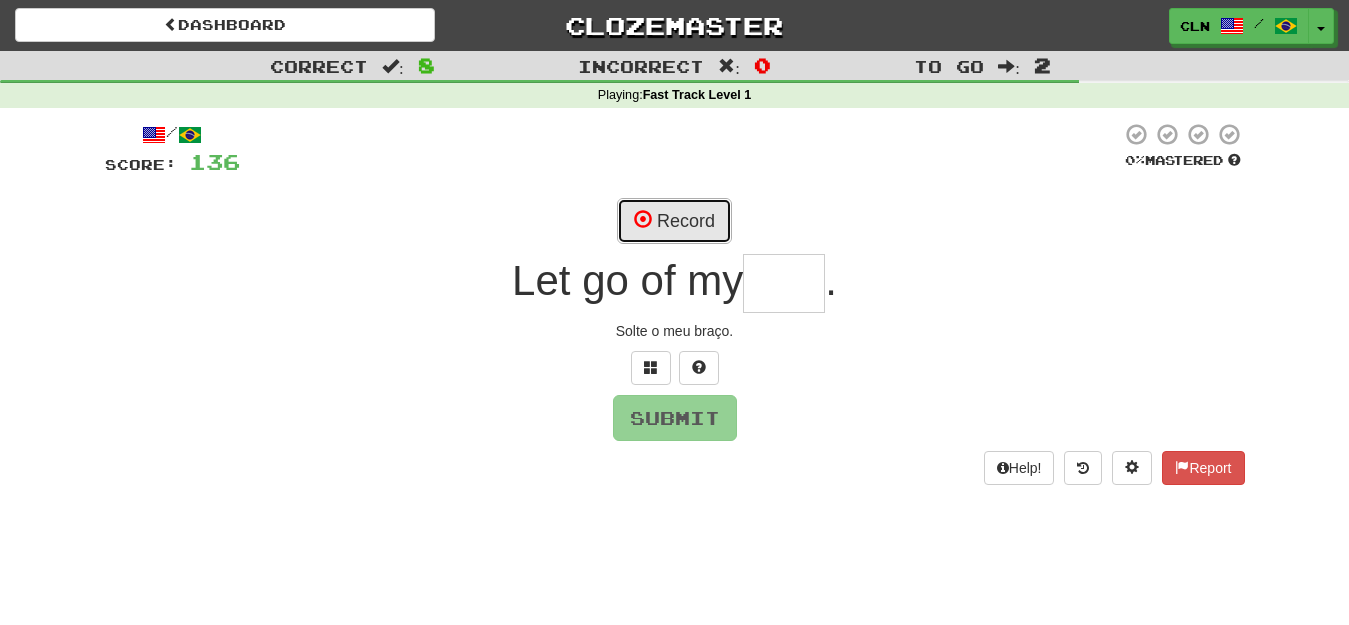 click on "Record" at bounding box center [674, 221] 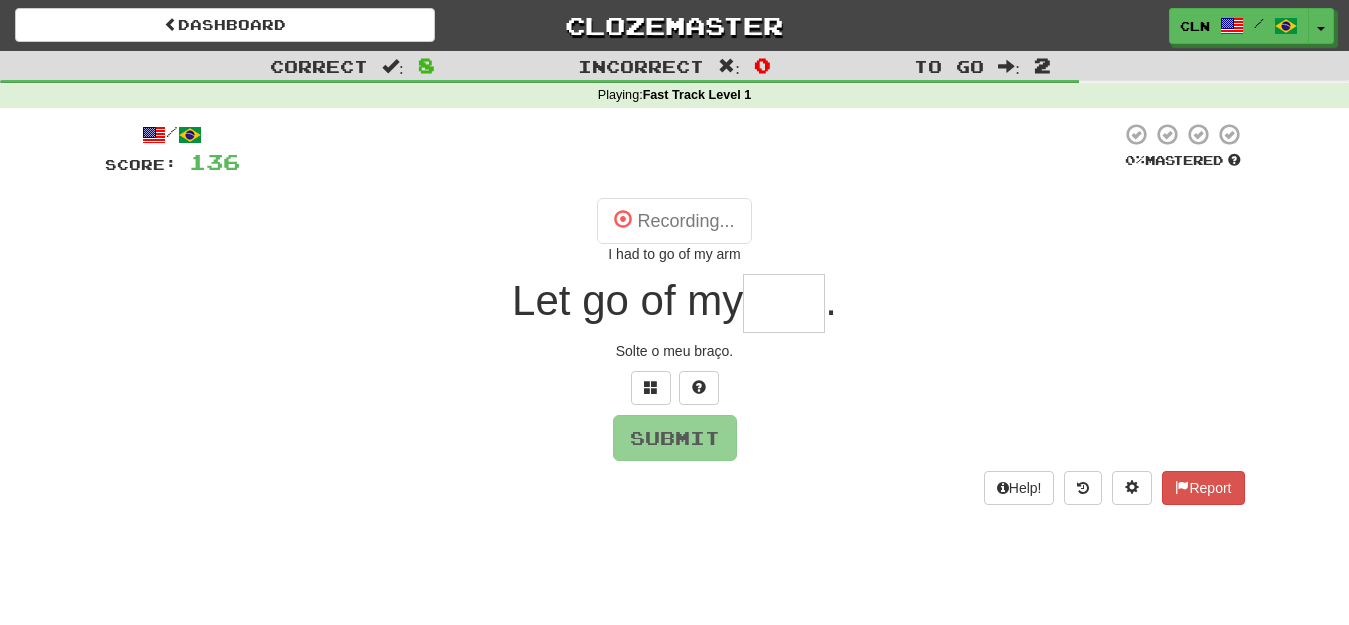 type on "***" 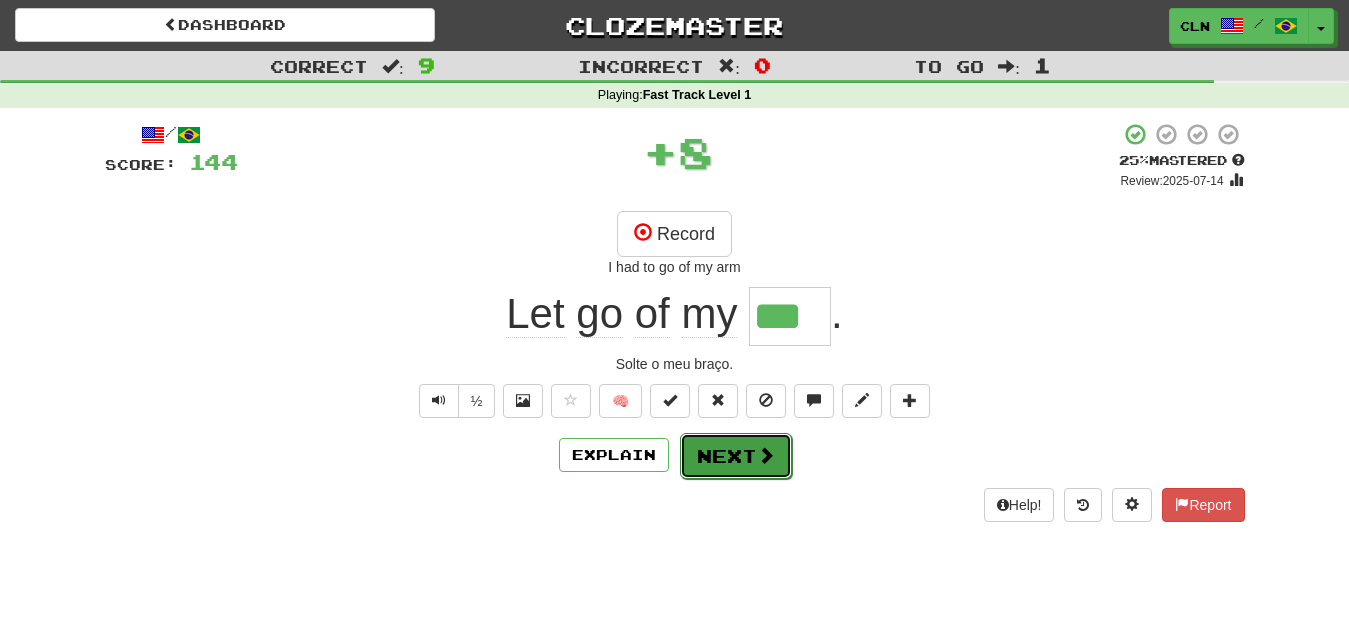click on "Next" at bounding box center [736, 456] 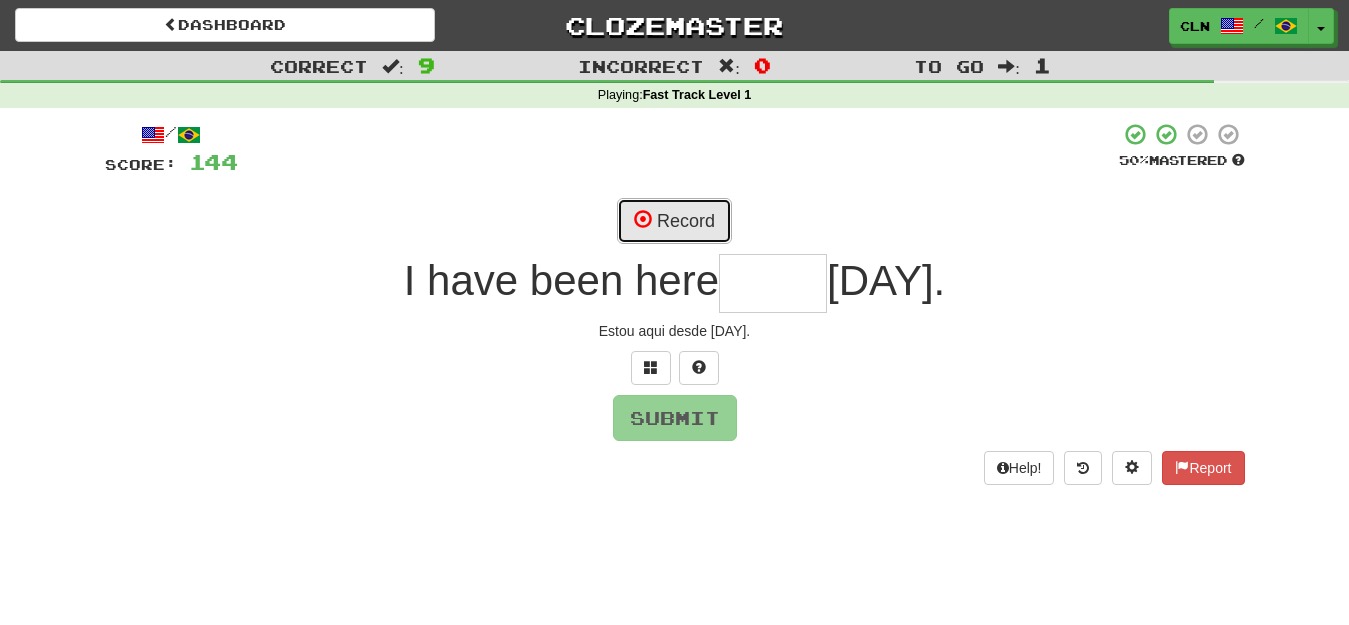 click on "Record" at bounding box center (674, 221) 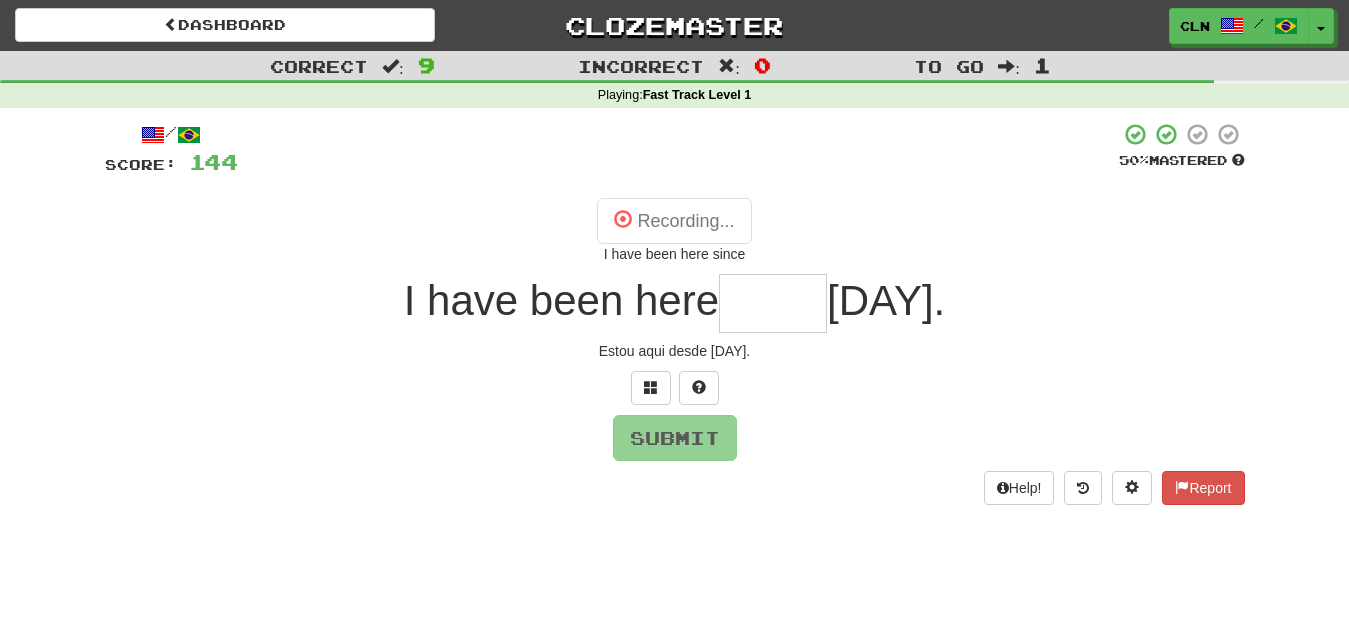 type on "*****" 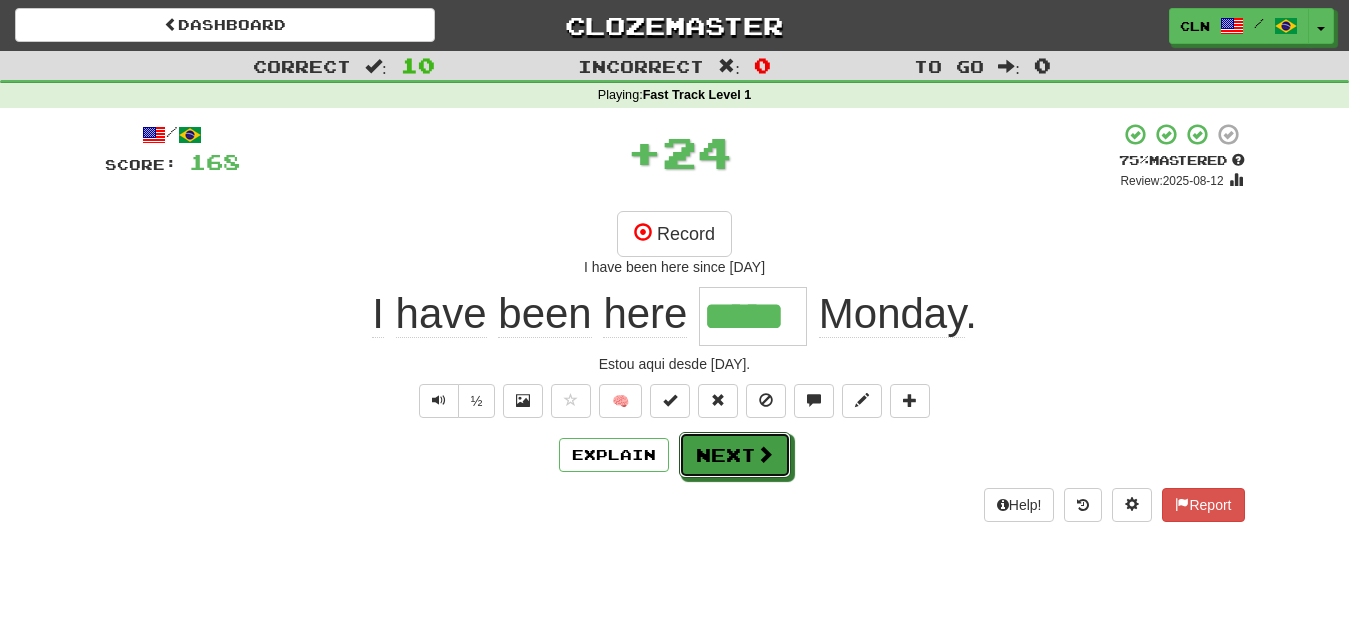 click on "Next" at bounding box center [735, 455] 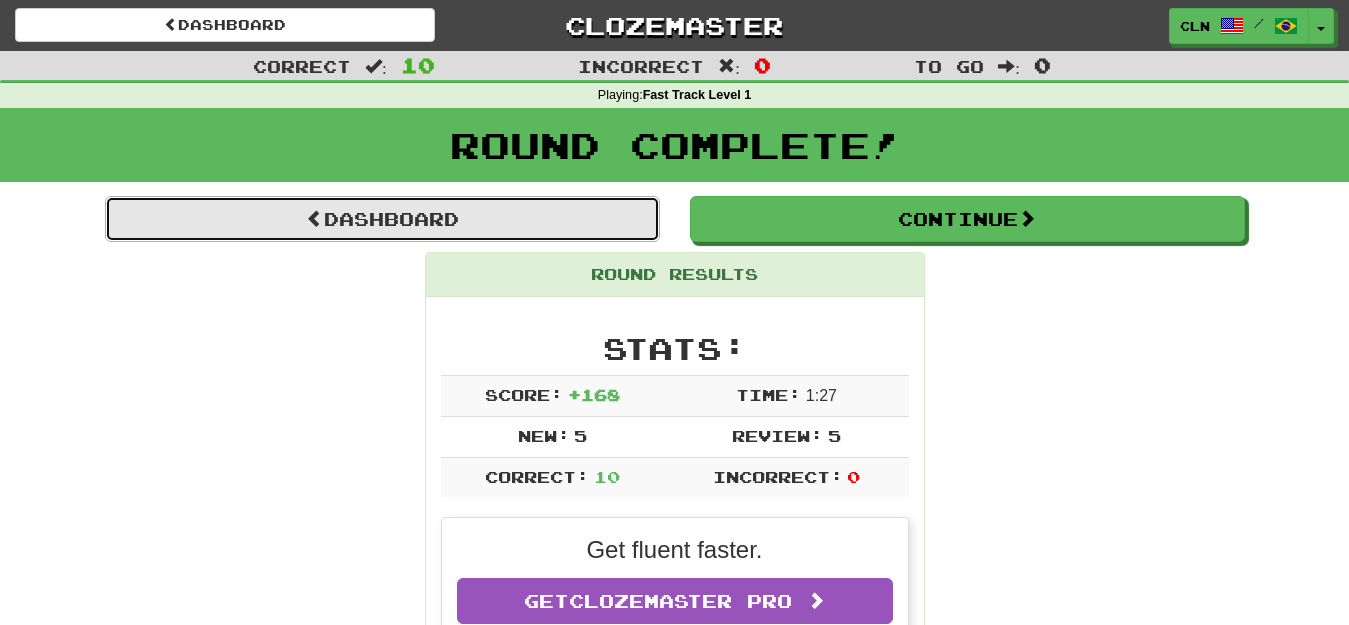 click on "Dashboard" at bounding box center (382, 219) 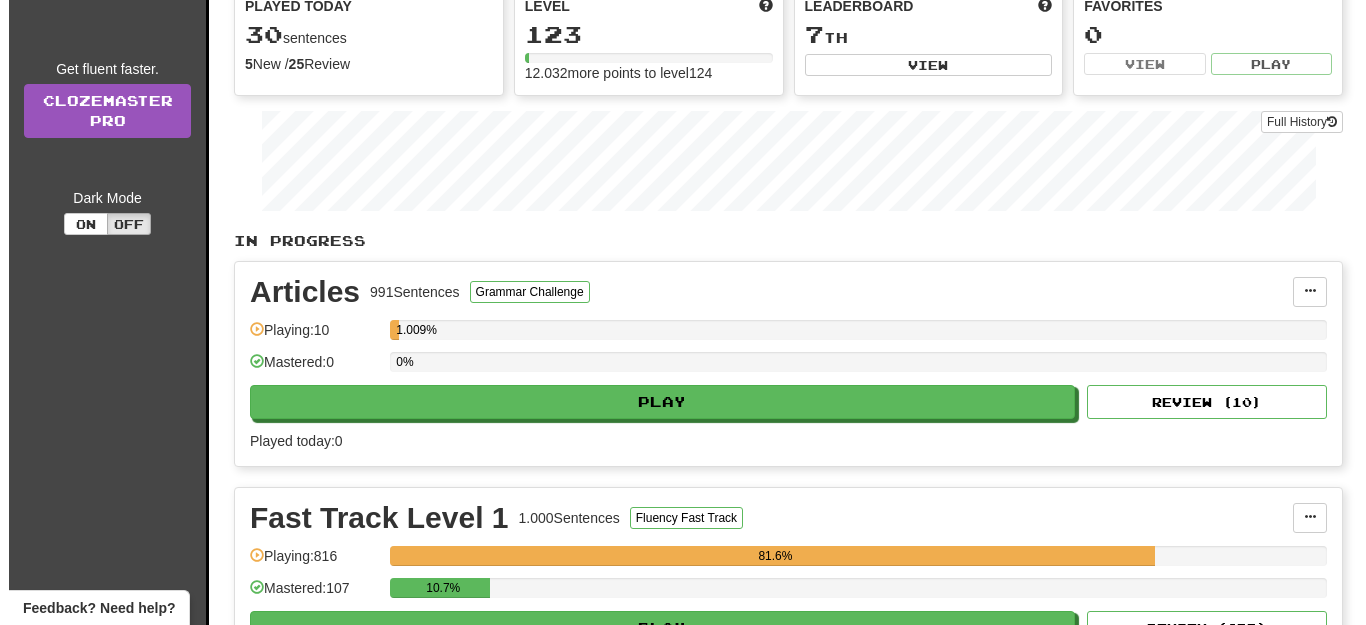 scroll, scrollTop: 0, scrollLeft: 0, axis: both 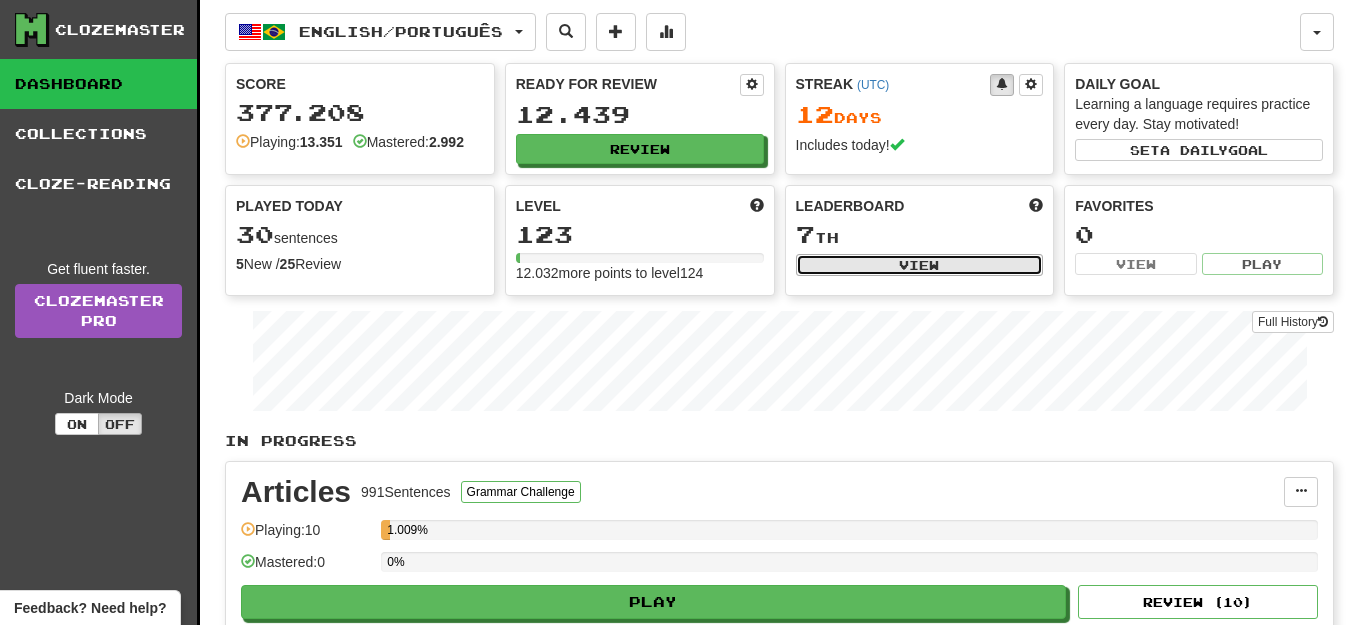 click on "View" at bounding box center [920, 265] 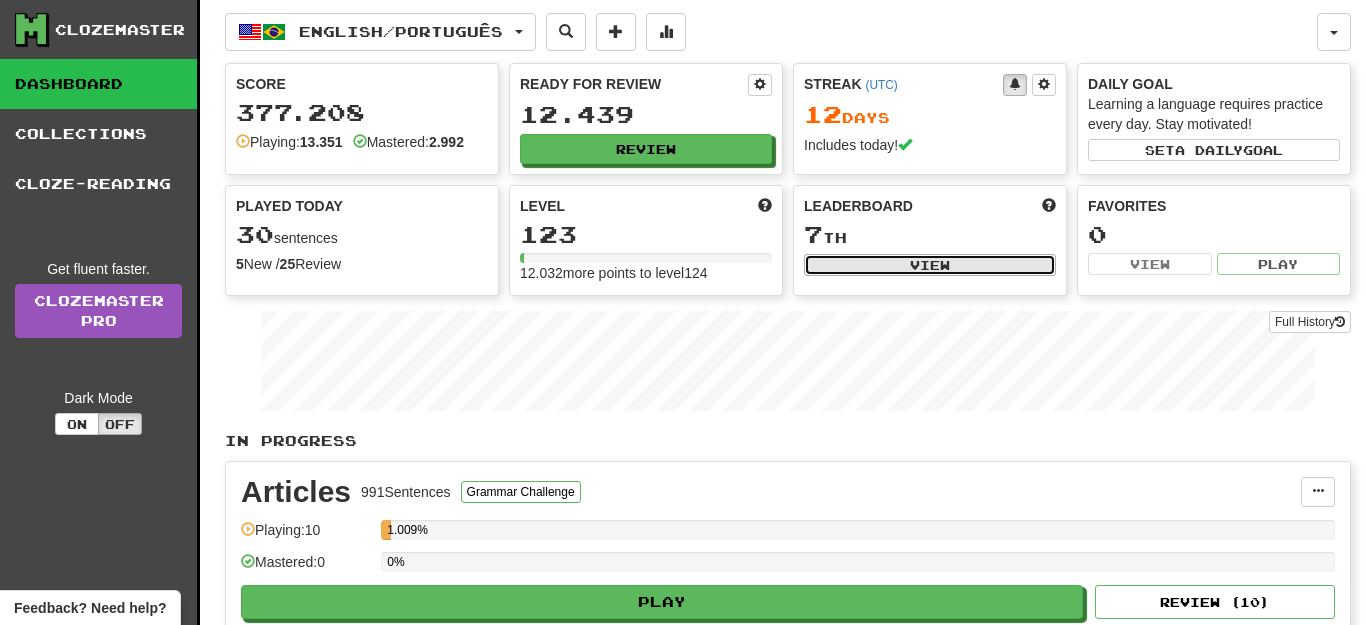 select on "**********" 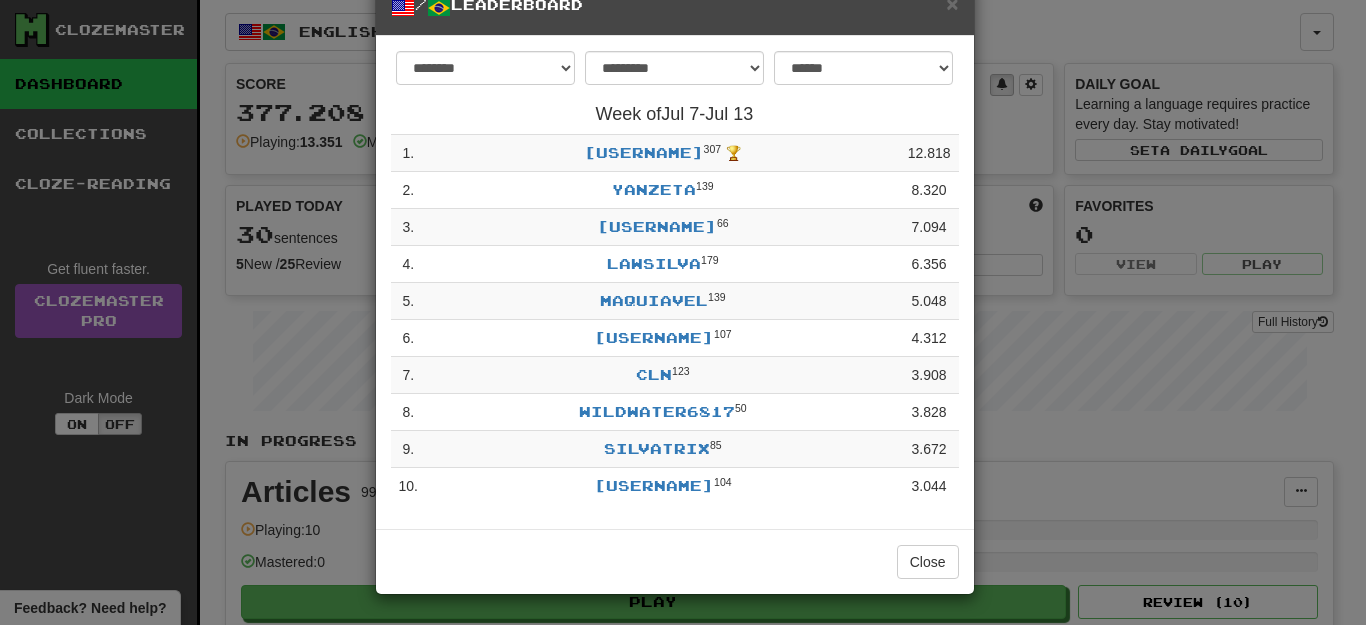 scroll, scrollTop: 0, scrollLeft: 0, axis: both 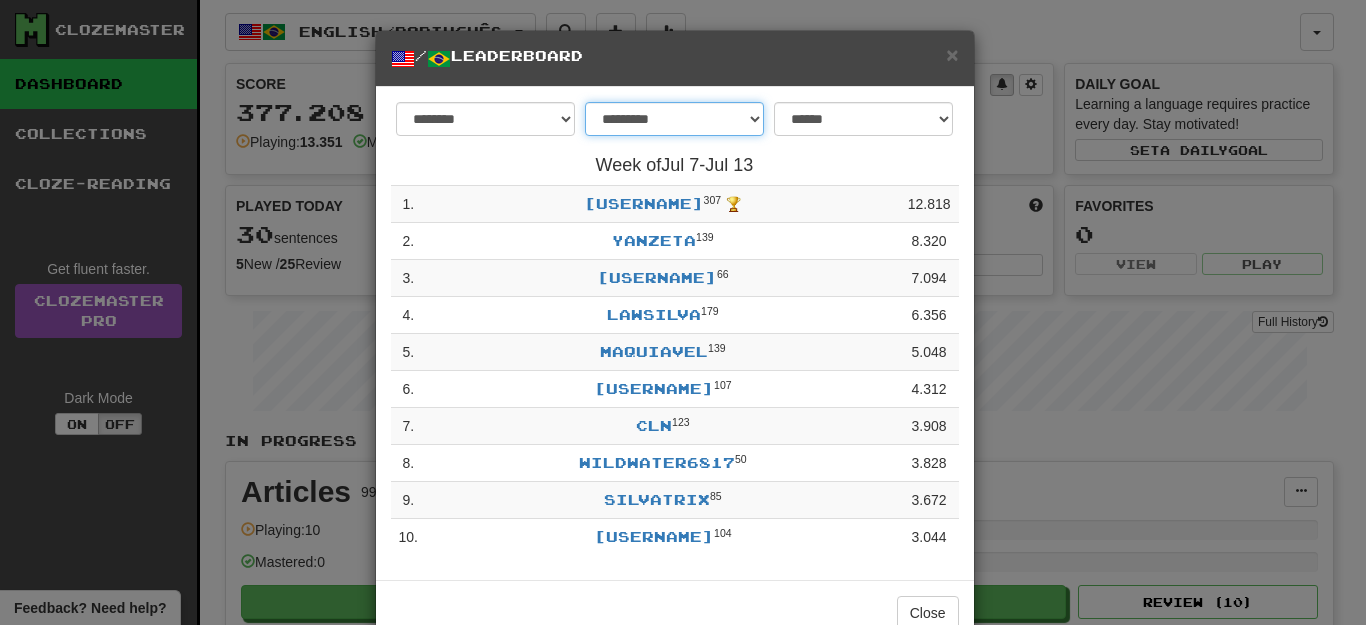click on "**********" at bounding box center [674, 119] 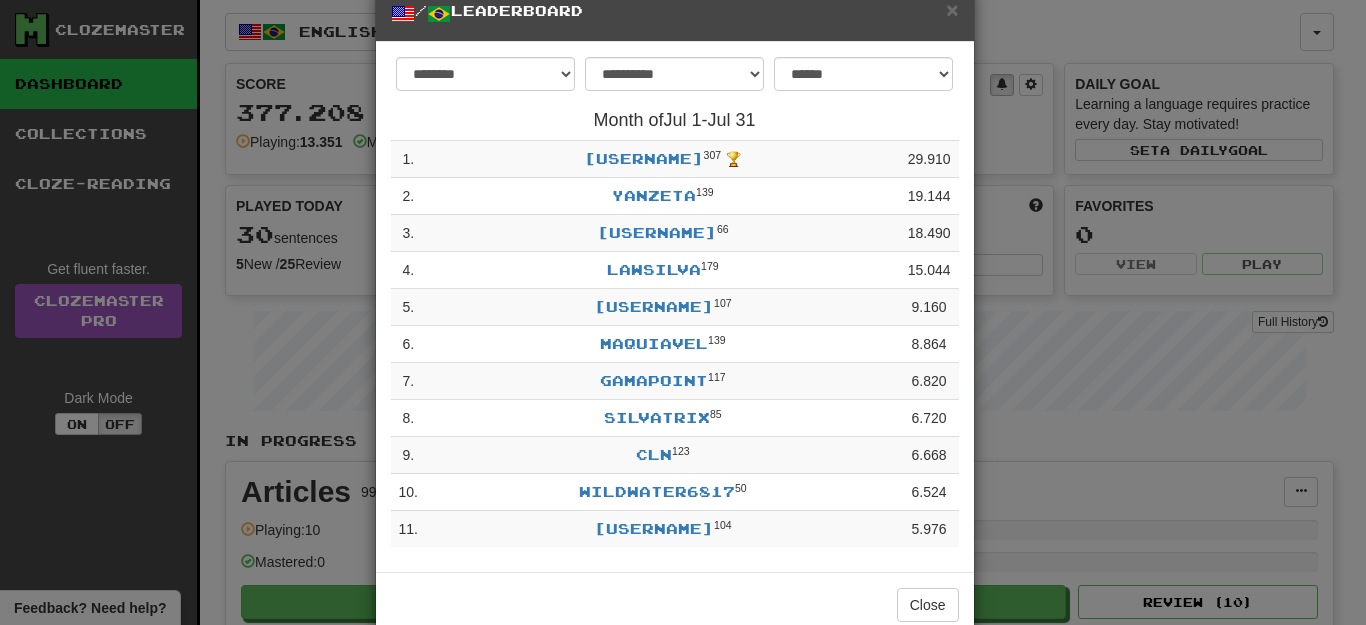 scroll, scrollTop: 88, scrollLeft: 0, axis: vertical 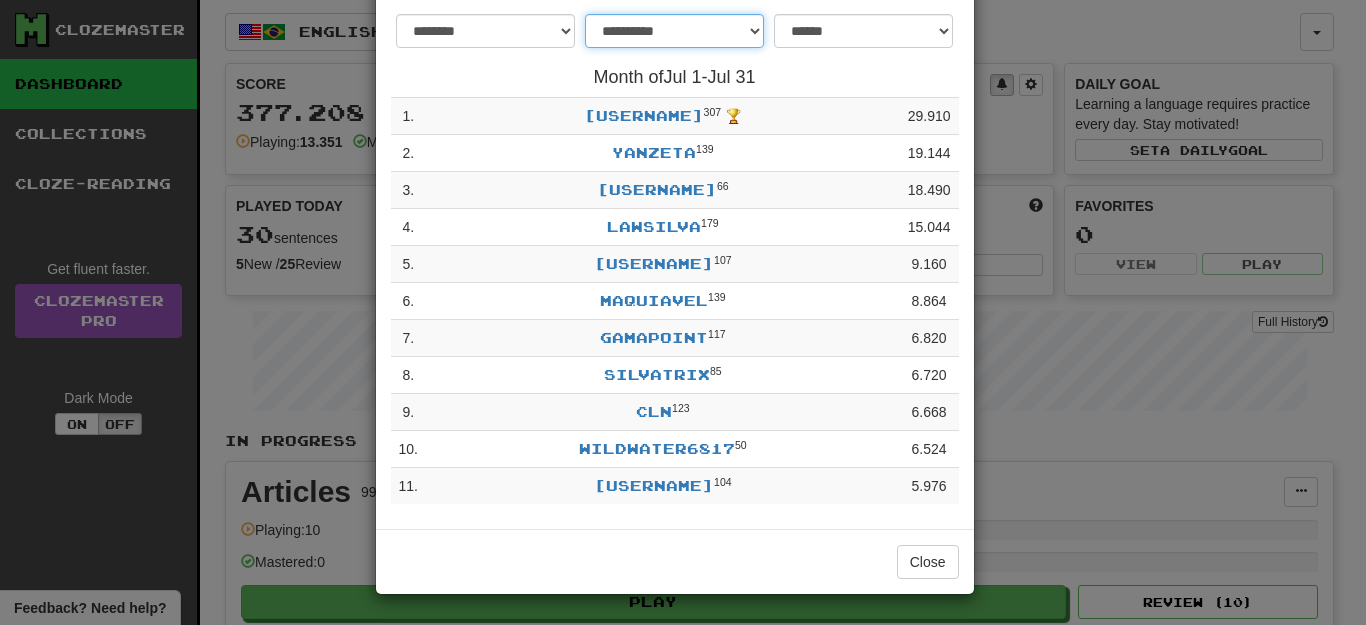 click on "**********" at bounding box center (674, 31) 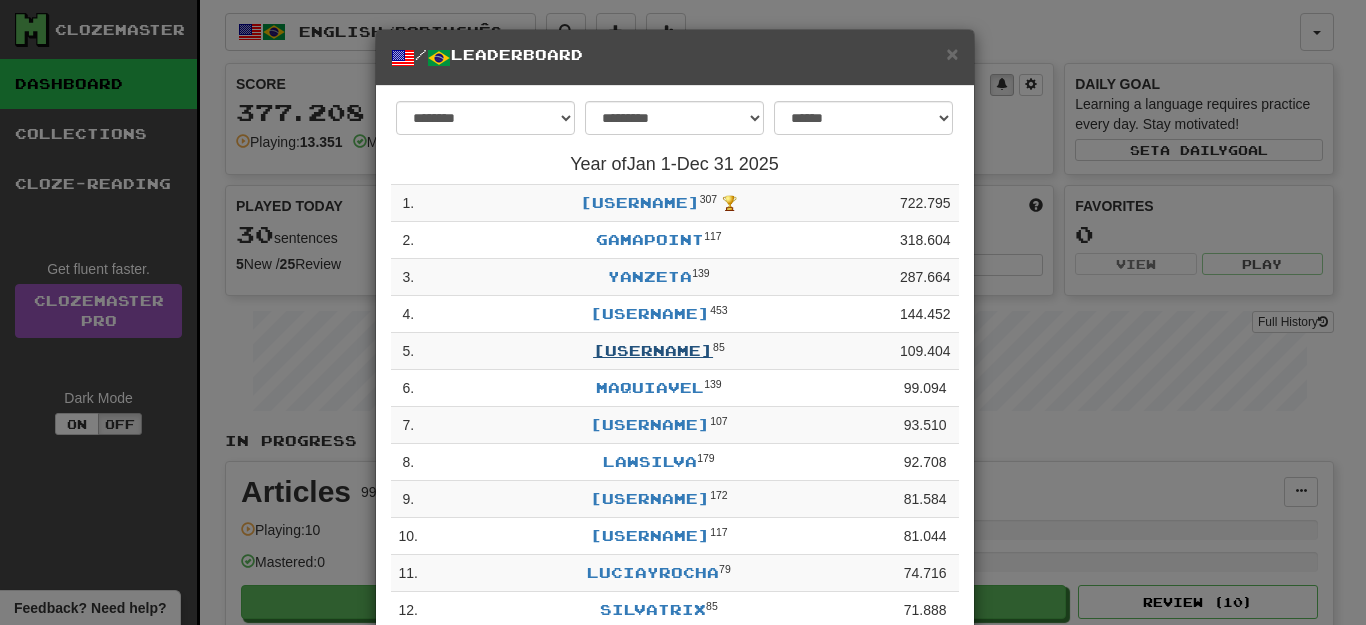 scroll, scrollTop: 0, scrollLeft: 0, axis: both 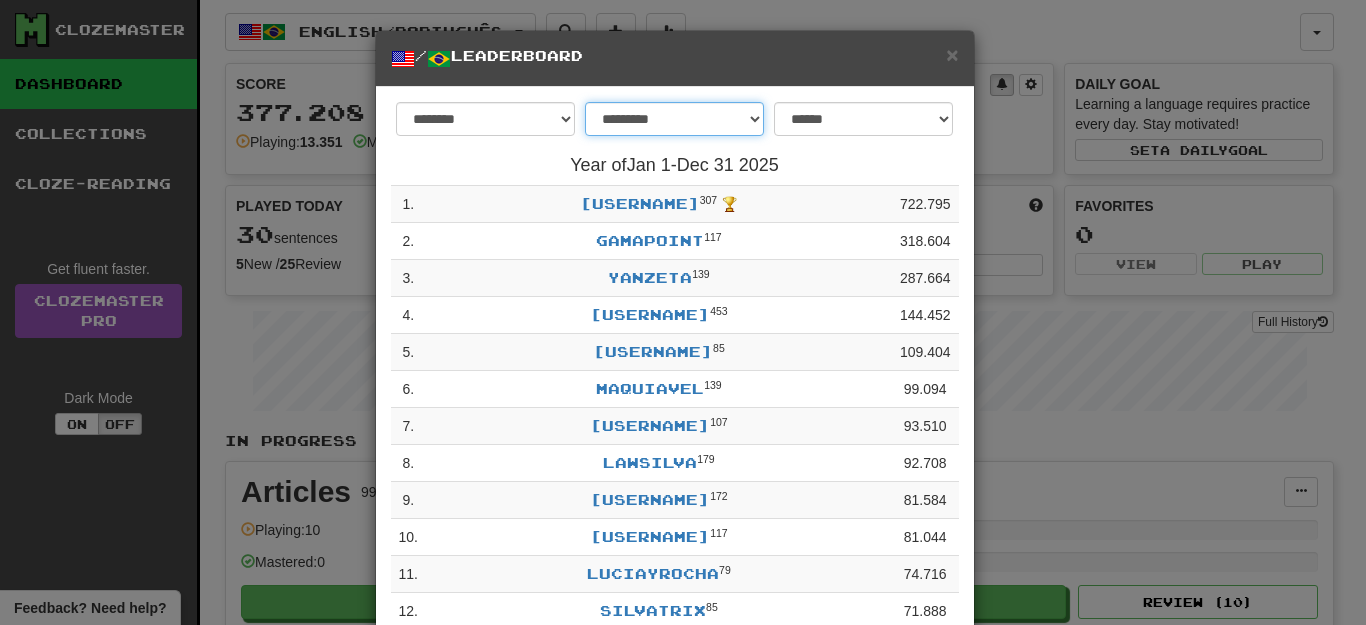click on "**********" at bounding box center [674, 119] 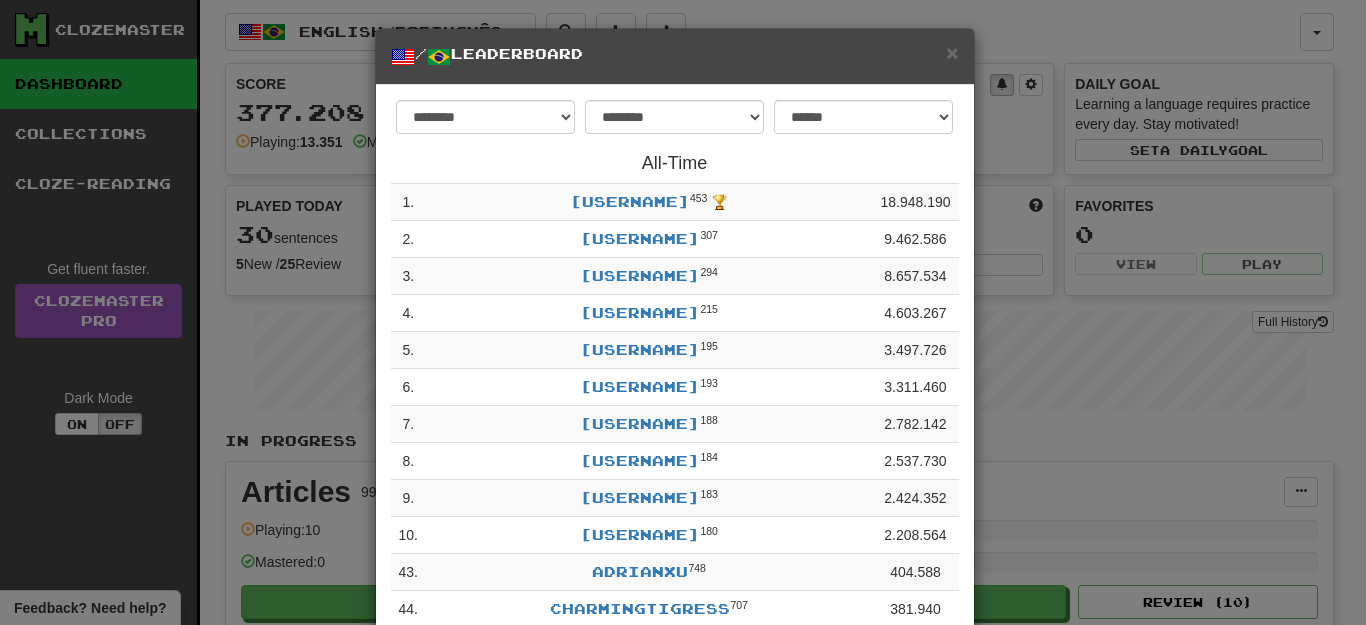 scroll, scrollTop: 0, scrollLeft: 0, axis: both 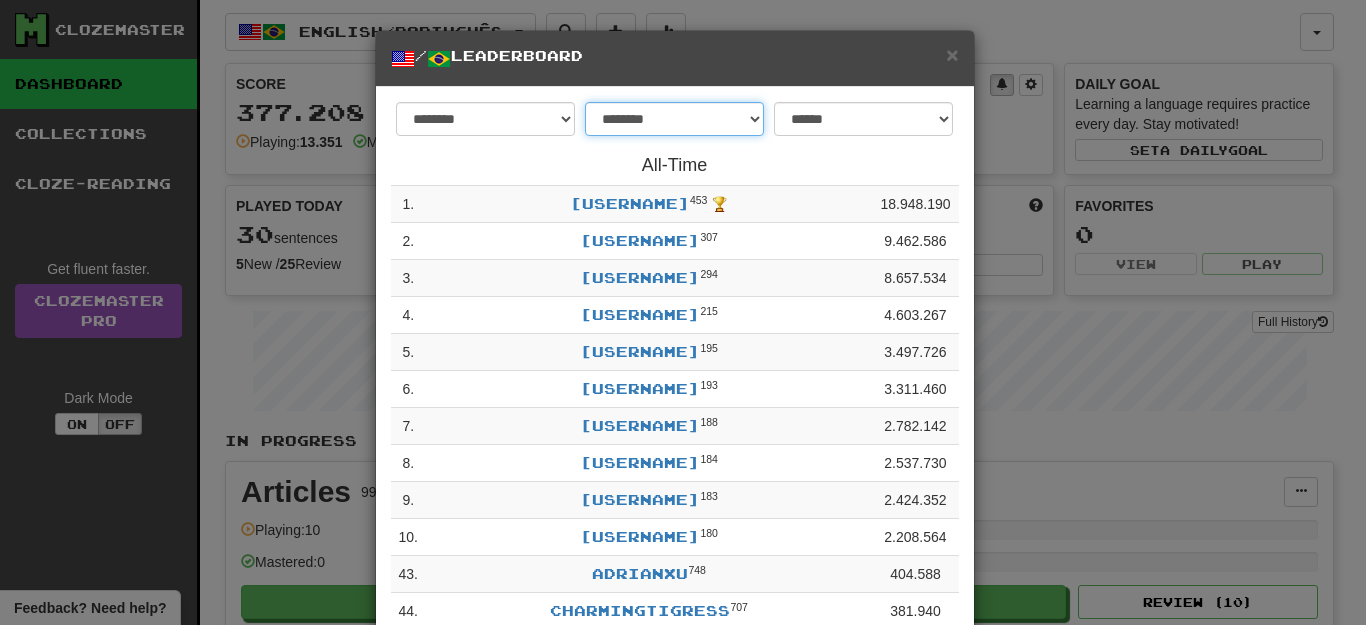 click on "**********" at bounding box center (674, 119) 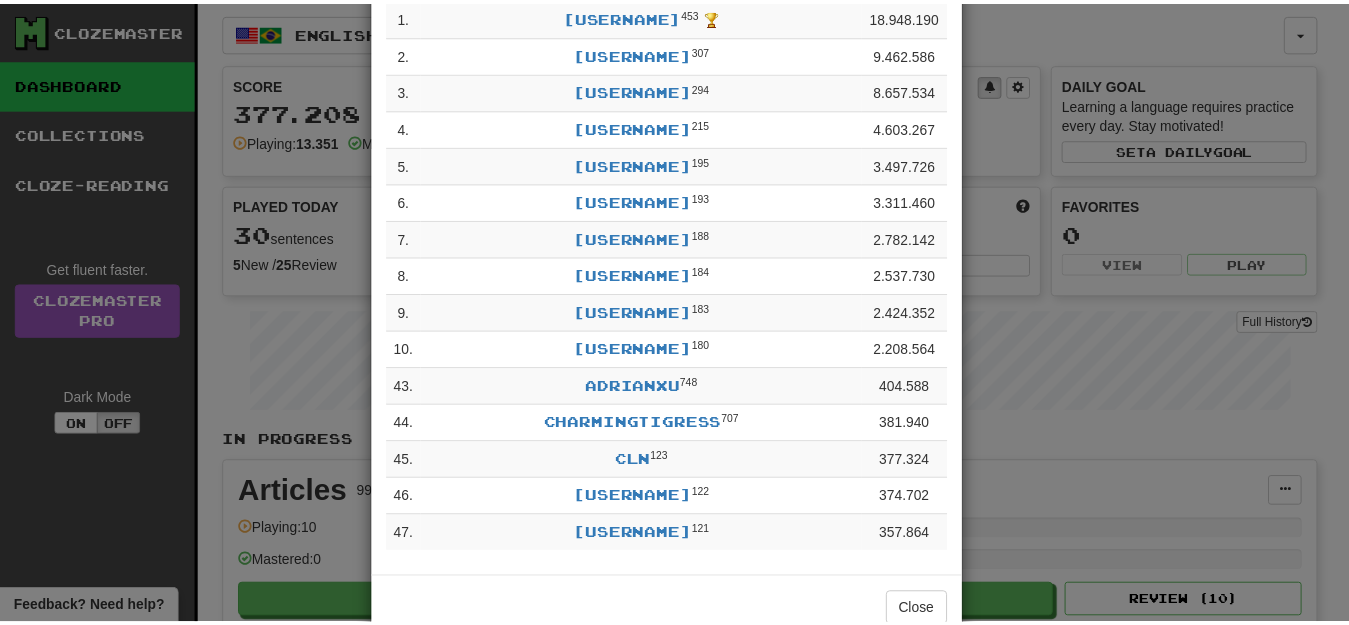 scroll, scrollTop: 236, scrollLeft: 0, axis: vertical 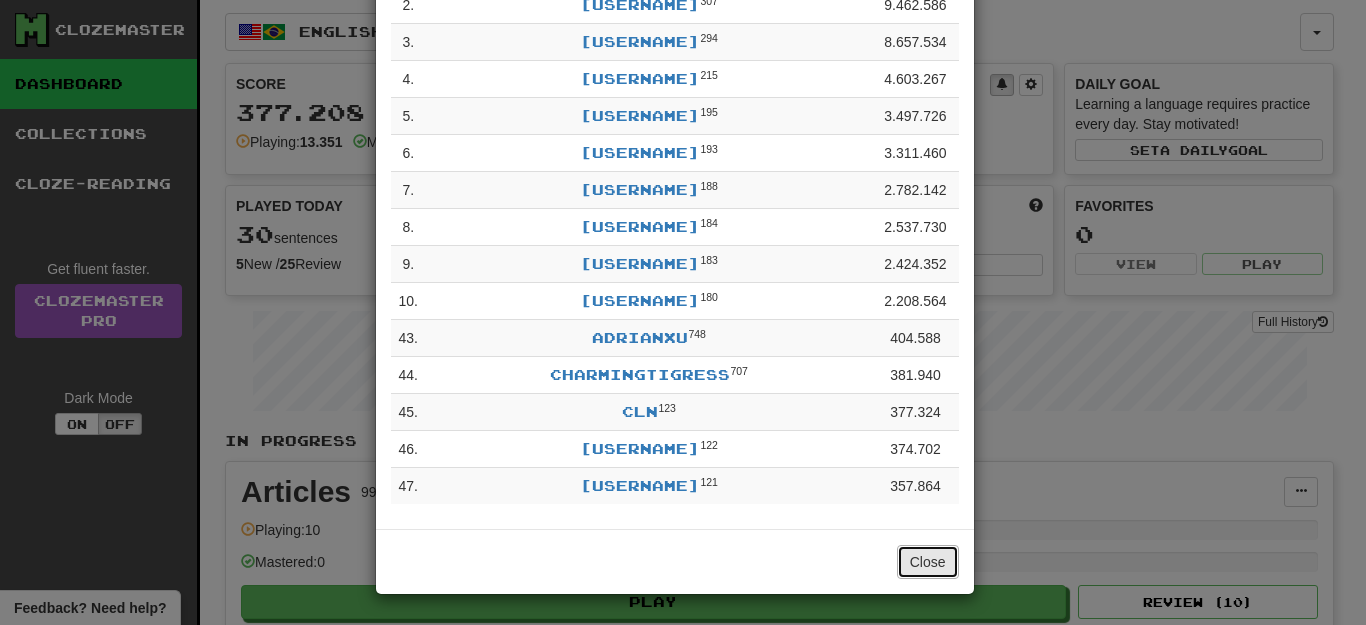 click on "Close" at bounding box center (928, 562) 